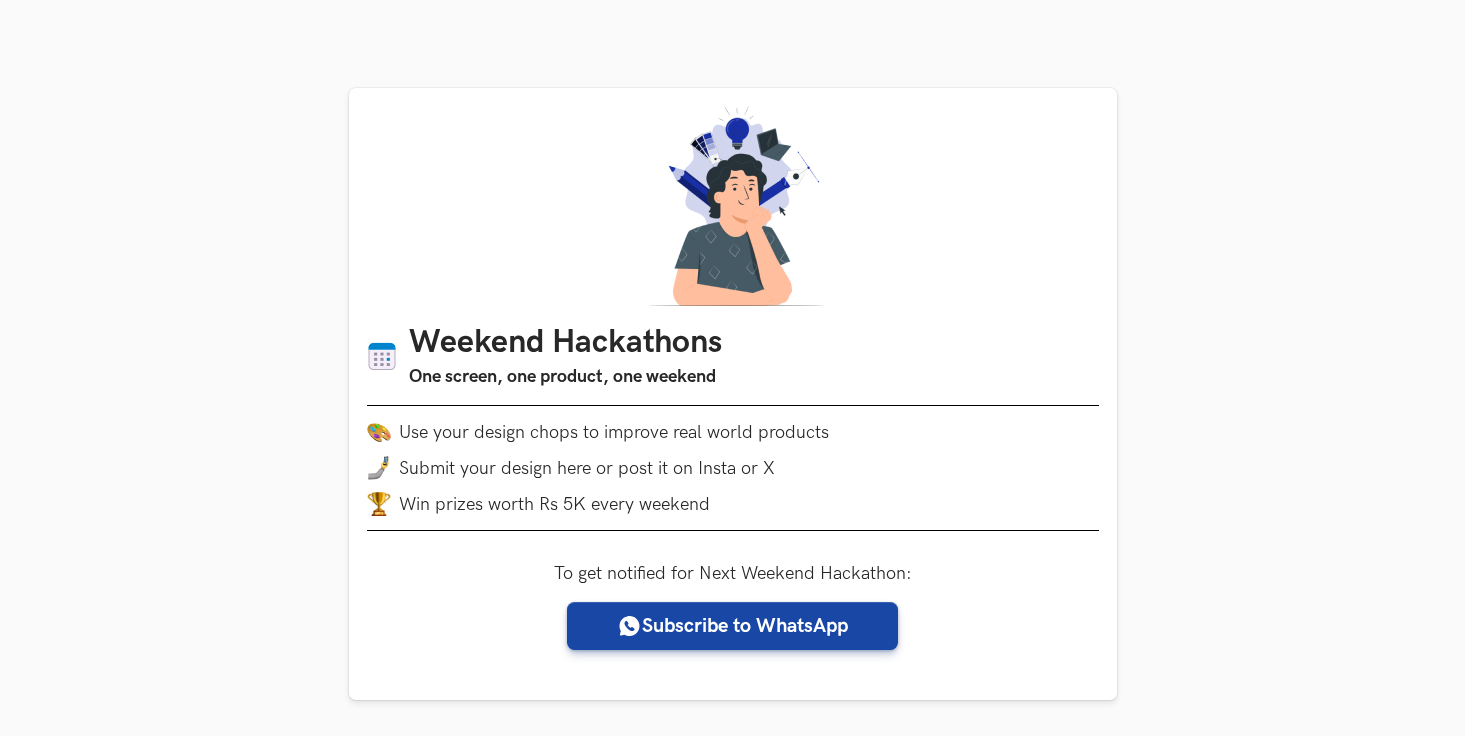 scroll, scrollTop: 457, scrollLeft: 0, axis: vertical 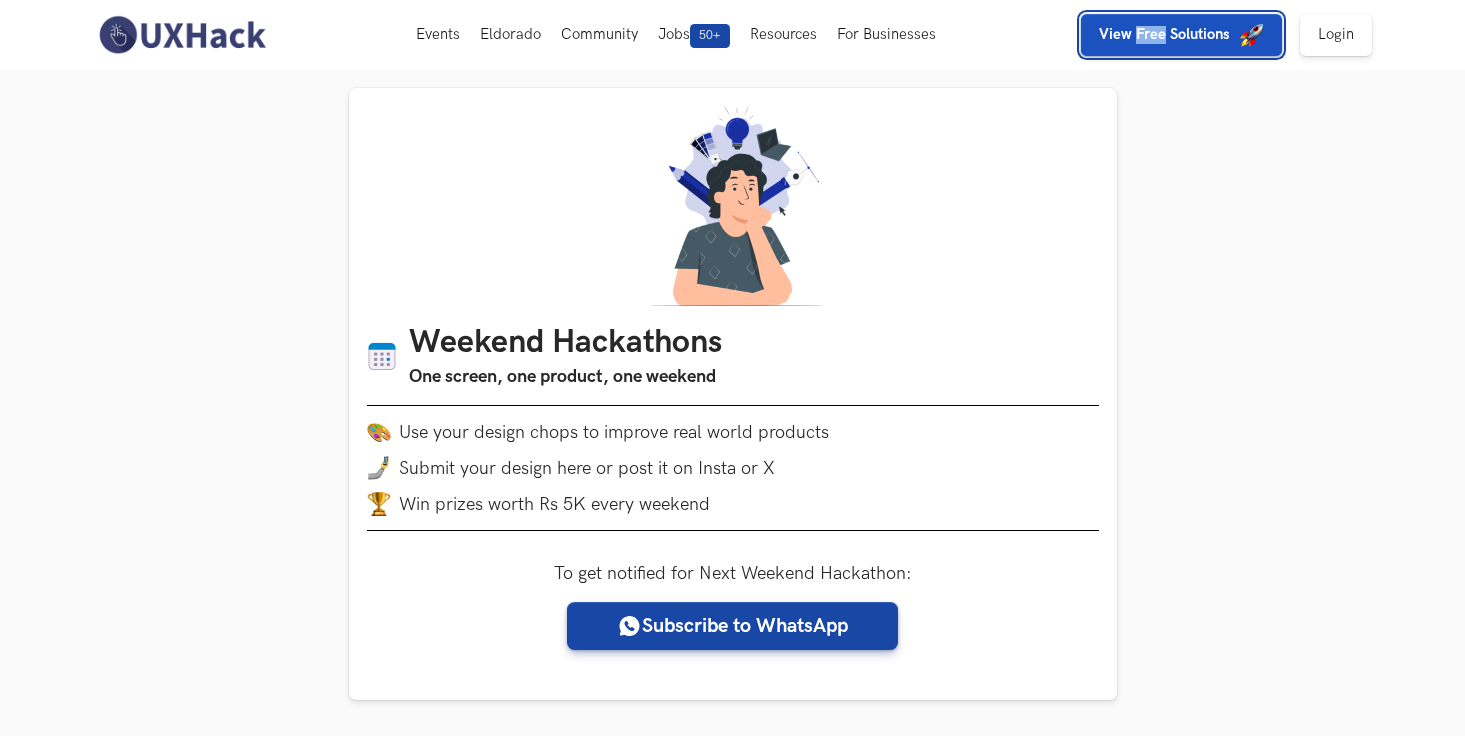 click on "View Free Solutions" at bounding box center (1164, 34) 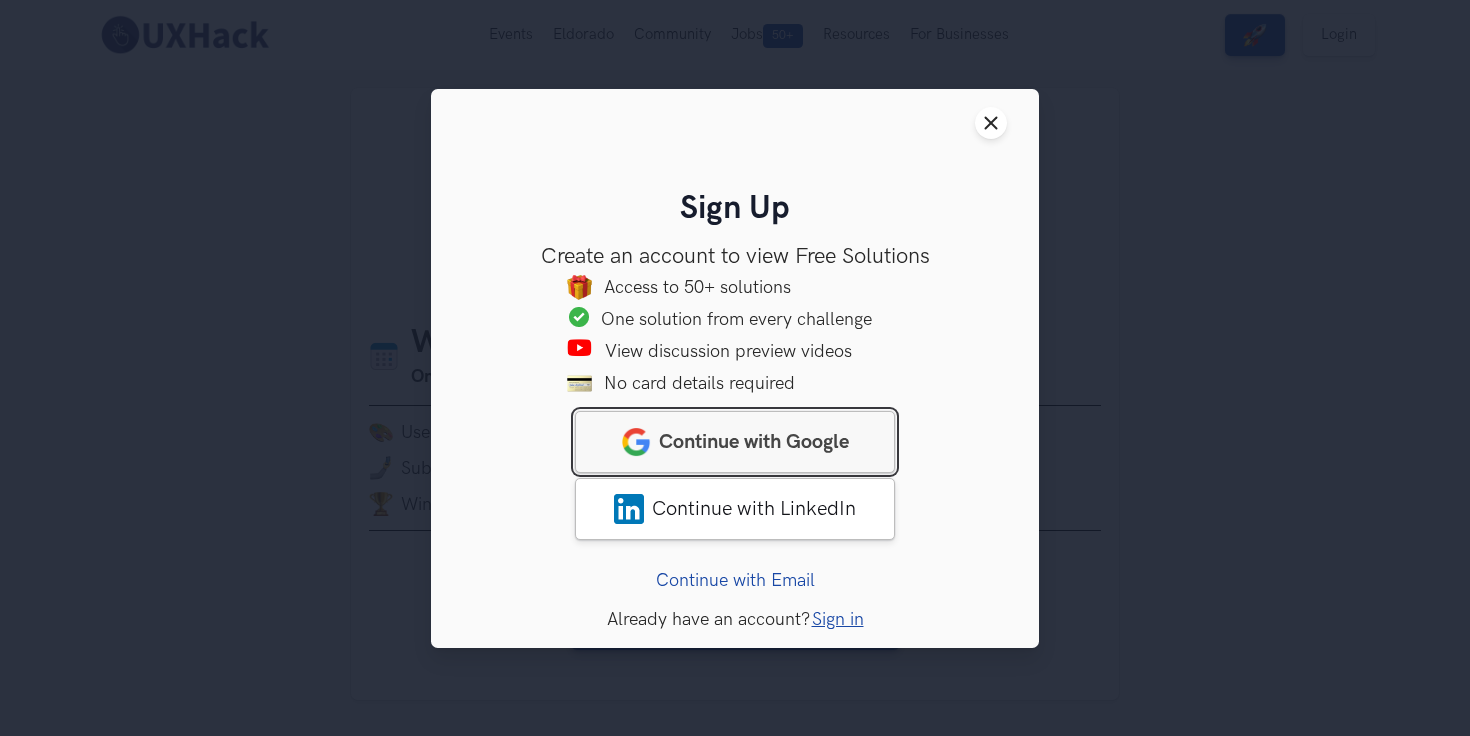click on "Continue with Google" at bounding box center [754, 441] 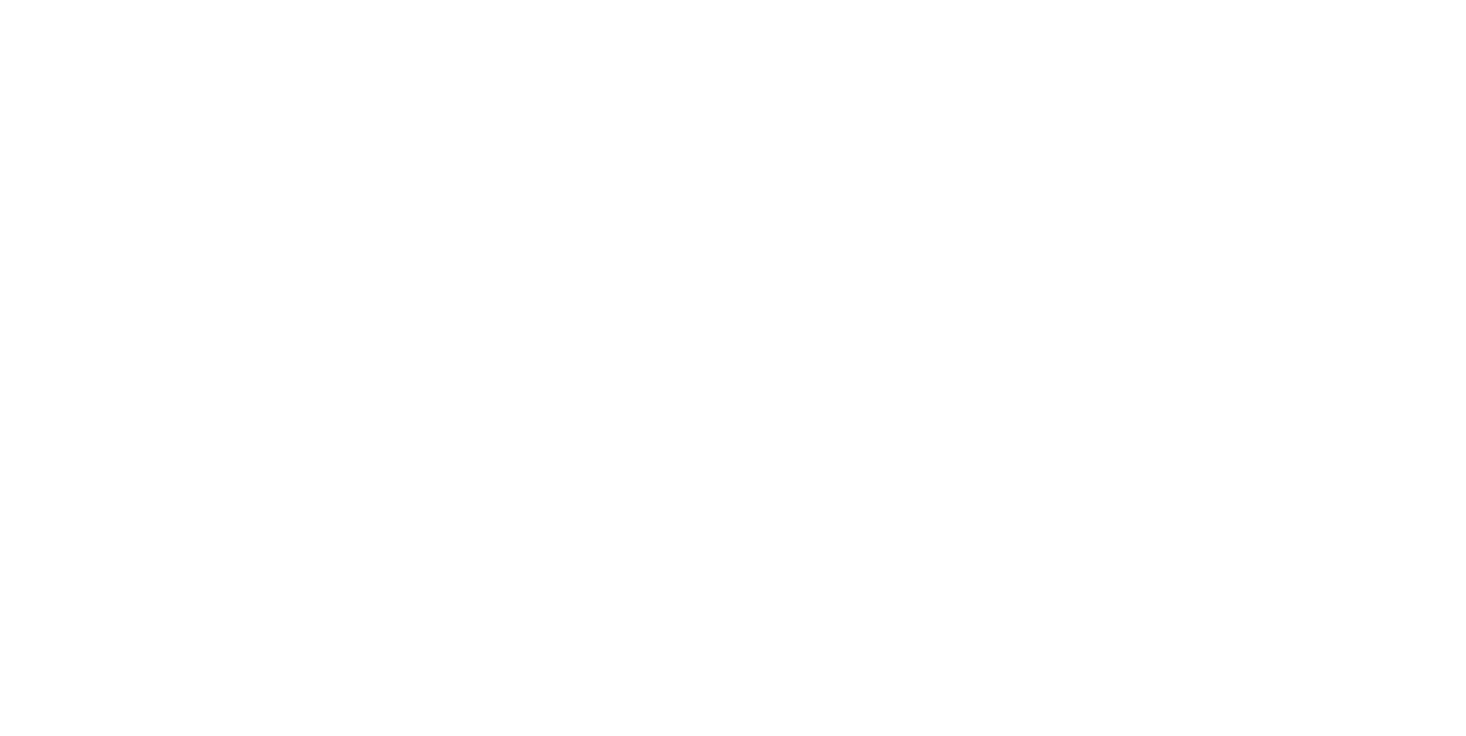 scroll, scrollTop: 0, scrollLeft: 0, axis: both 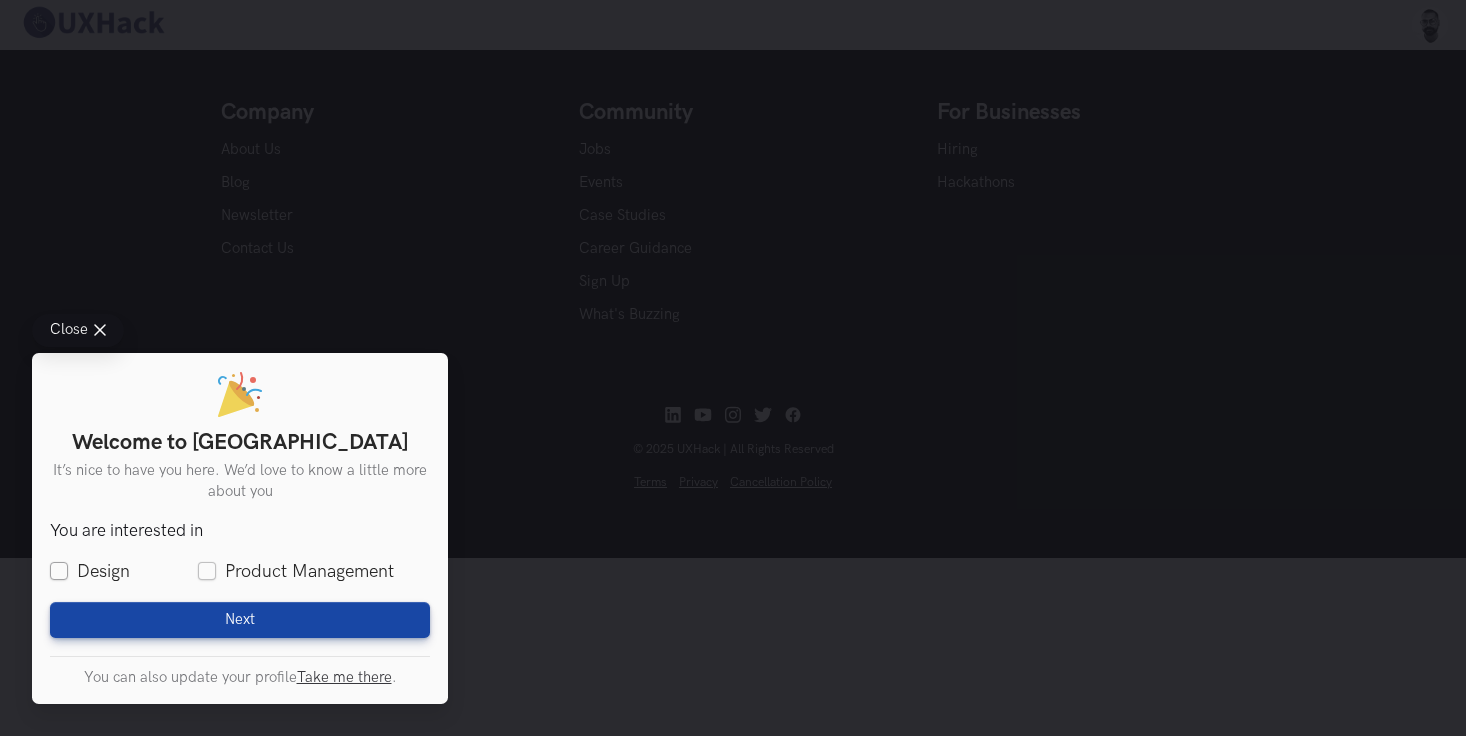 drag, startPoint x: 58, startPoint y: 573, endPoint x: 108, endPoint y: 574, distance: 50.01 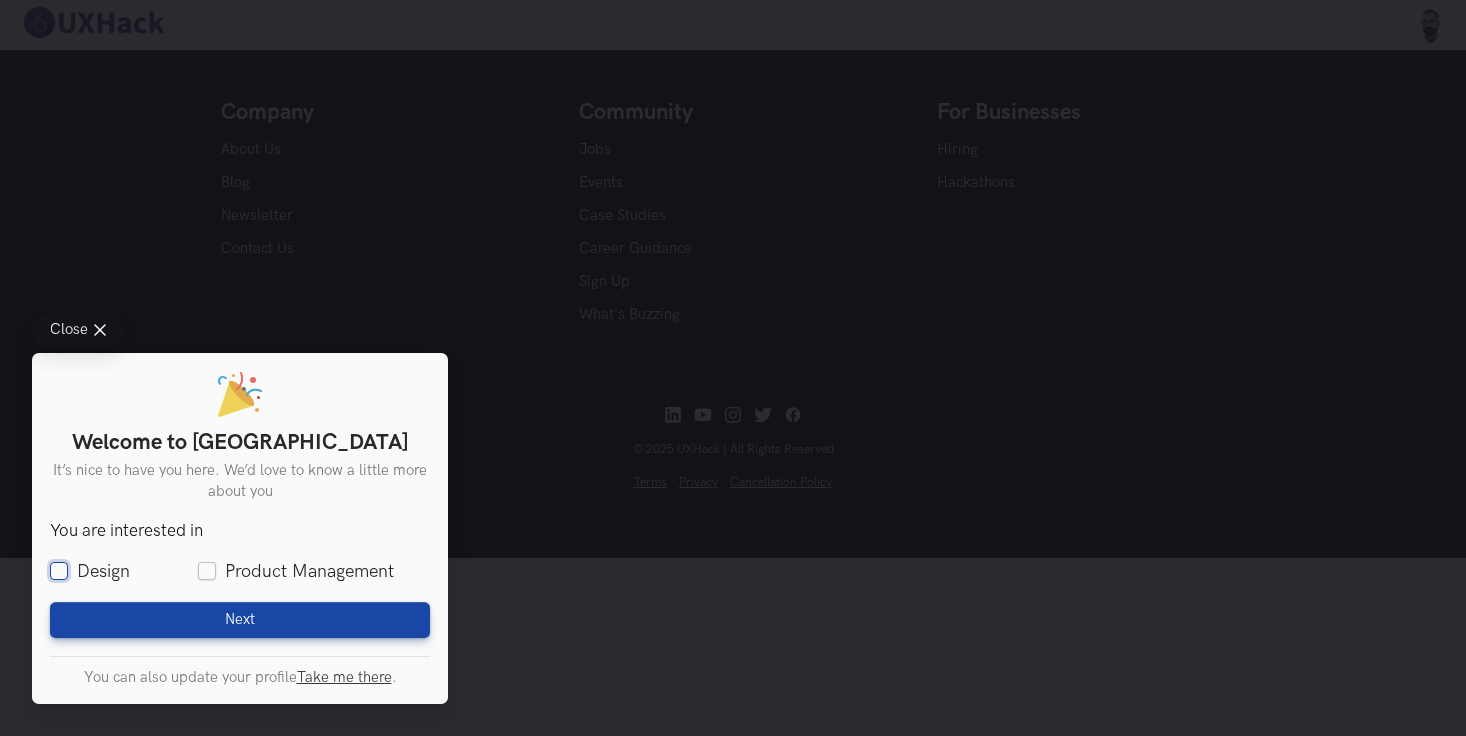 click on "Design" at bounding box center [59, 572] 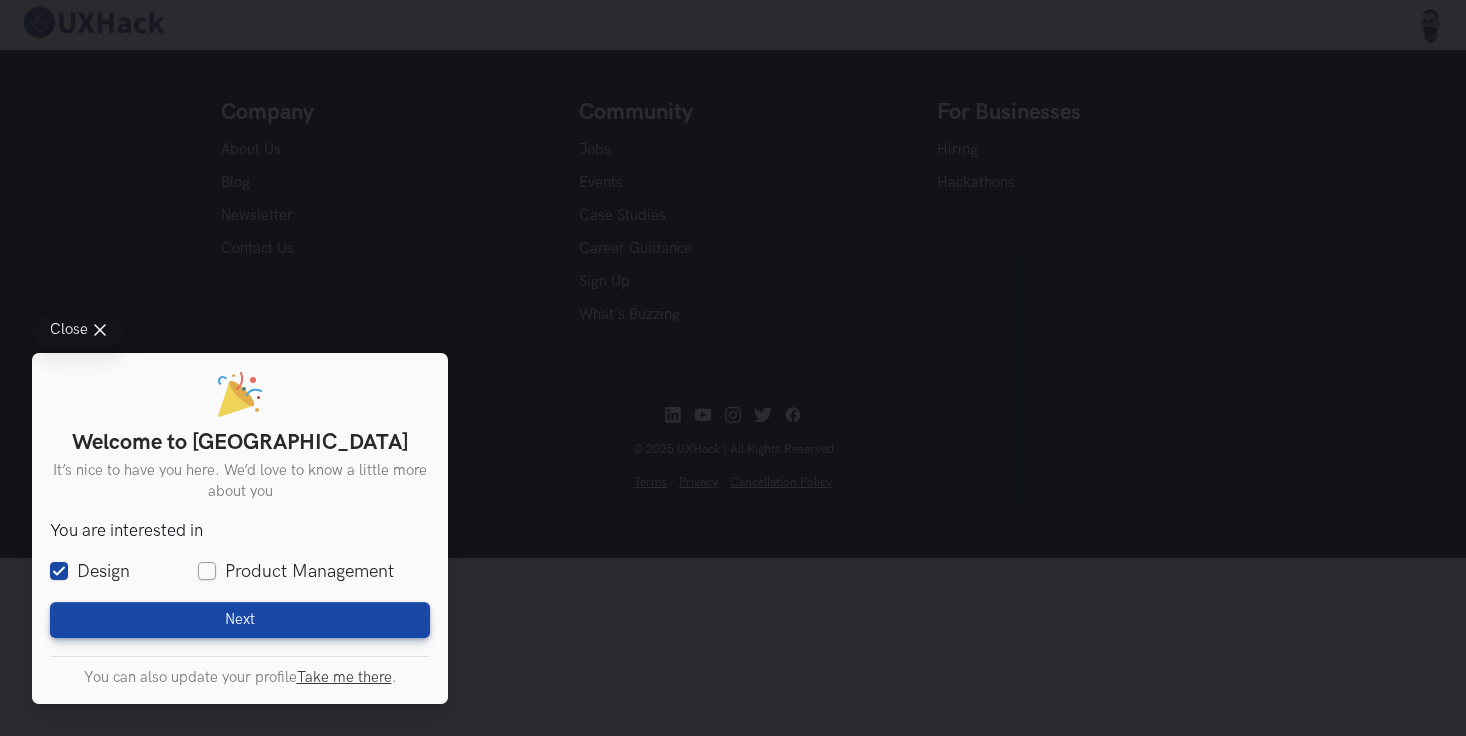 click on "Product Management" at bounding box center (296, 571) 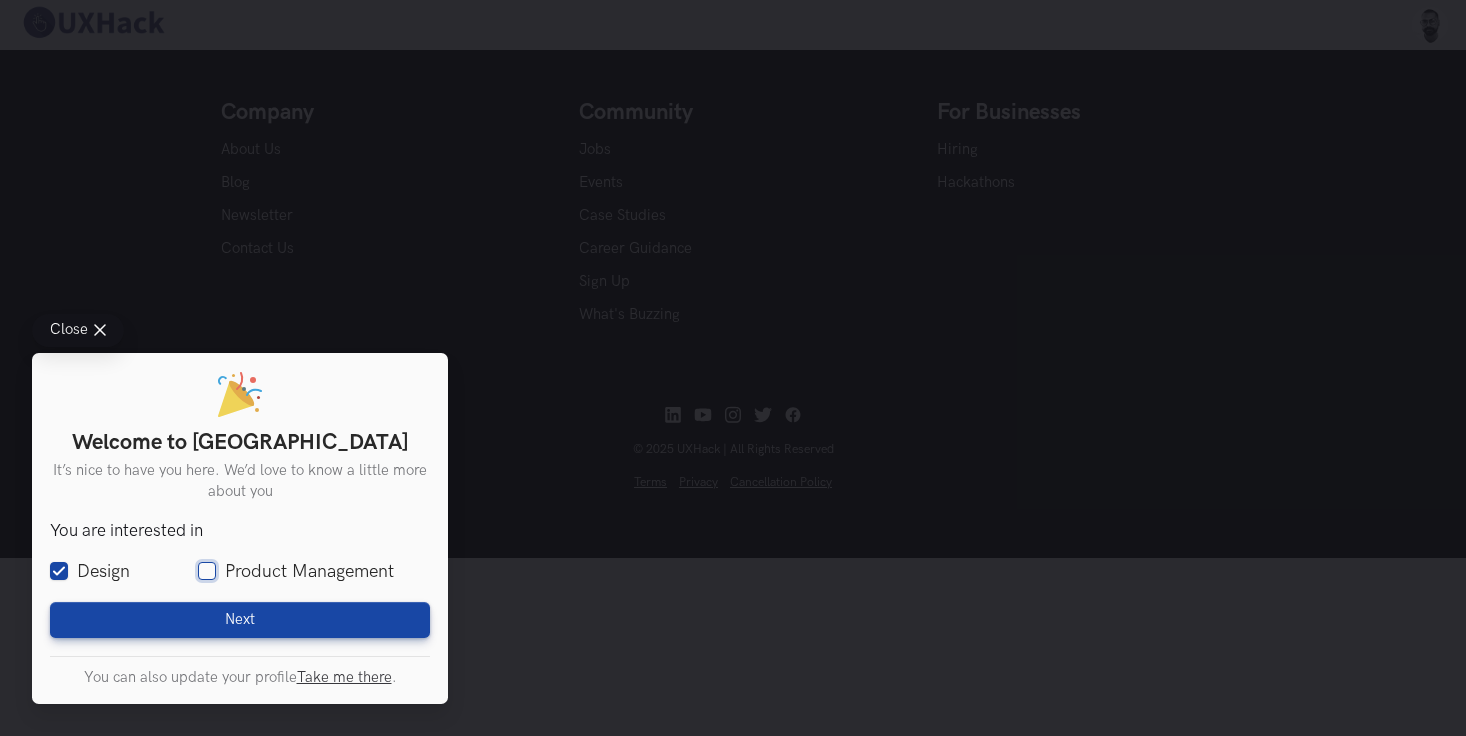 click on "Product Management" at bounding box center [207, 572] 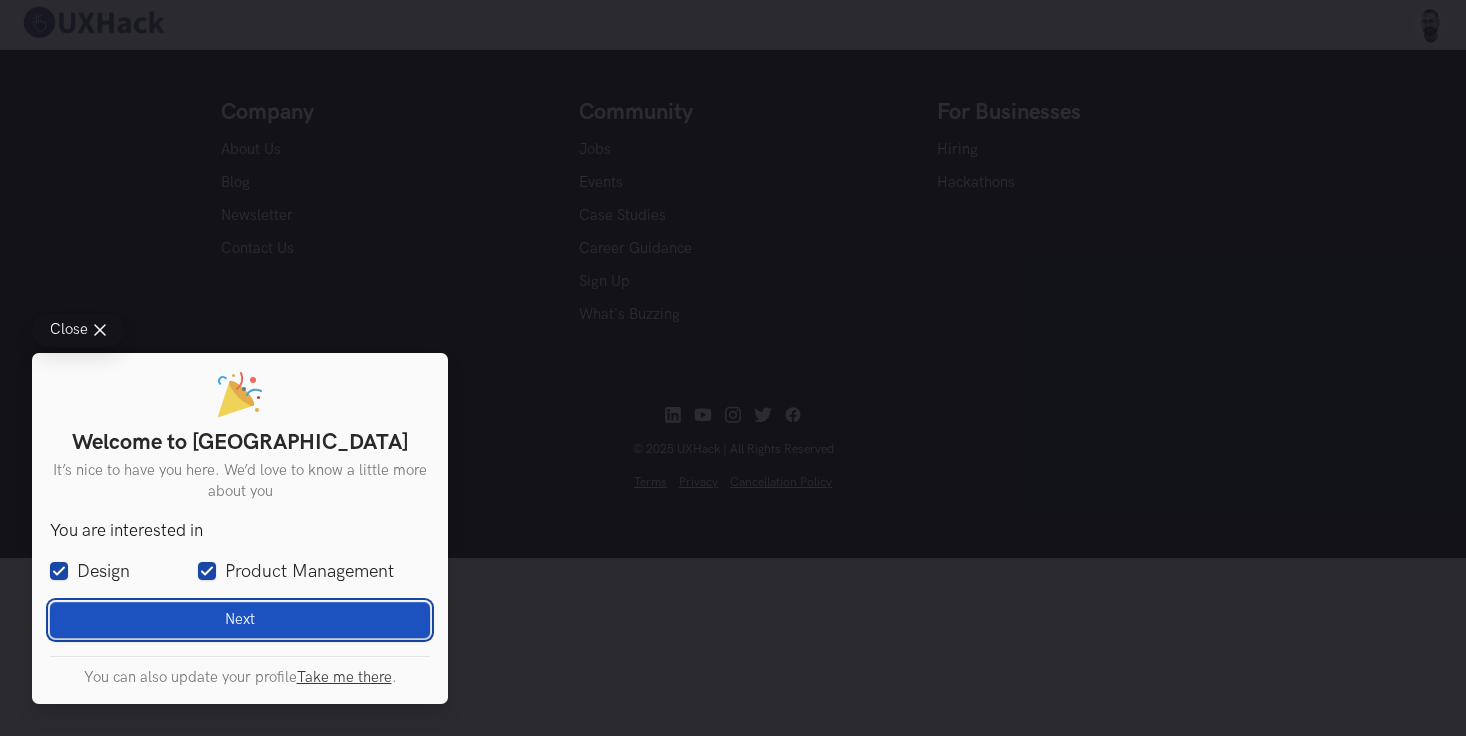 click on "Next   Loading" at bounding box center [240, 620] 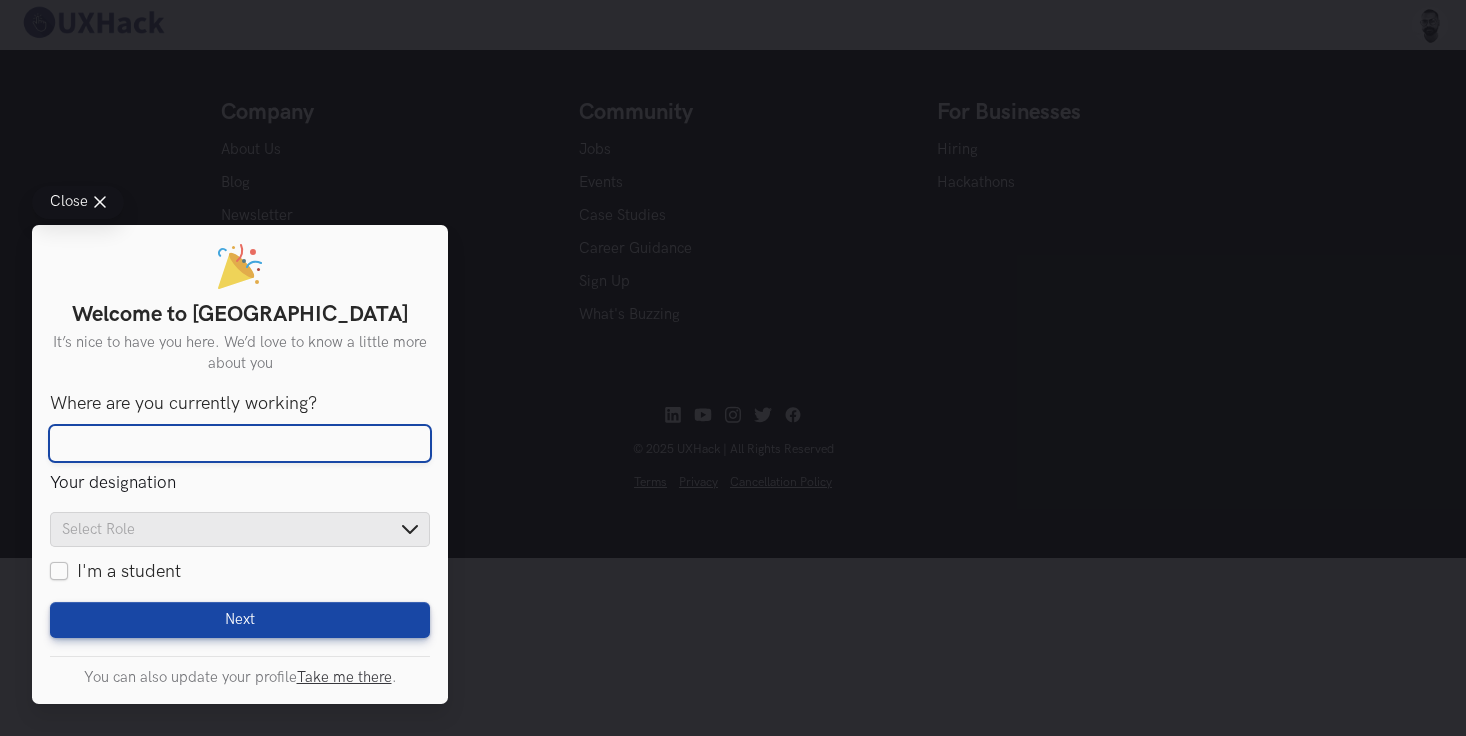 click on "Where are you currently working?" at bounding box center (240, 444) 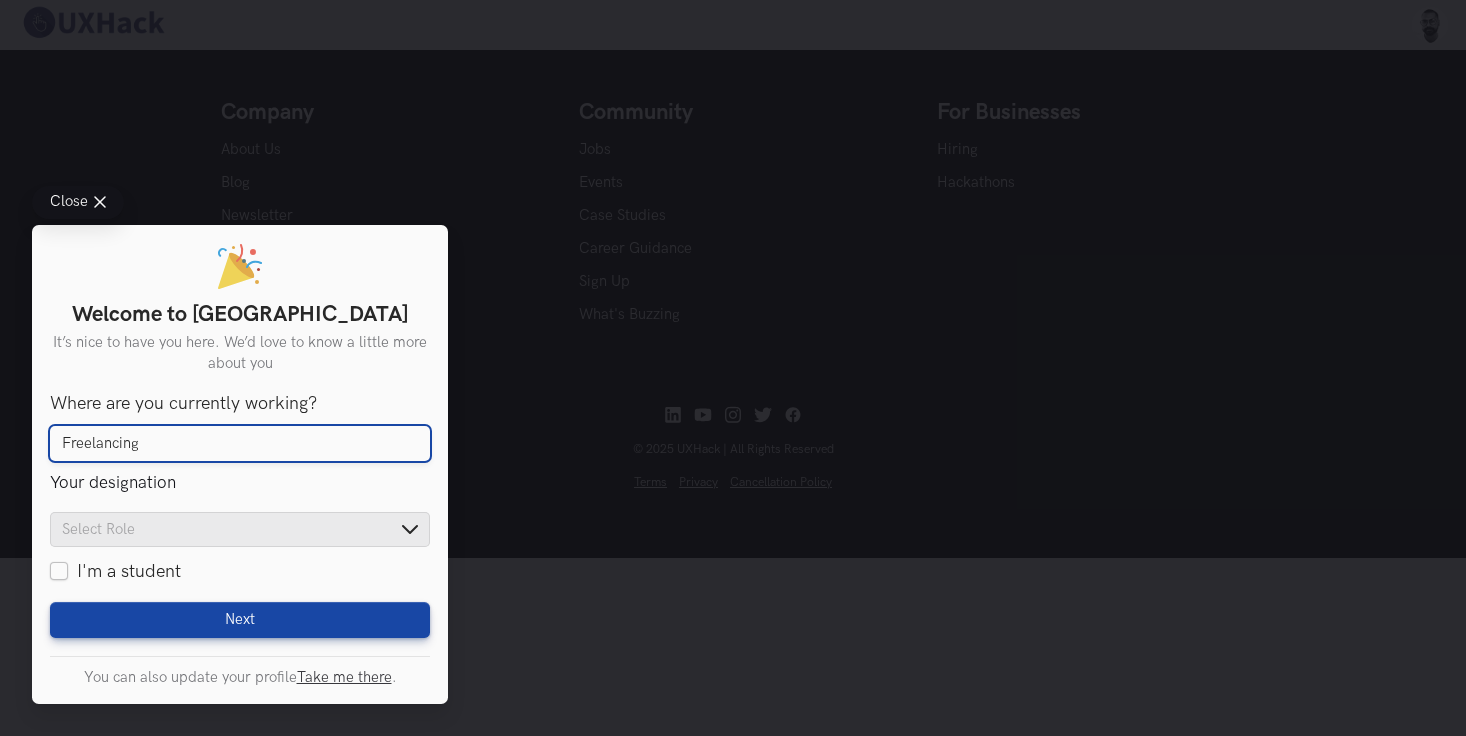 type on "Freelancing" 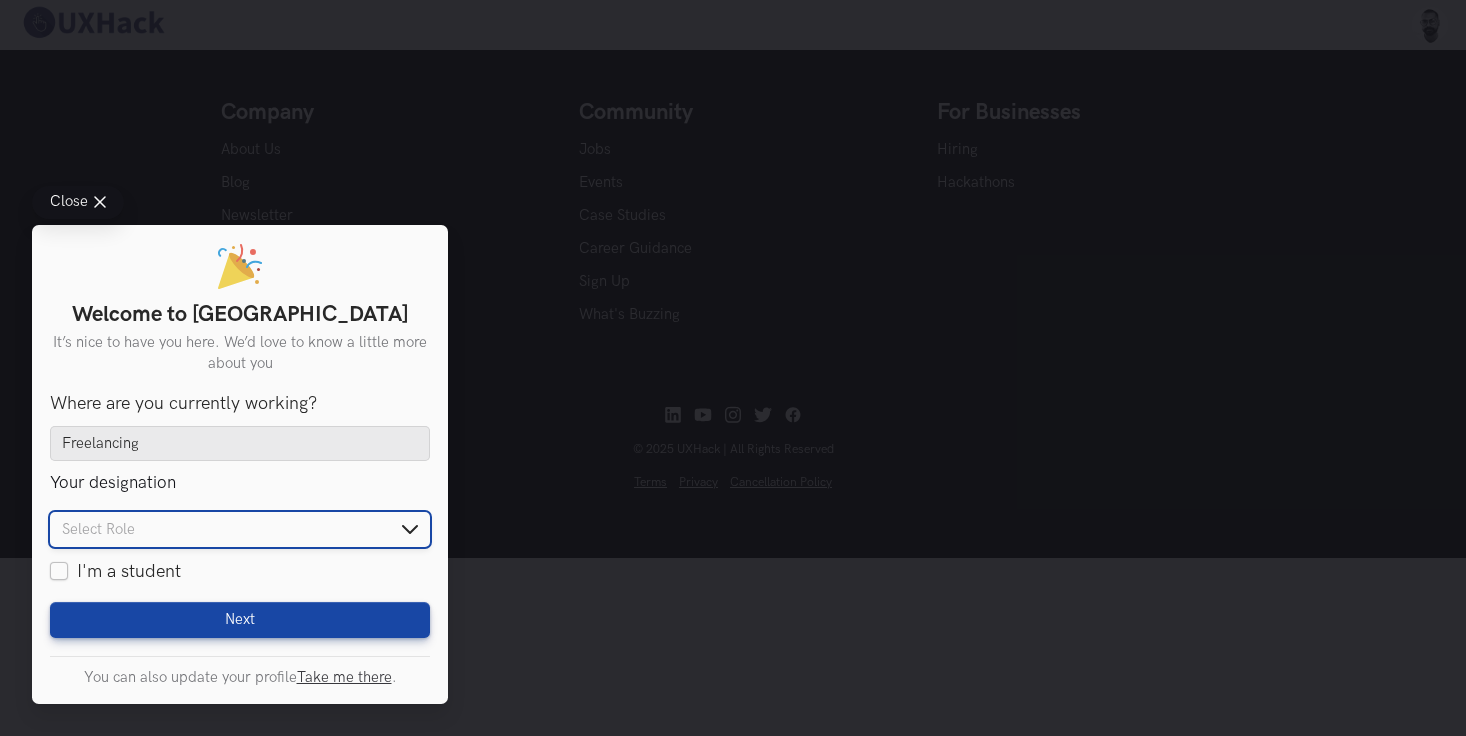 click at bounding box center [240, 529] 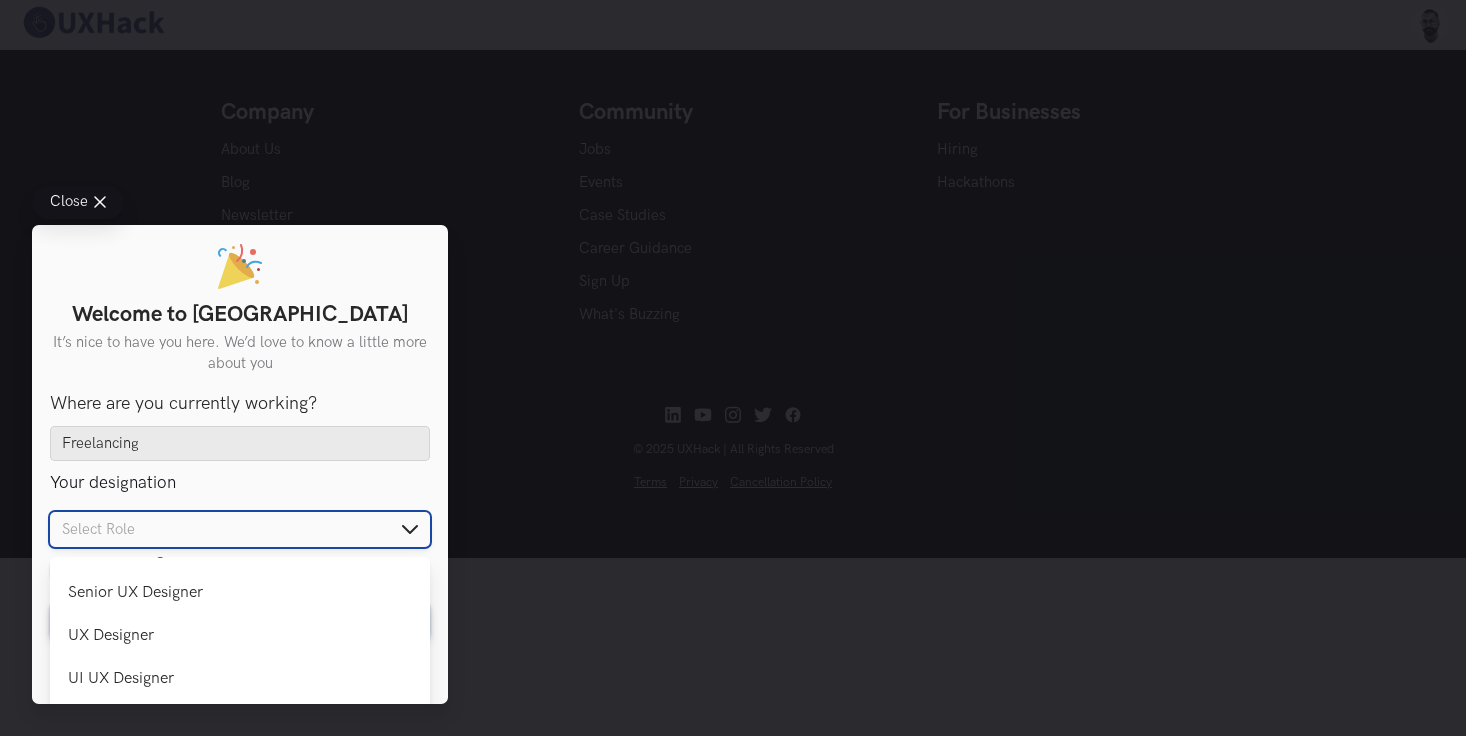 scroll, scrollTop: 73, scrollLeft: 0, axis: vertical 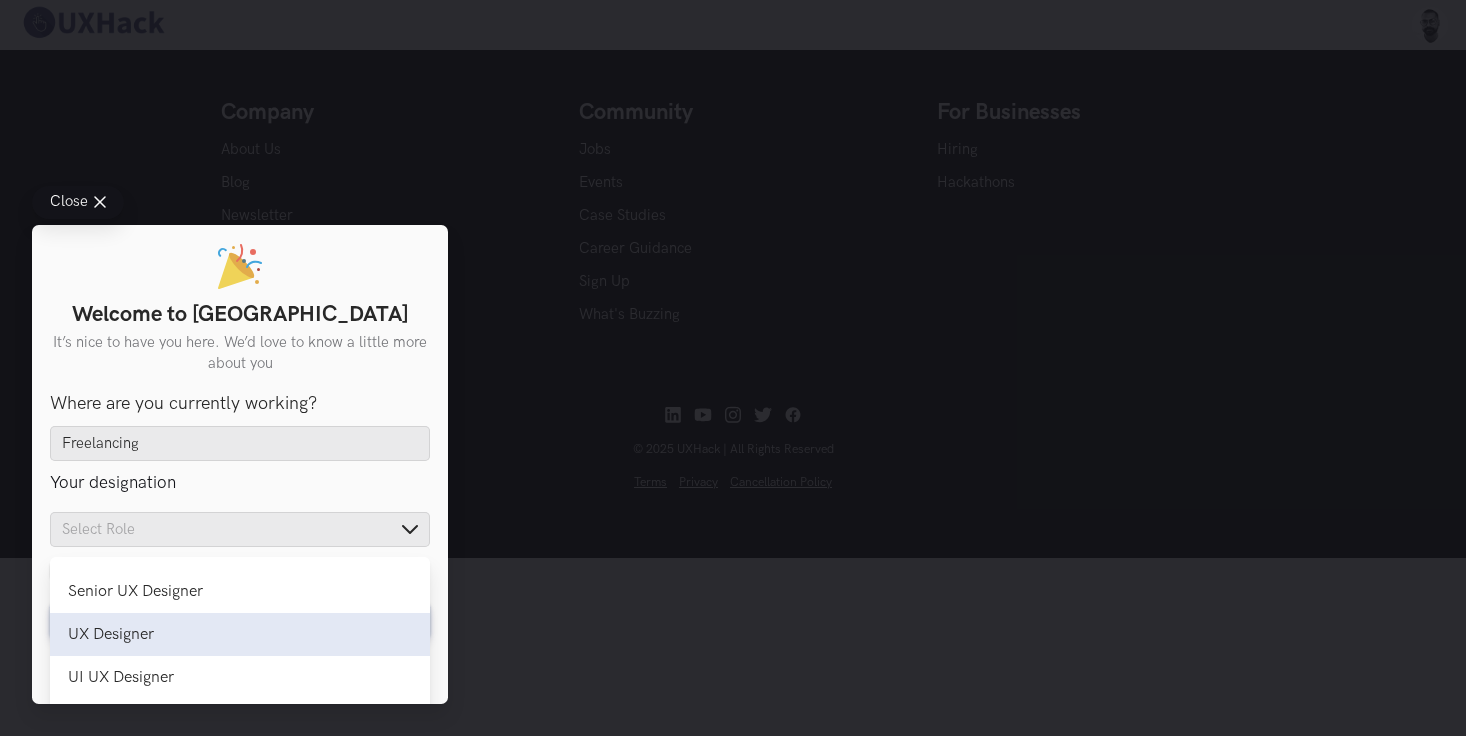 click on "UX Designer" at bounding box center (240, 634) 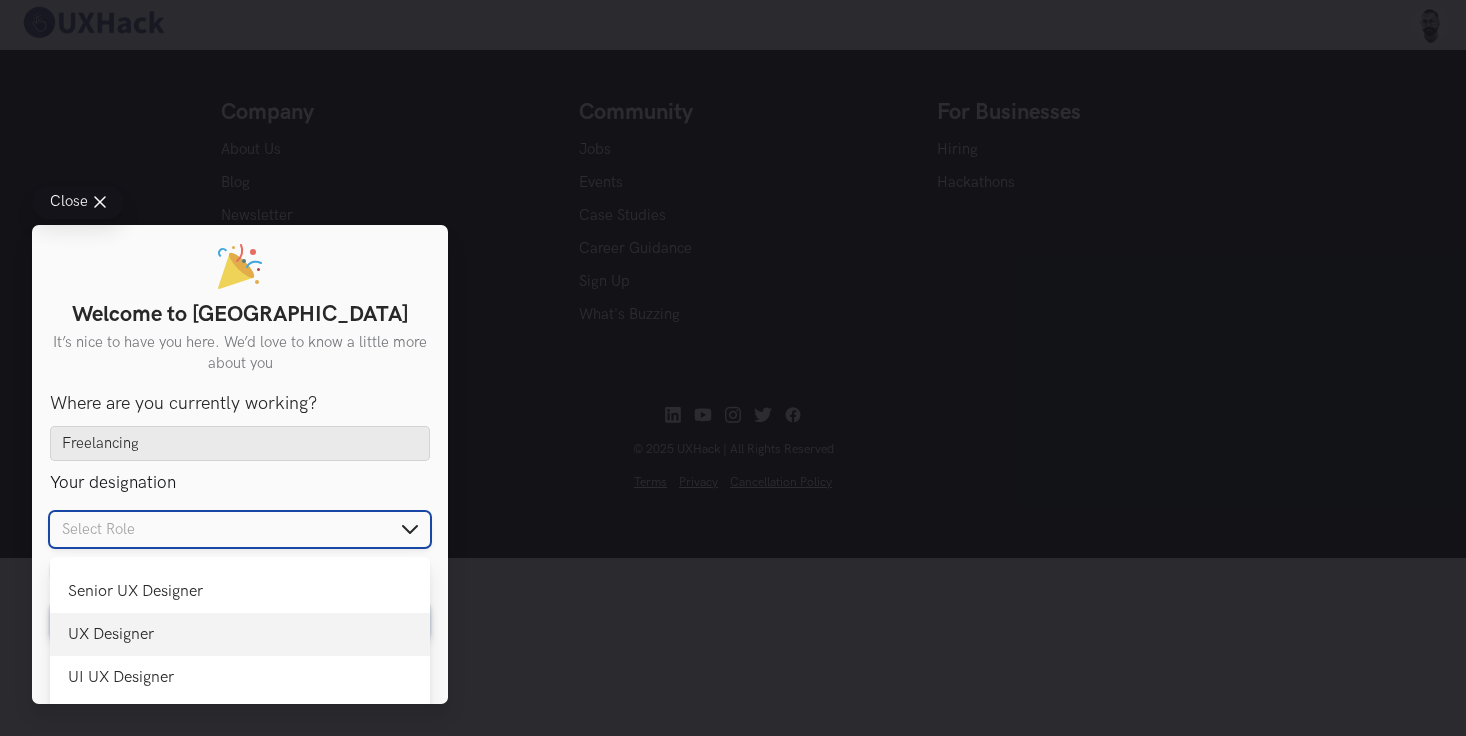 type on "UX Designer" 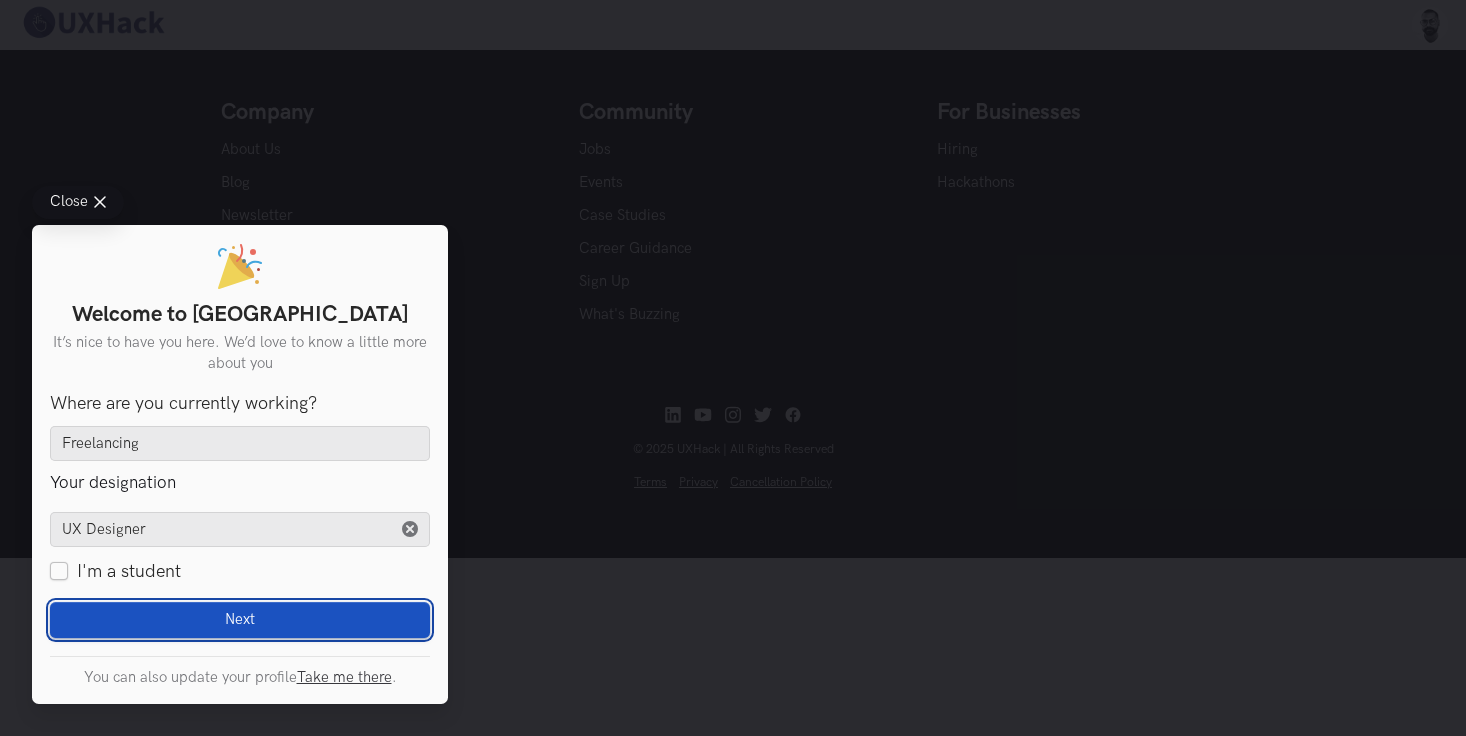 click on "Next   Loading" at bounding box center (240, 620) 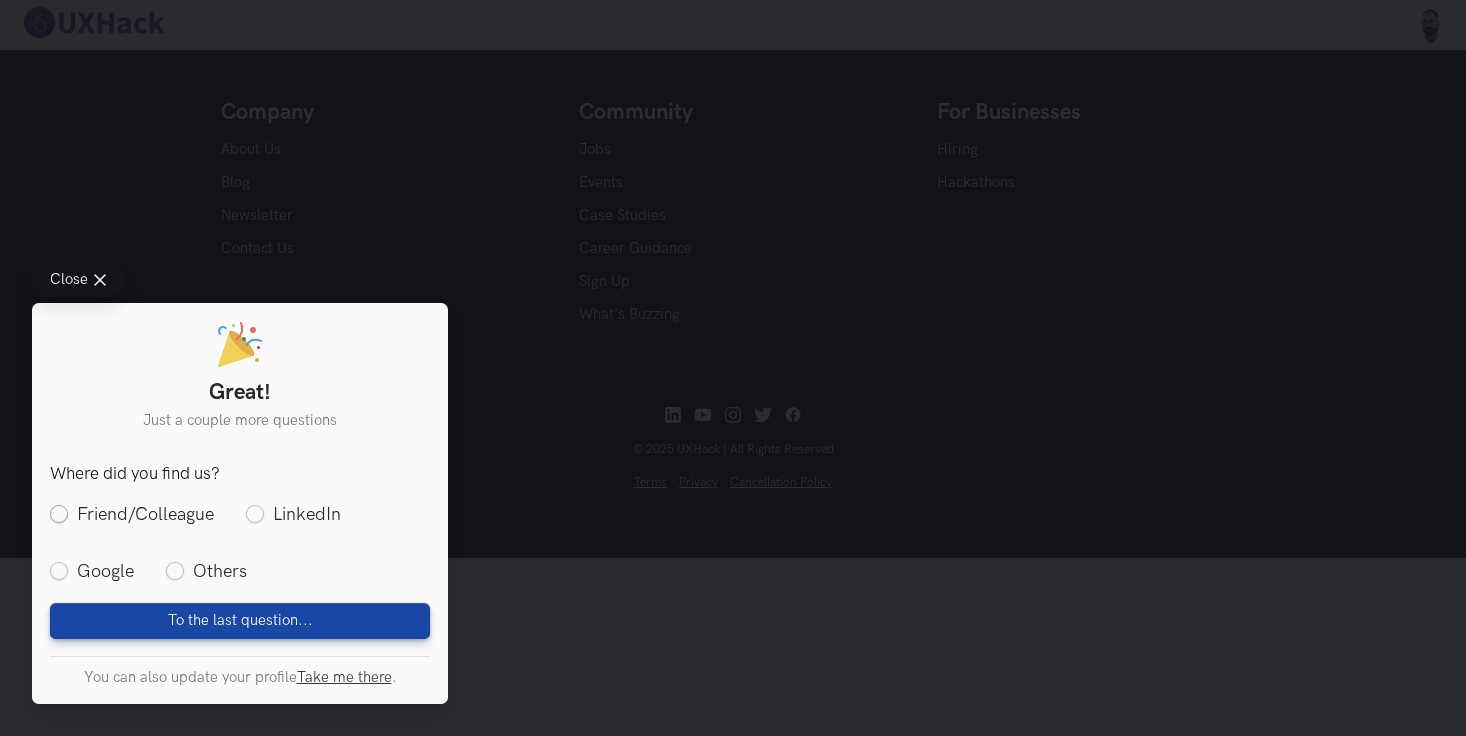 click on "Friend/Colleague" at bounding box center [132, 514] 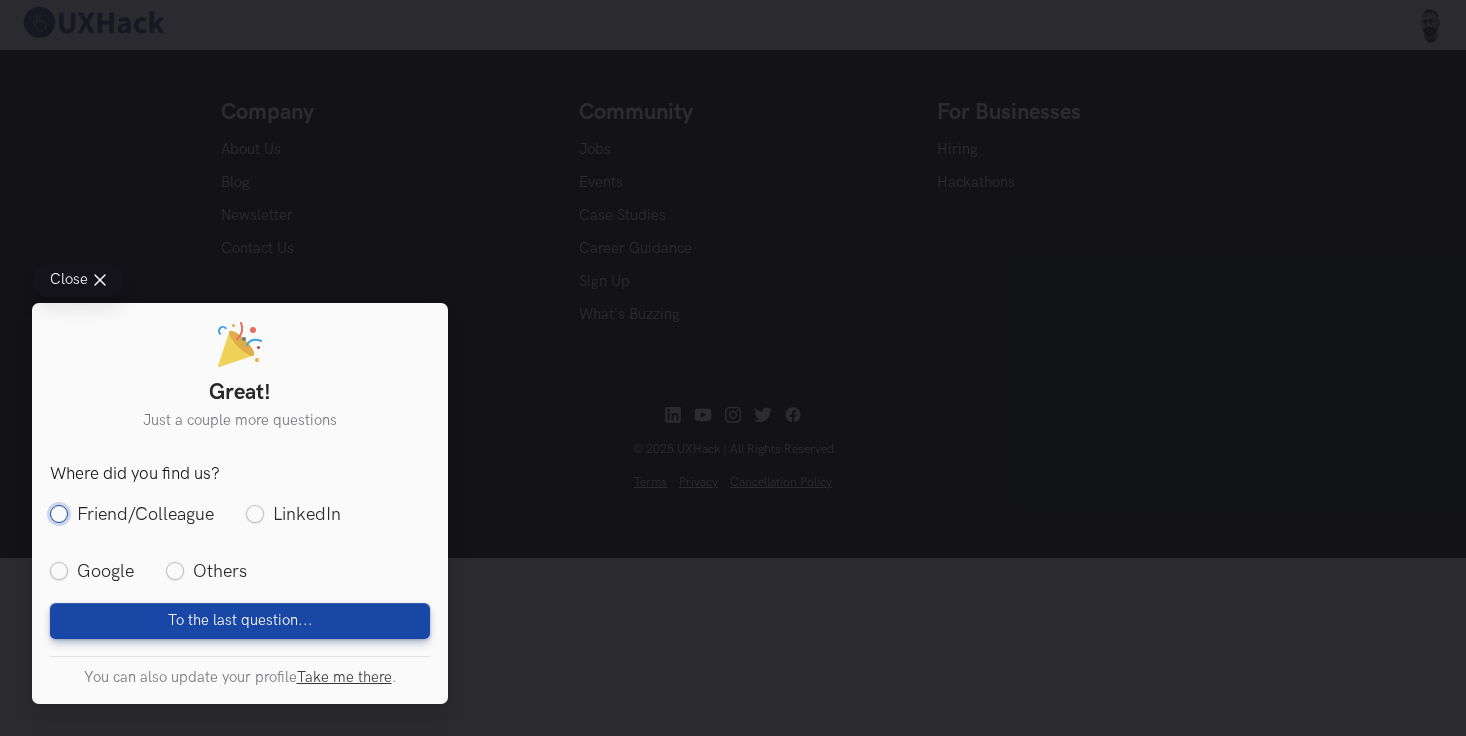 click on "Friend/Colleague" at bounding box center (59, 514) 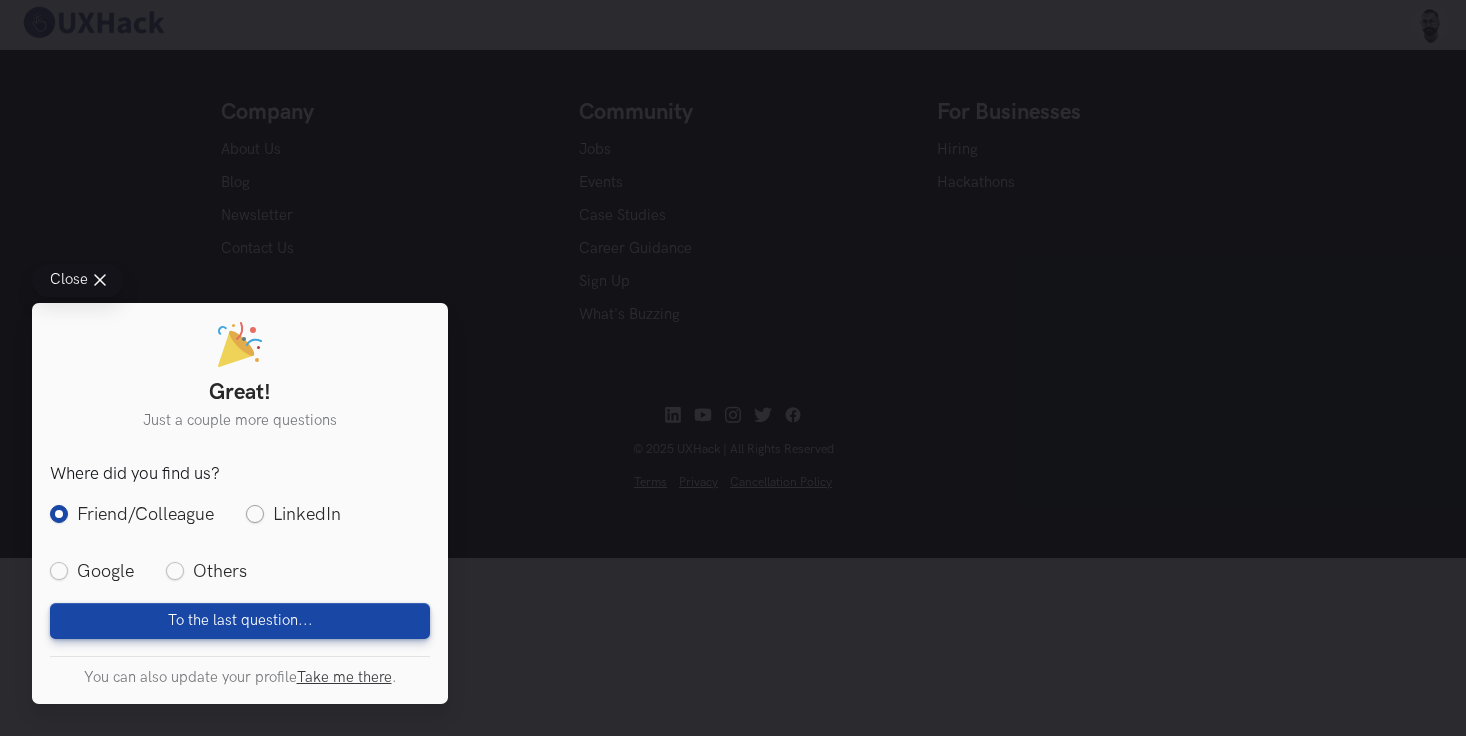 click on "LinkedIn" at bounding box center [293, 514] 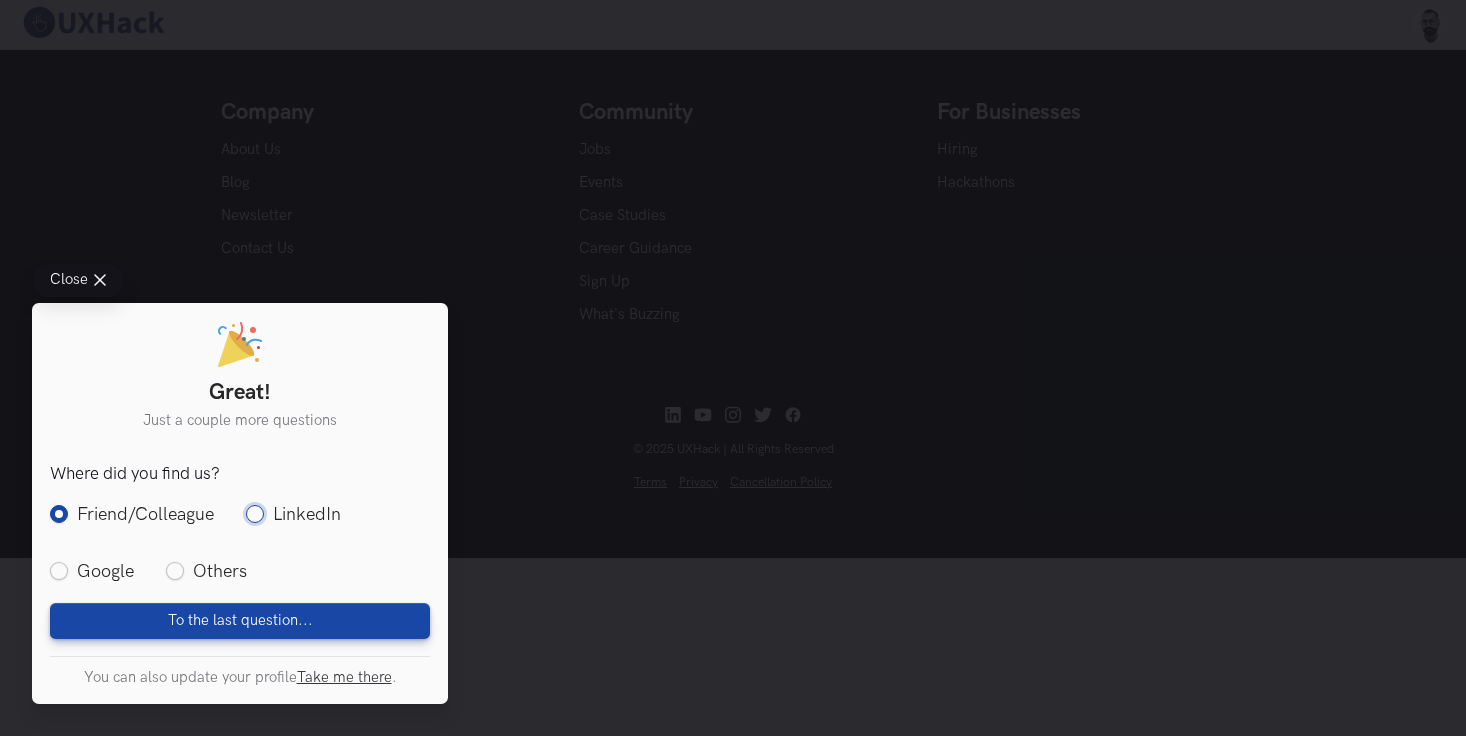 click on "LinkedIn" at bounding box center (255, 514) 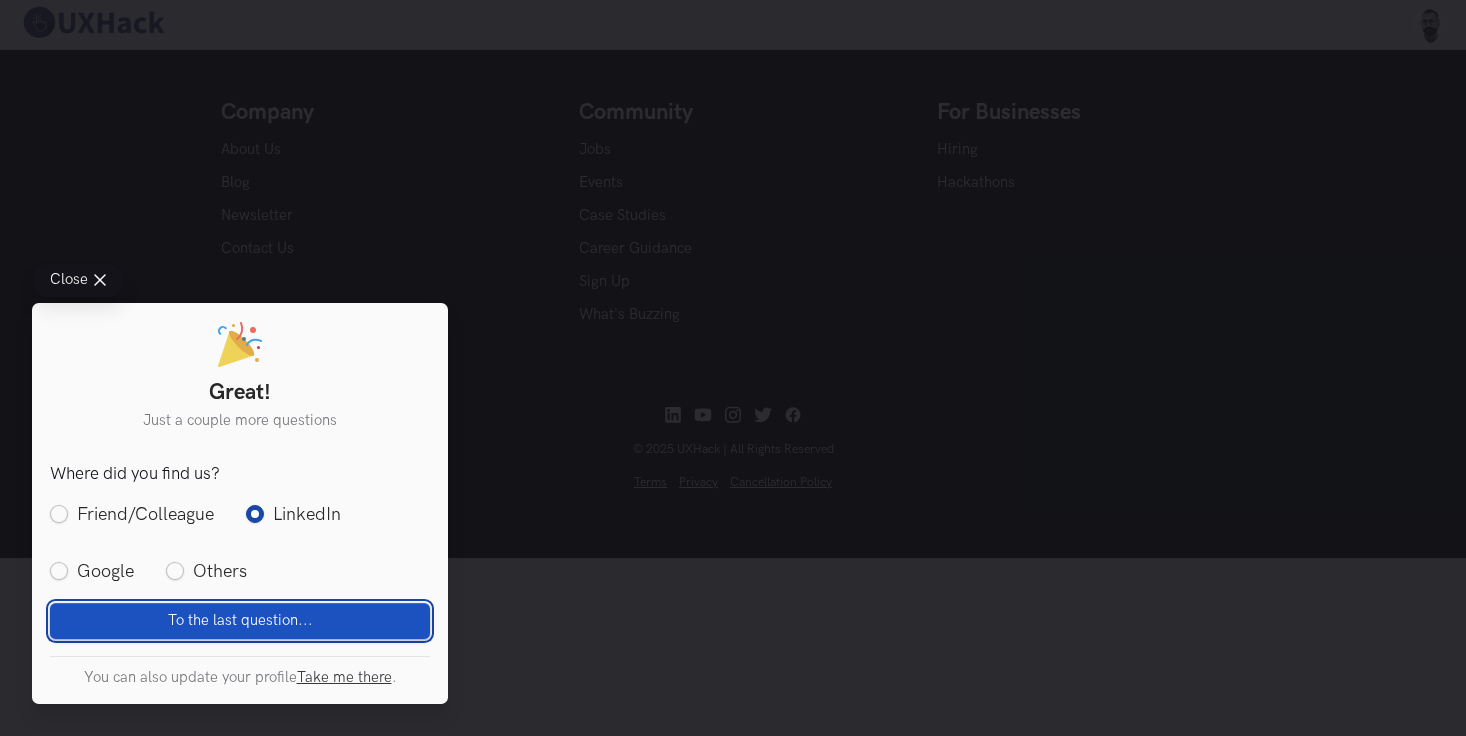click on "To the last question..." at bounding box center [240, 620] 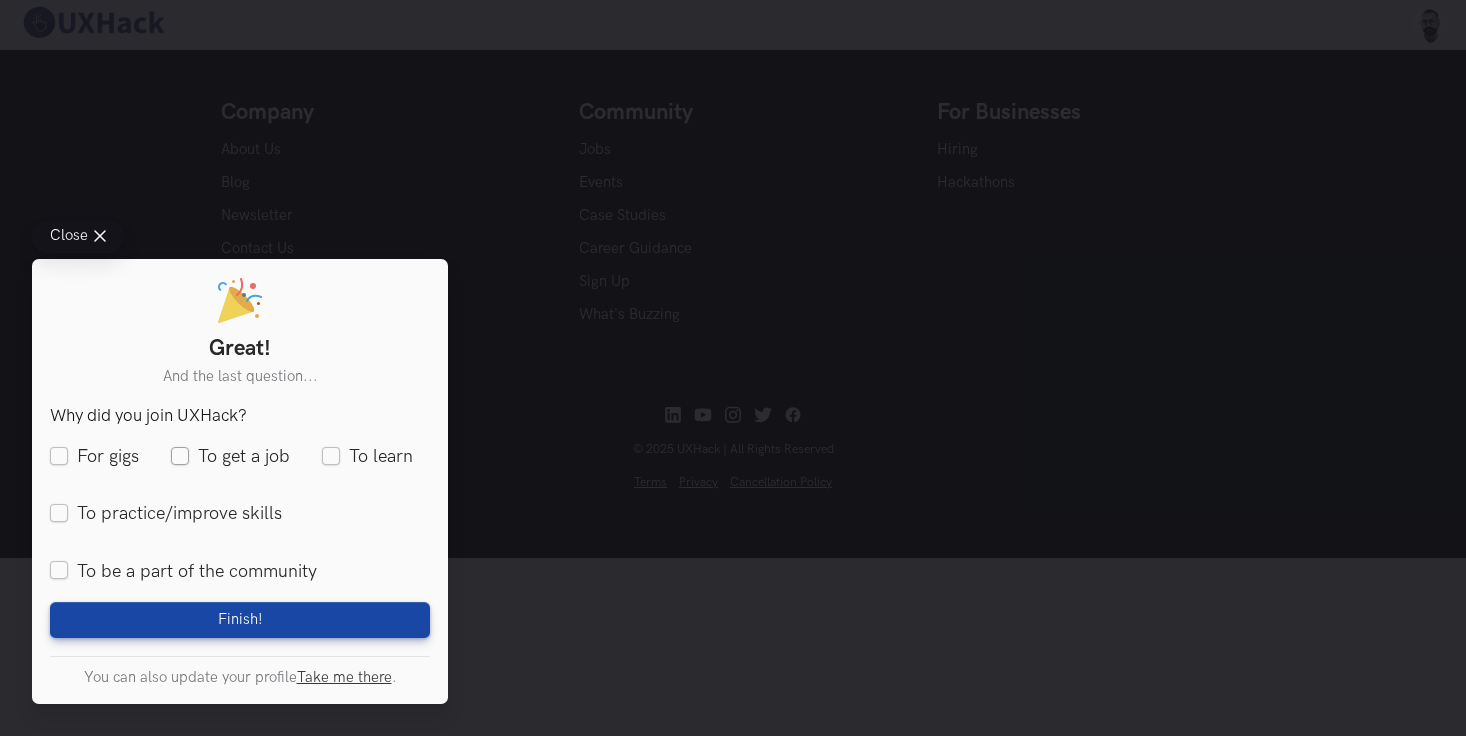 click on "To get a job" at bounding box center (230, 457) 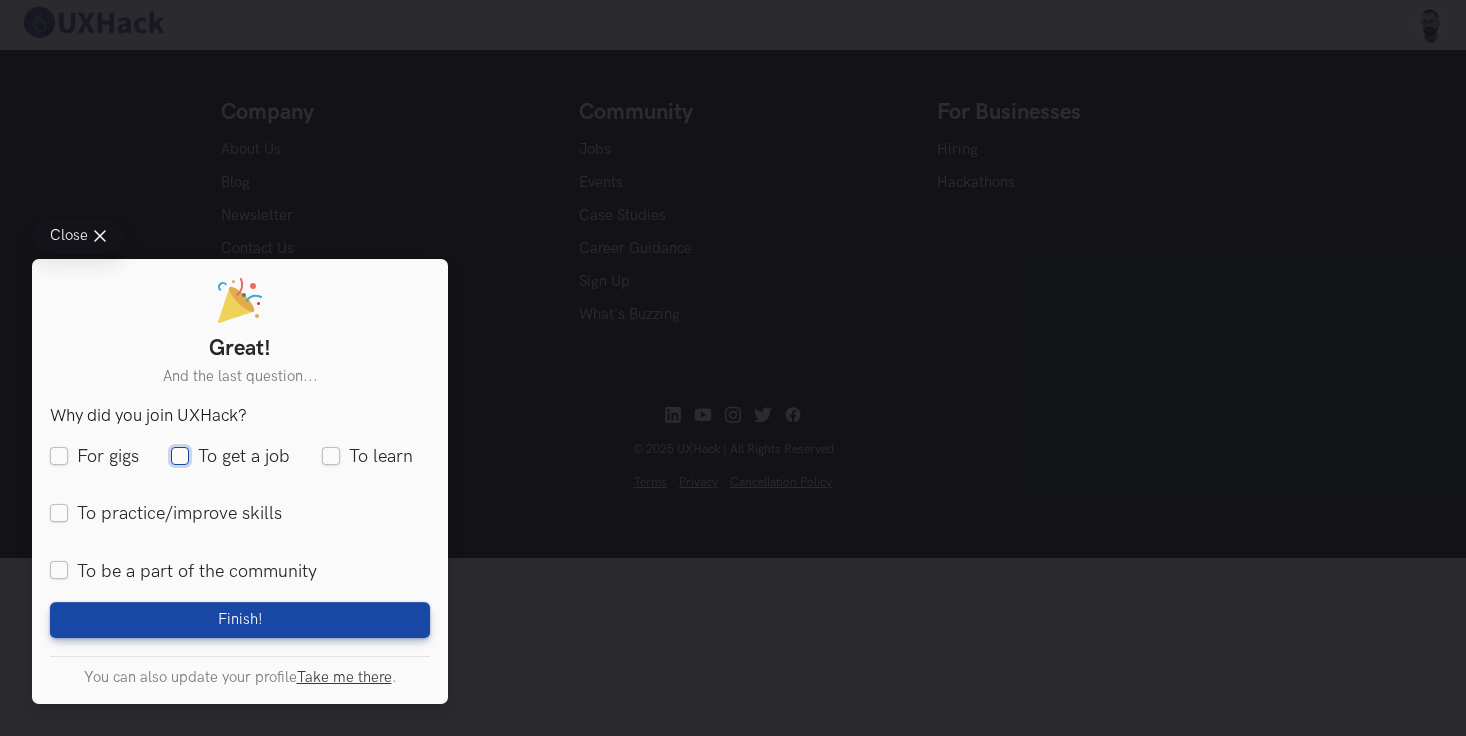 click on "To get a job" at bounding box center [180, 457] 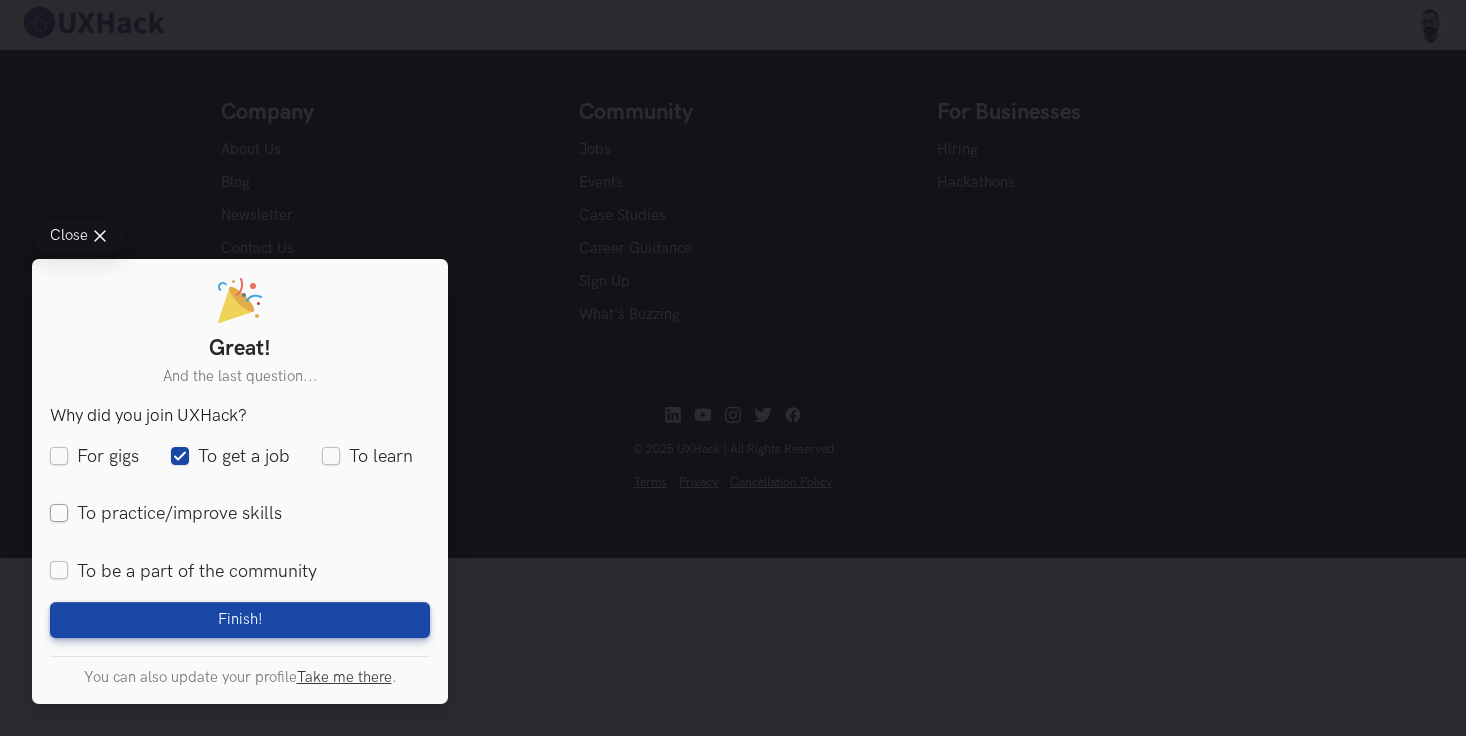 click on "To practice/improve skills" at bounding box center [166, 514] 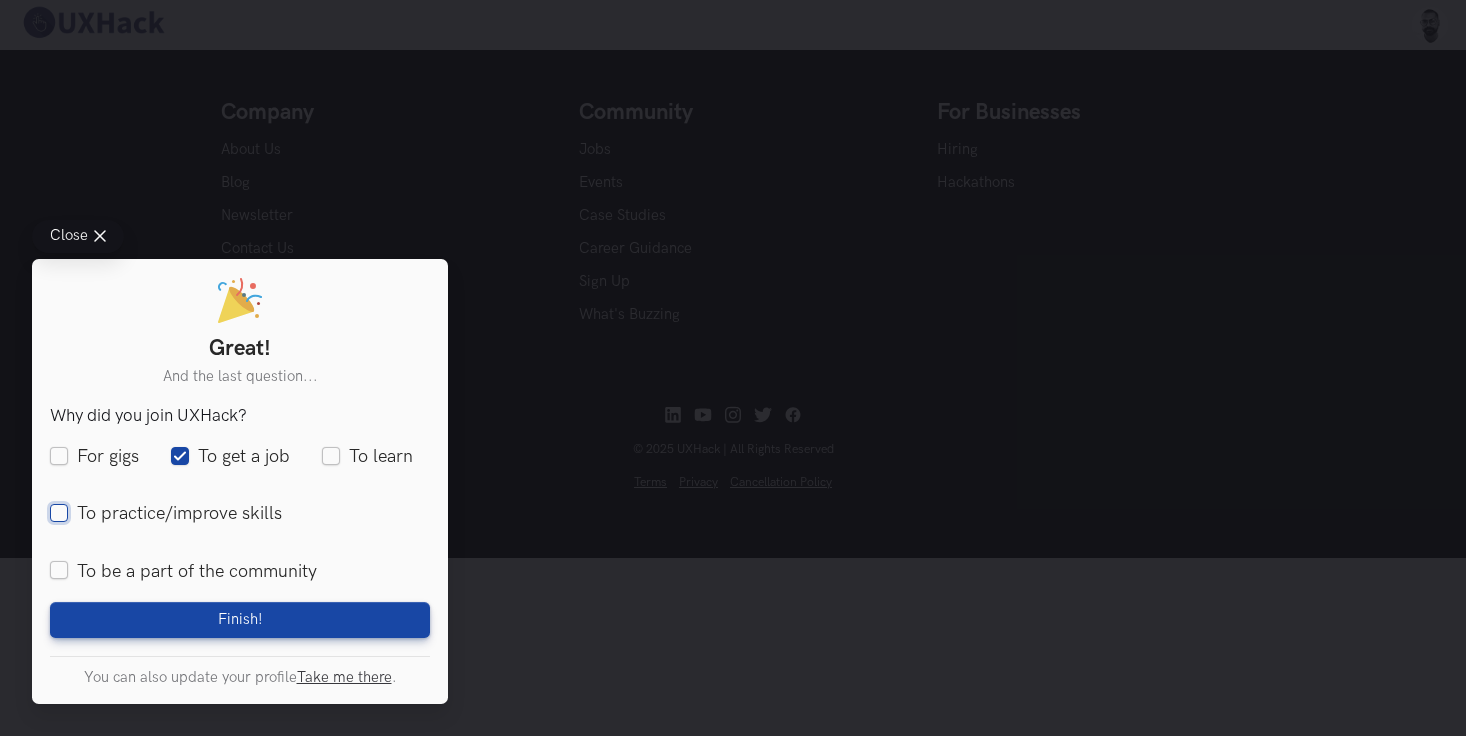 click on "To practice/improve skills" at bounding box center [59, 514] 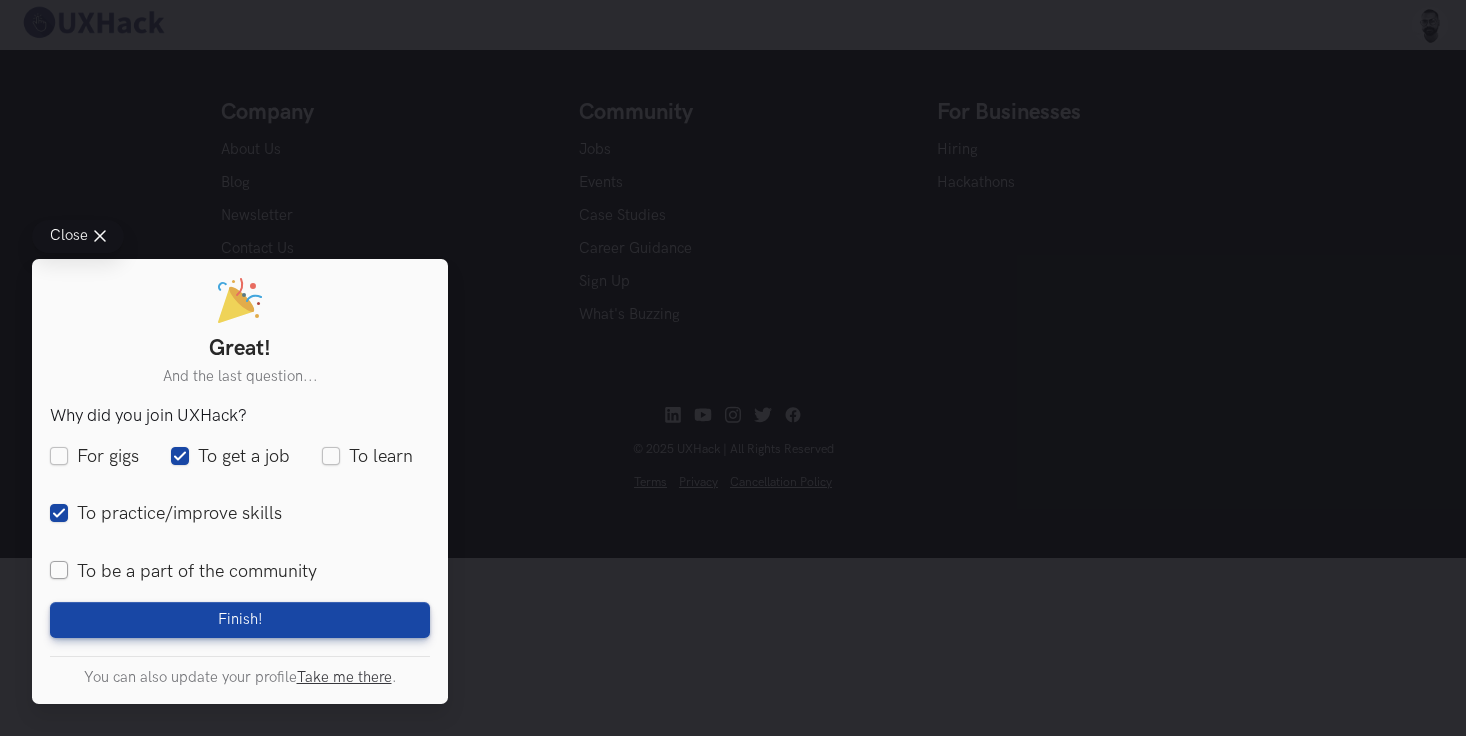click on "To be a part of the community" at bounding box center (183, 571) 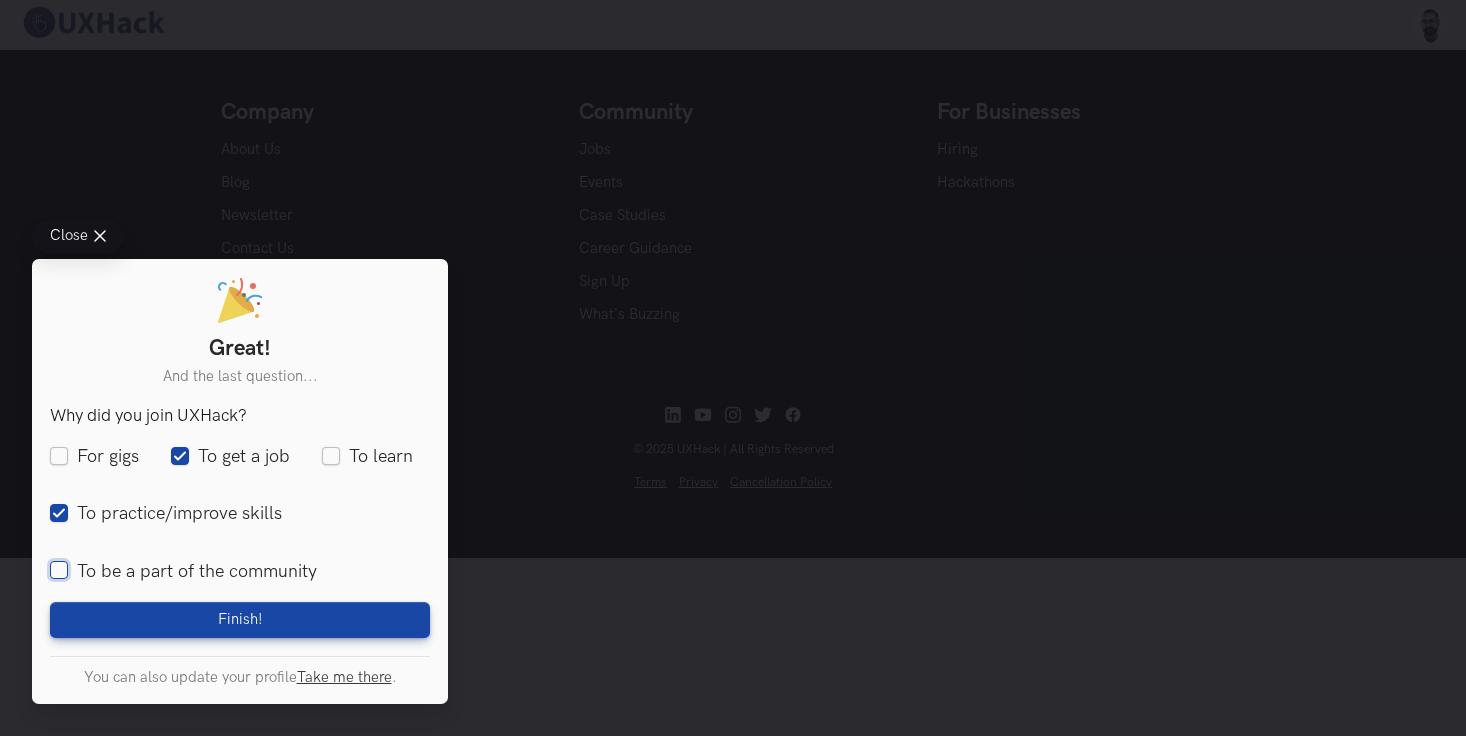 click on "To be a part of the community" at bounding box center [59, 572] 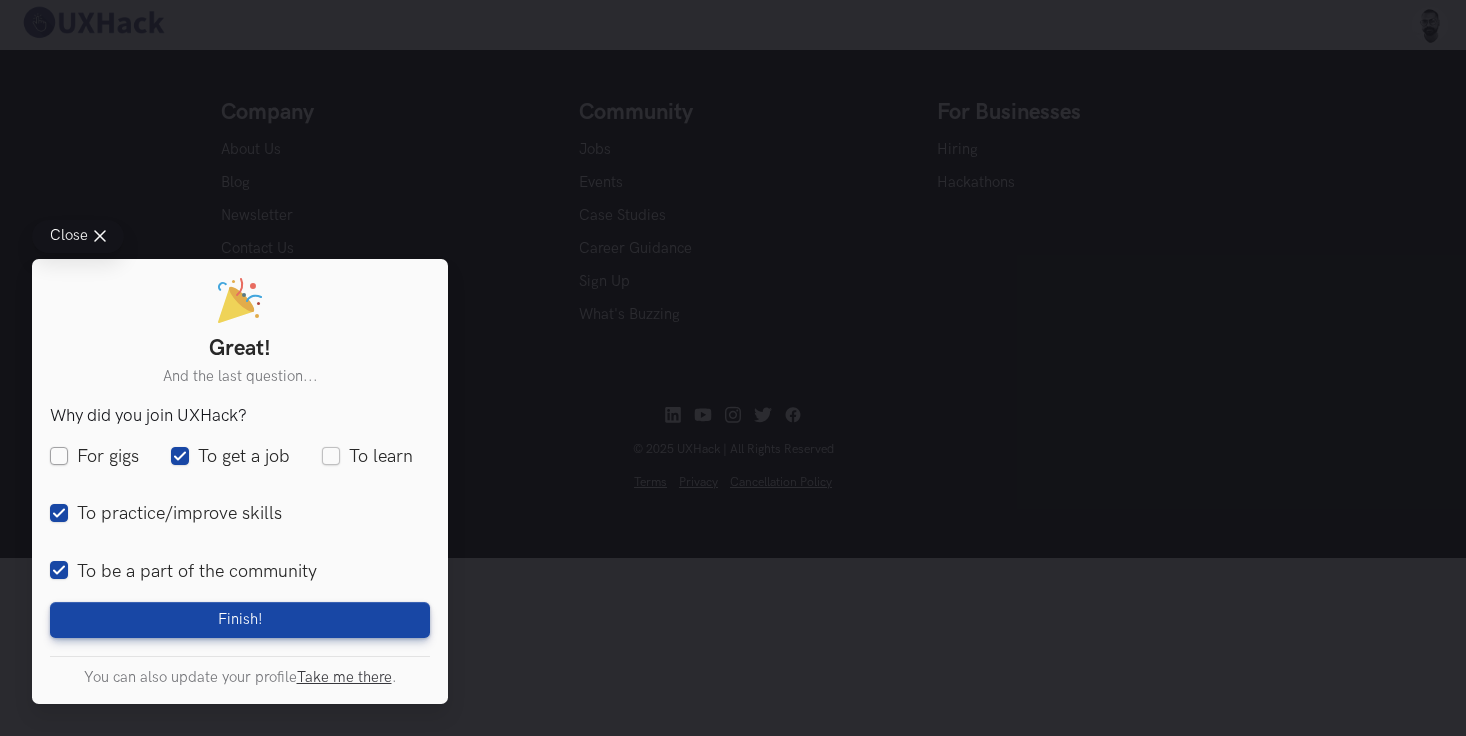 click on "For gigs" at bounding box center (94, 457) 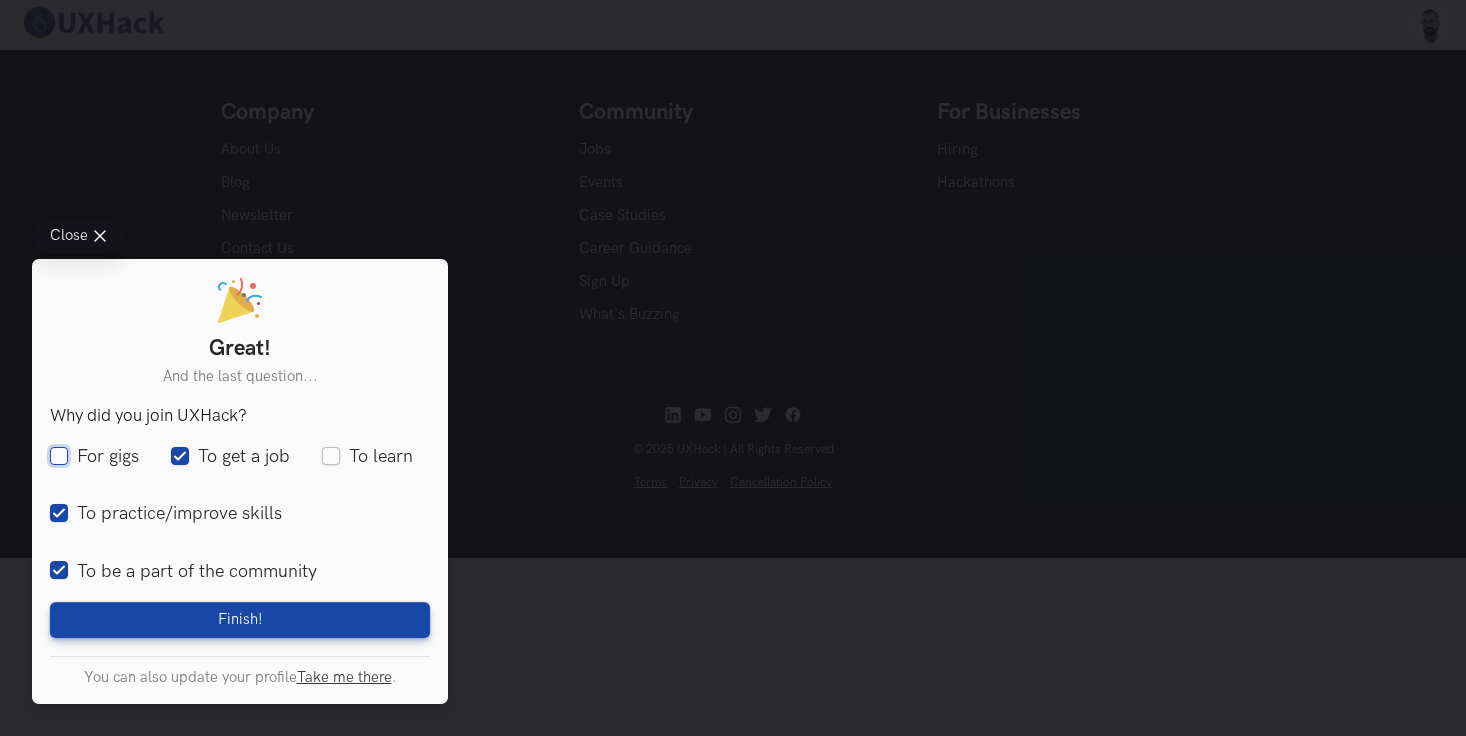 click on "For gigs" at bounding box center [59, 457] 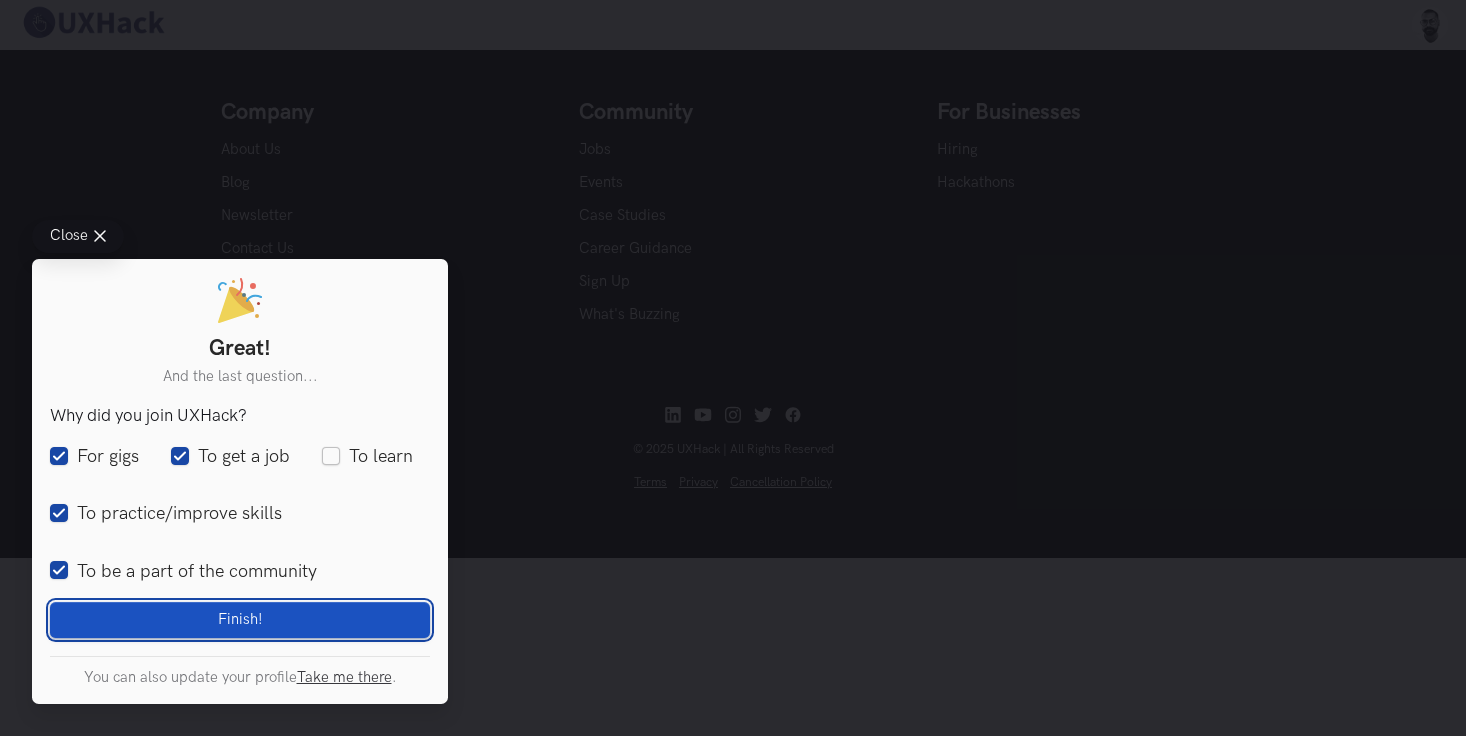 click on "Finish!   Loading" at bounding box center [240, 620] 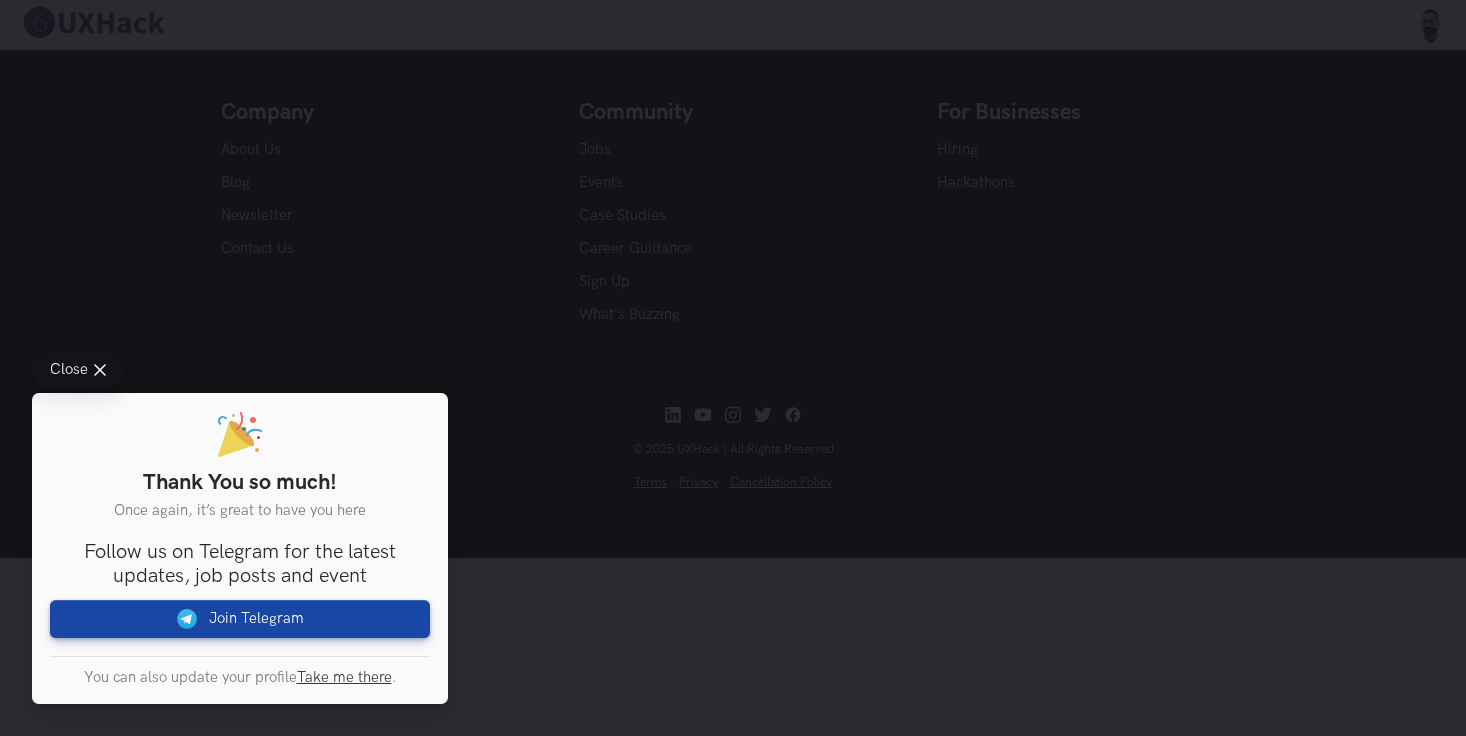 click on "Take me there" at bounding box center (344, 677) 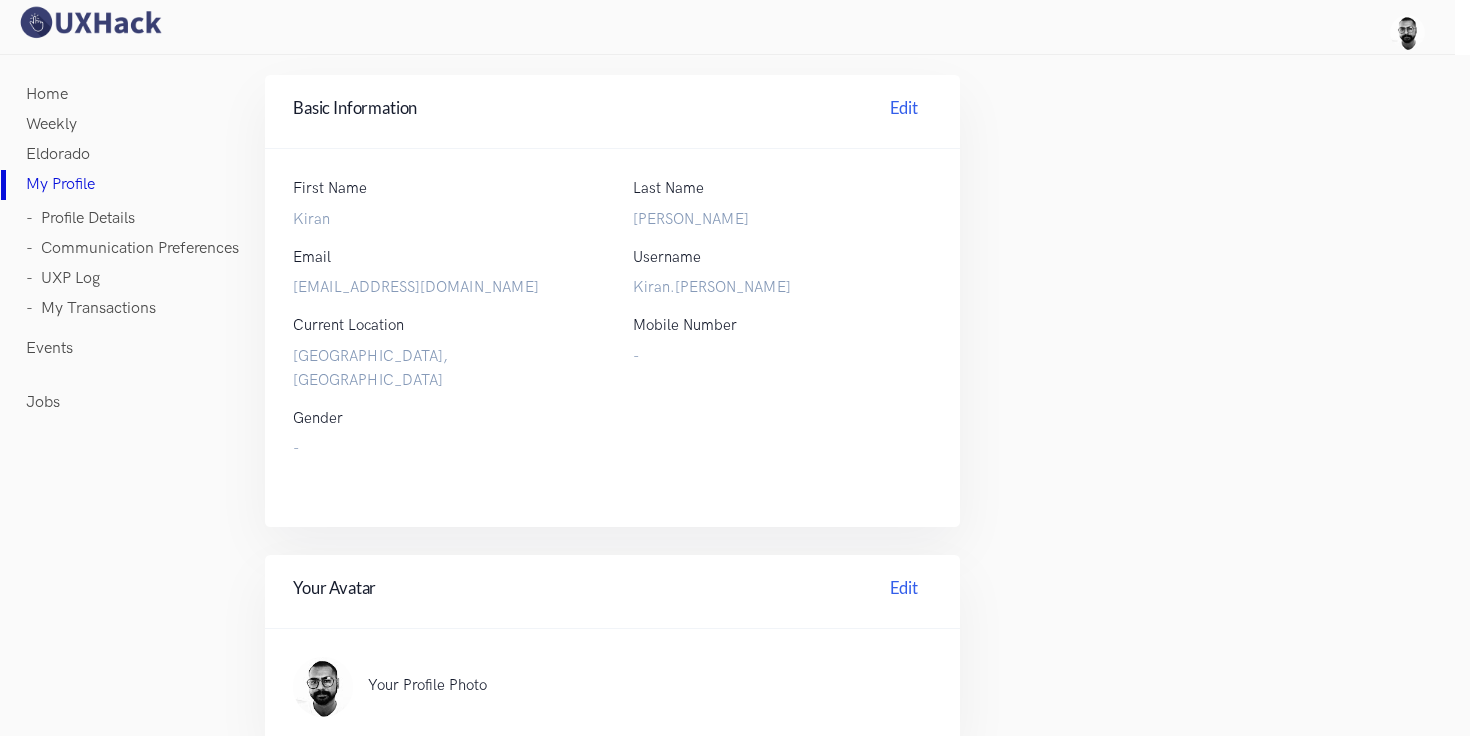 scroll, scrollTop: 0, scrollLeft: 0, axis: both 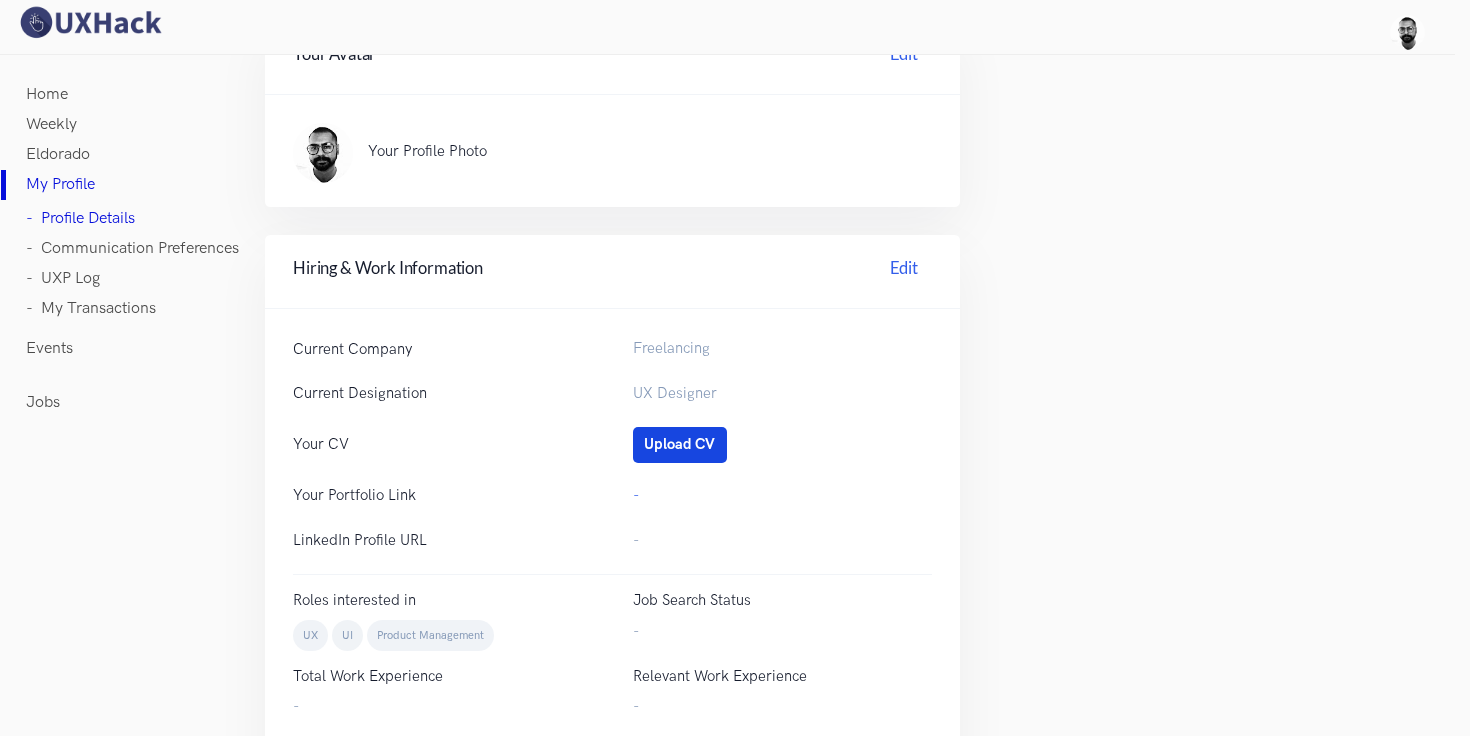 click on "Upload CV" at bounding box center (680, 445) 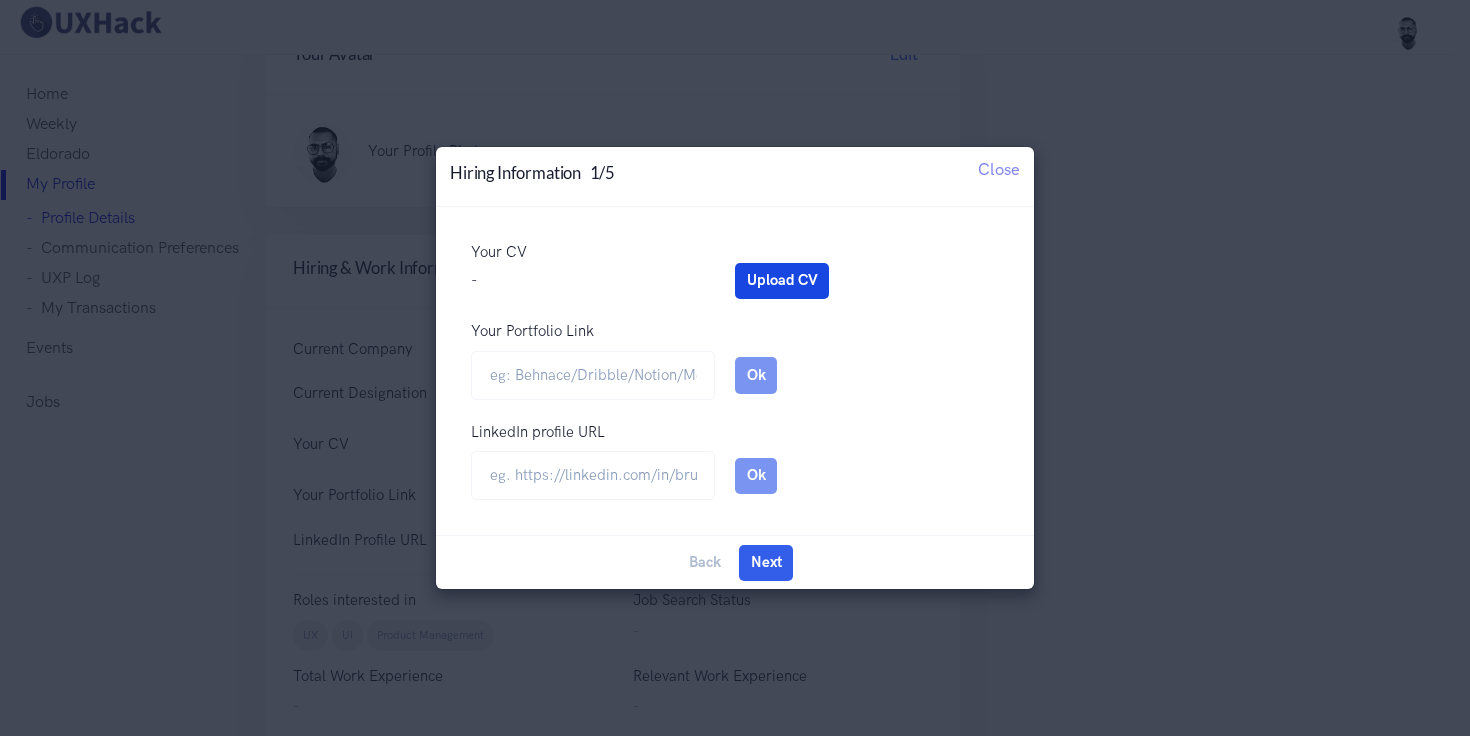 click on "Upload CV" at bounding box center (782, 281) 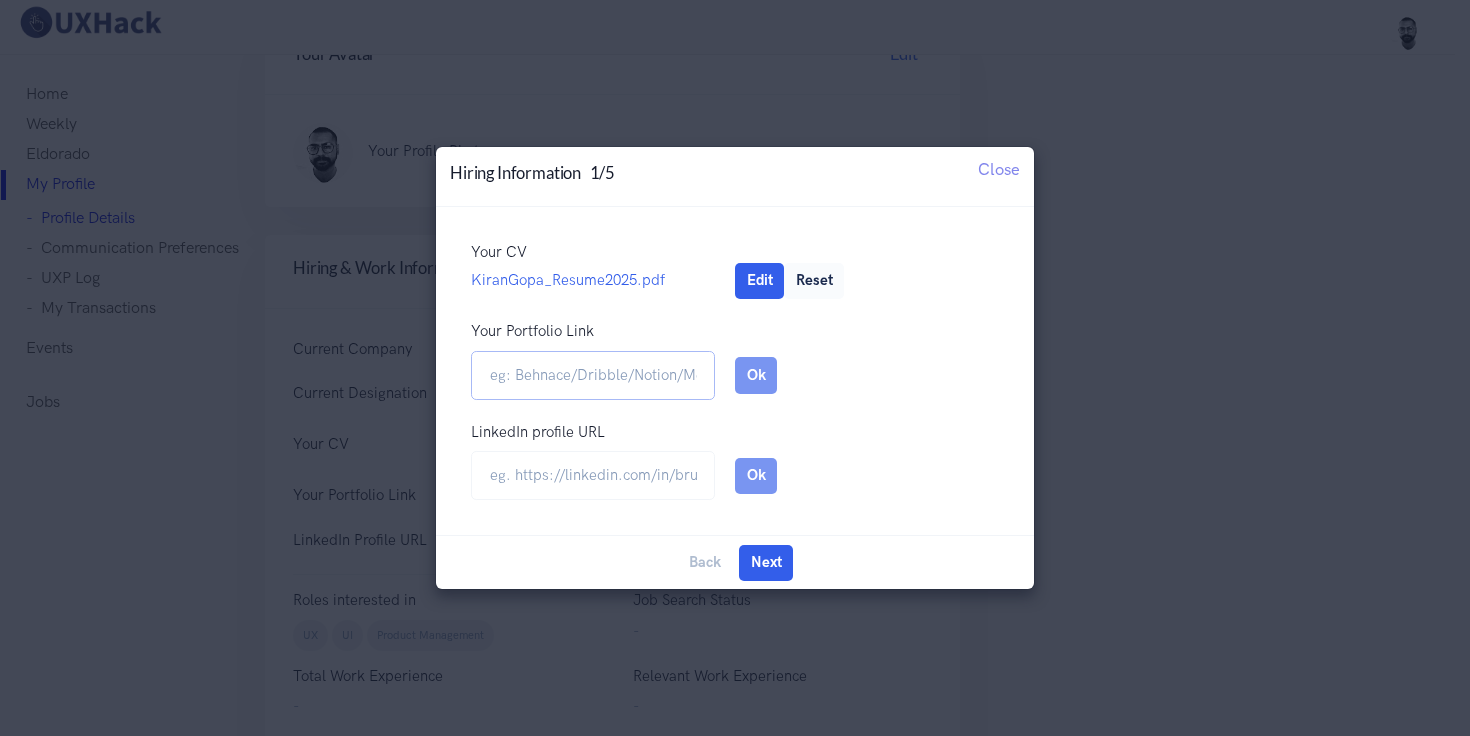 click on "Your Portfolio Link" at bounding box center (593, 375) 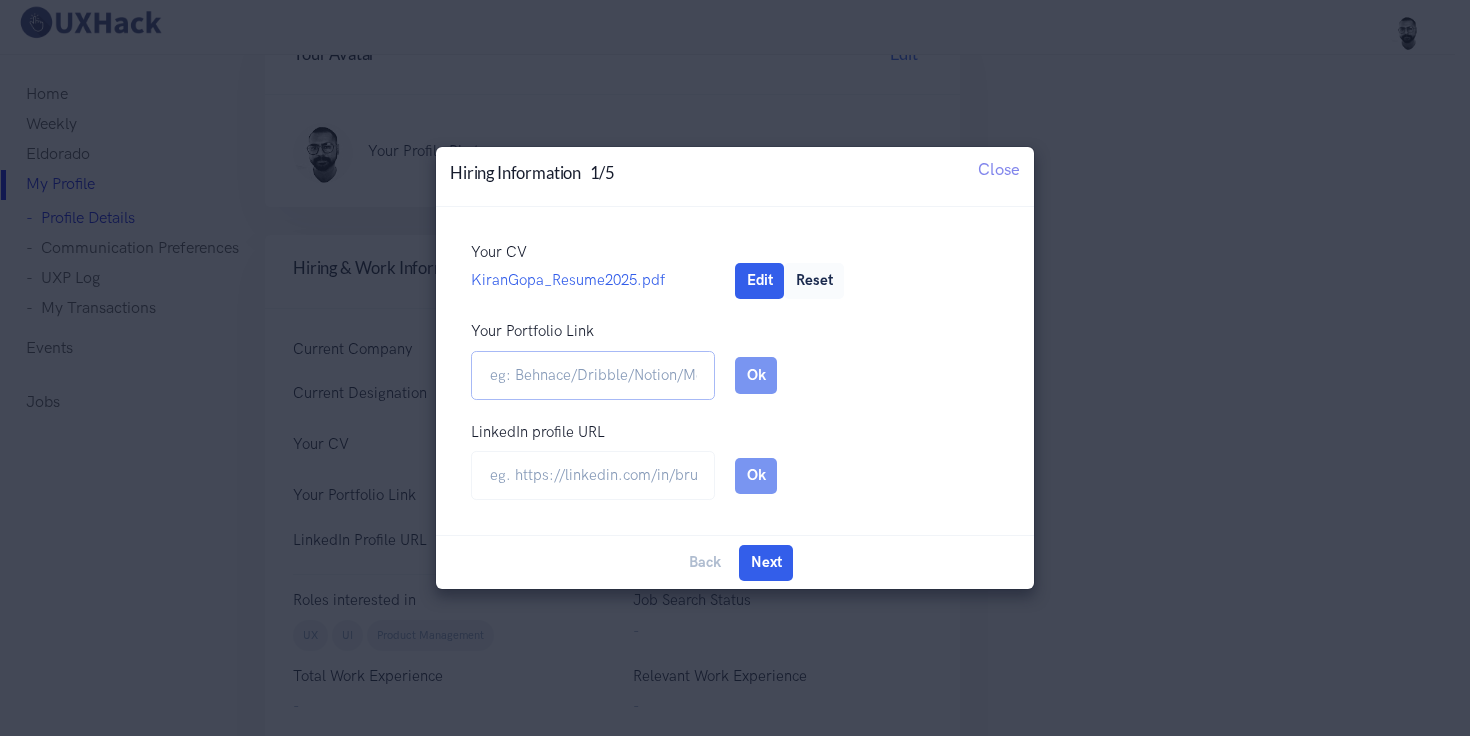 paste on "[URL][DOMAIN_NAME]" 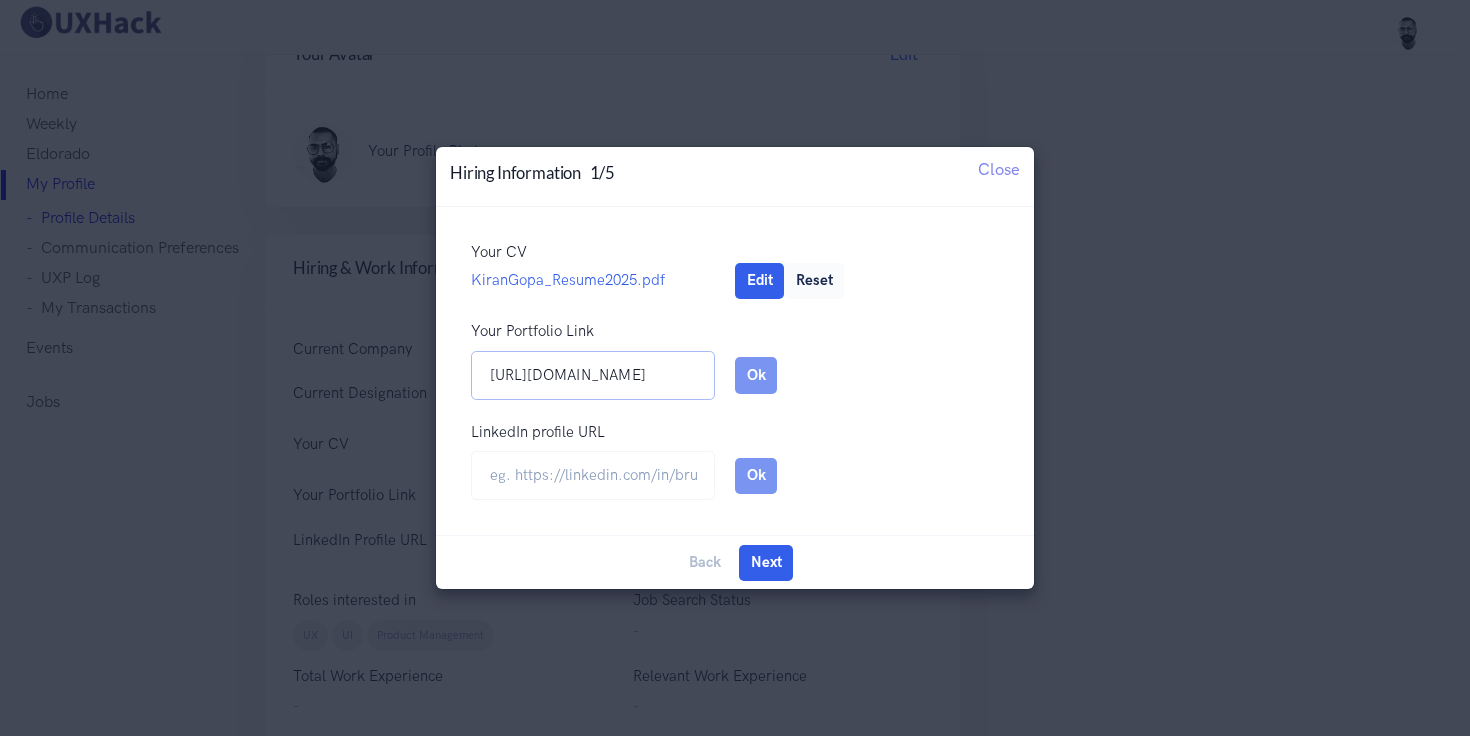scroll, scrollTop: 0, scrollLeft: 70, axis: horizontal 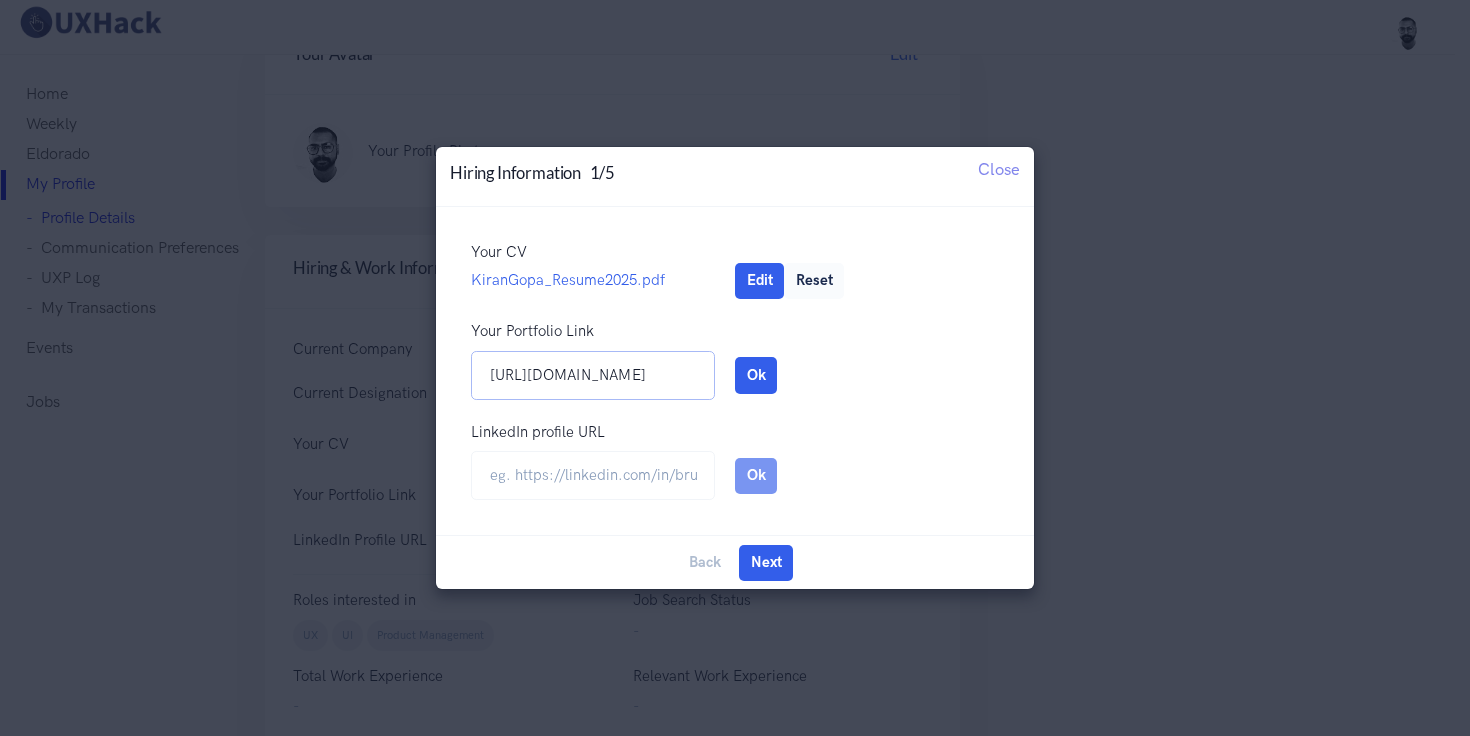 type on "[URL][DOMAIN_NAME]" 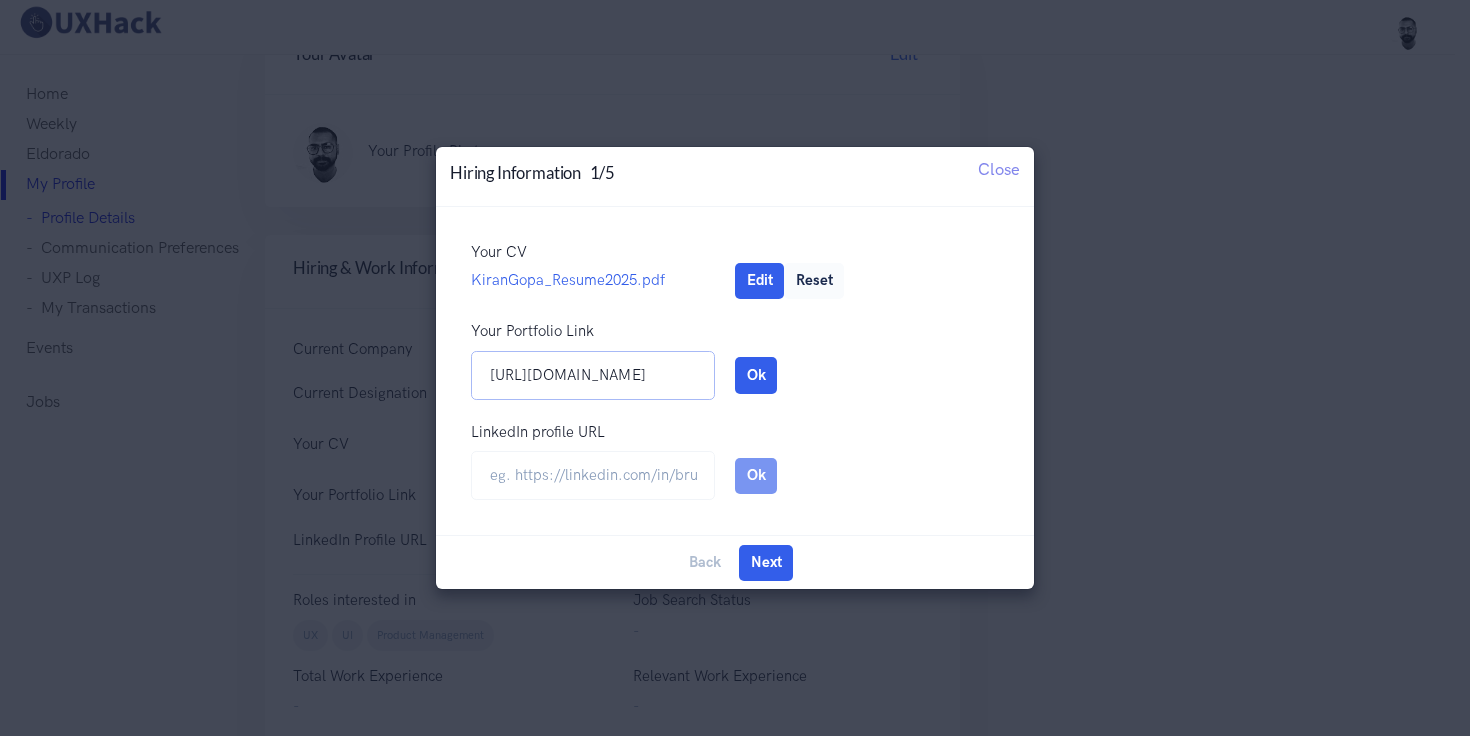 scroll, scrollTop: 0, scrollLeft: 0, axis: both 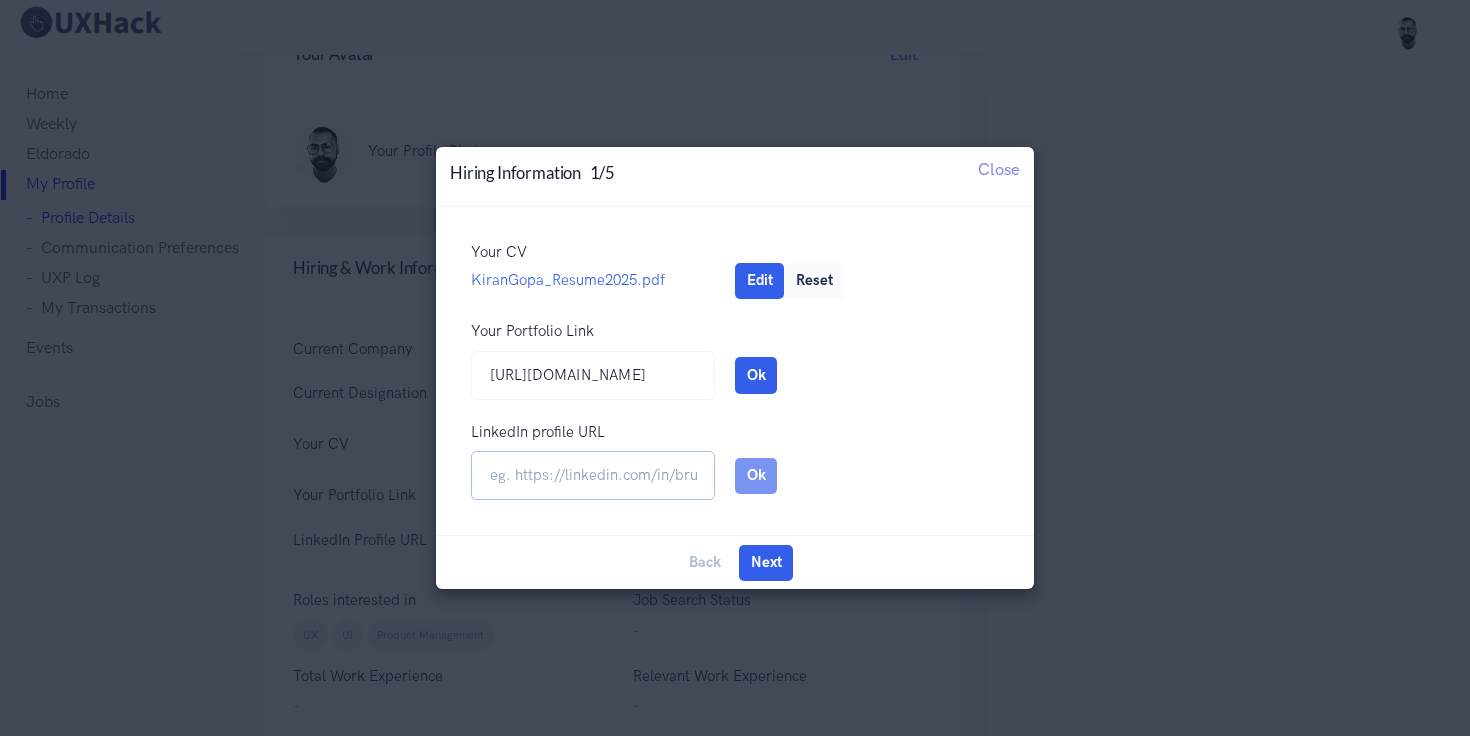 click at bounding box center [593, 475] 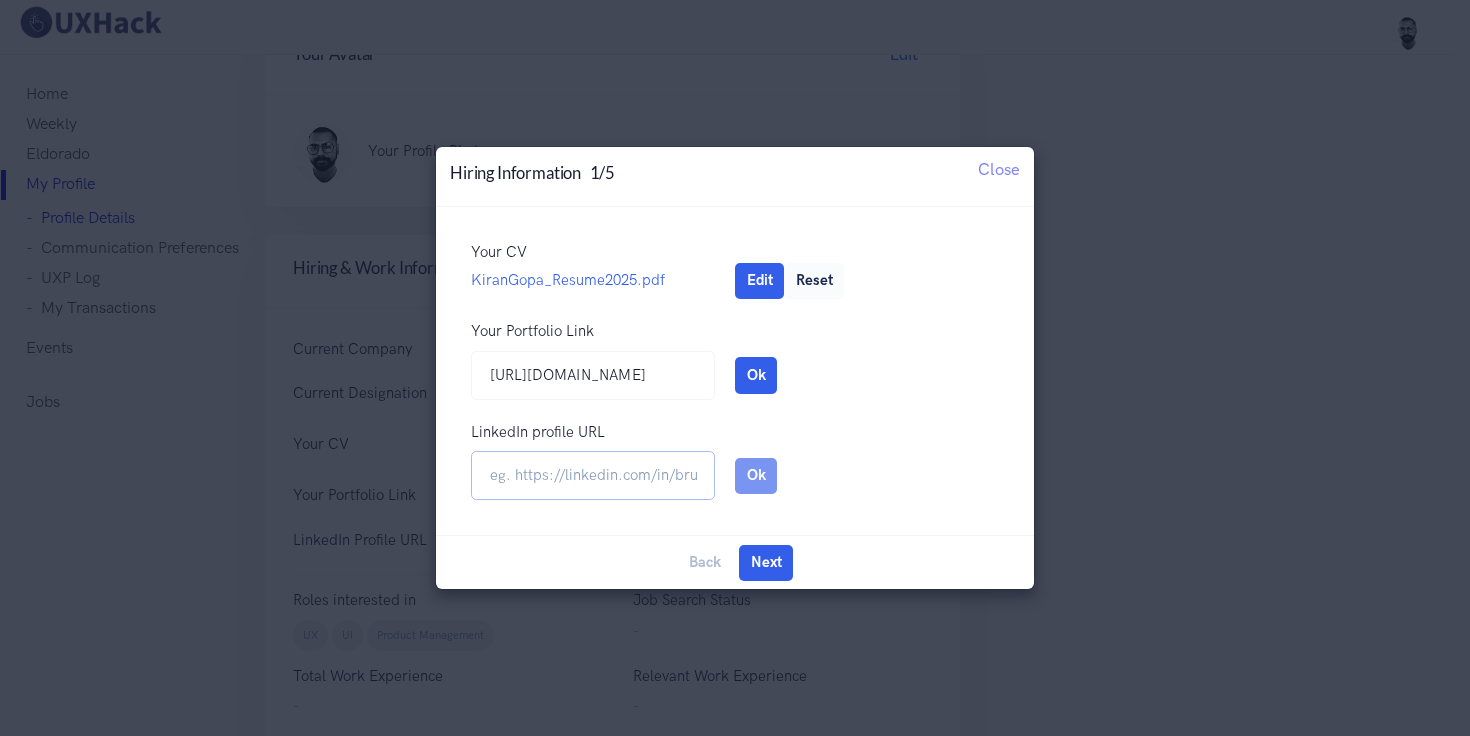 paste on "[URL][DOMAIN_NAME][PERSON_NAME]" 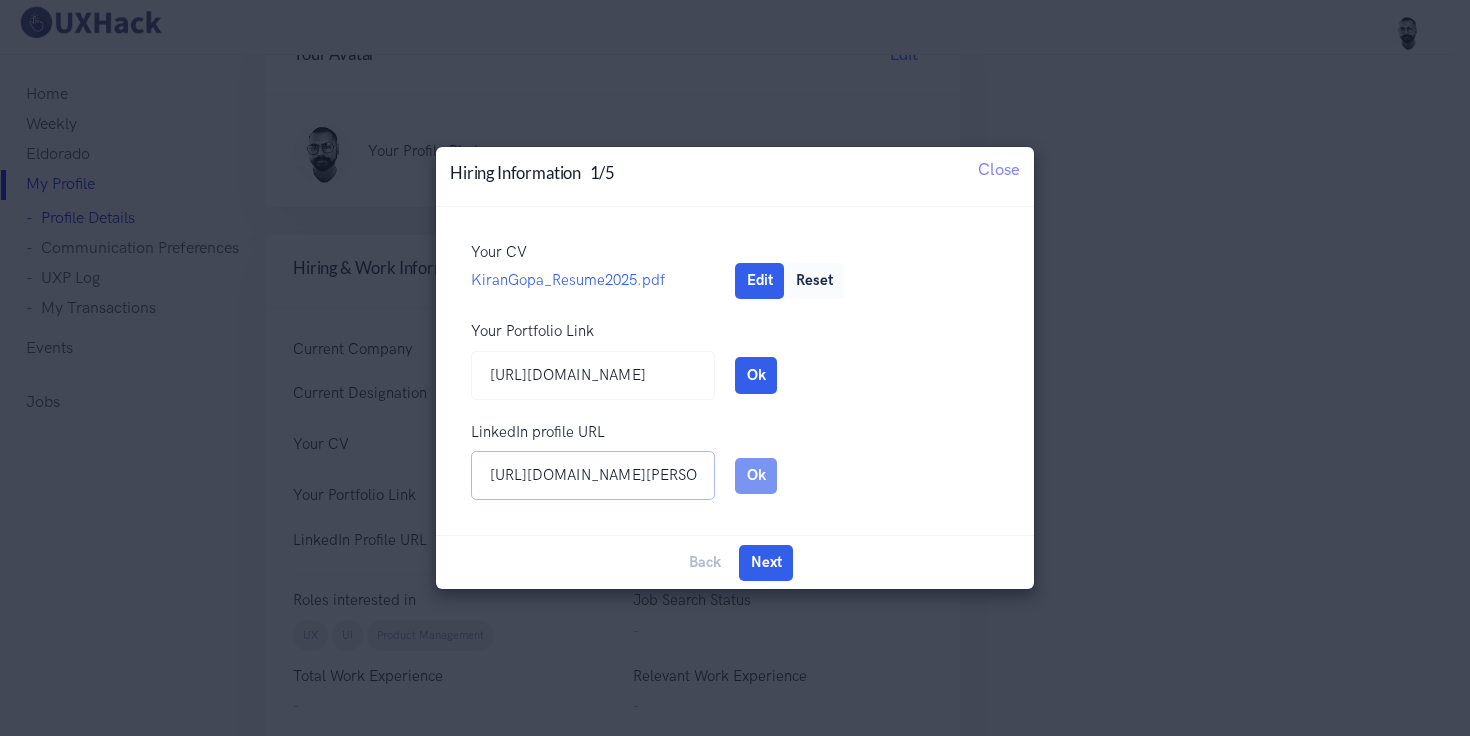 scroll, scrollTop: 0, scrollLeft: 65, axis: horizontal 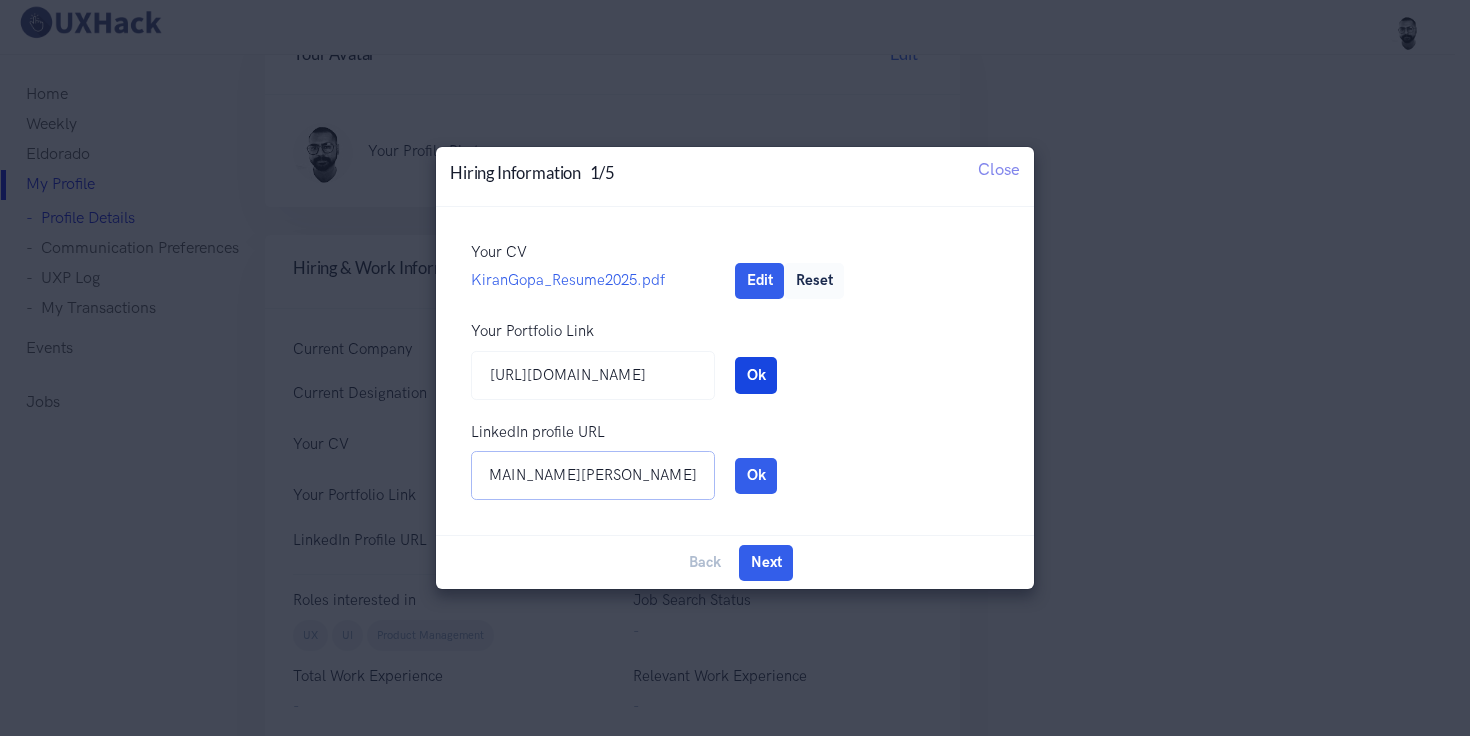 type on "[URL][DOMAIN_NAME][PERSON_NAME]" 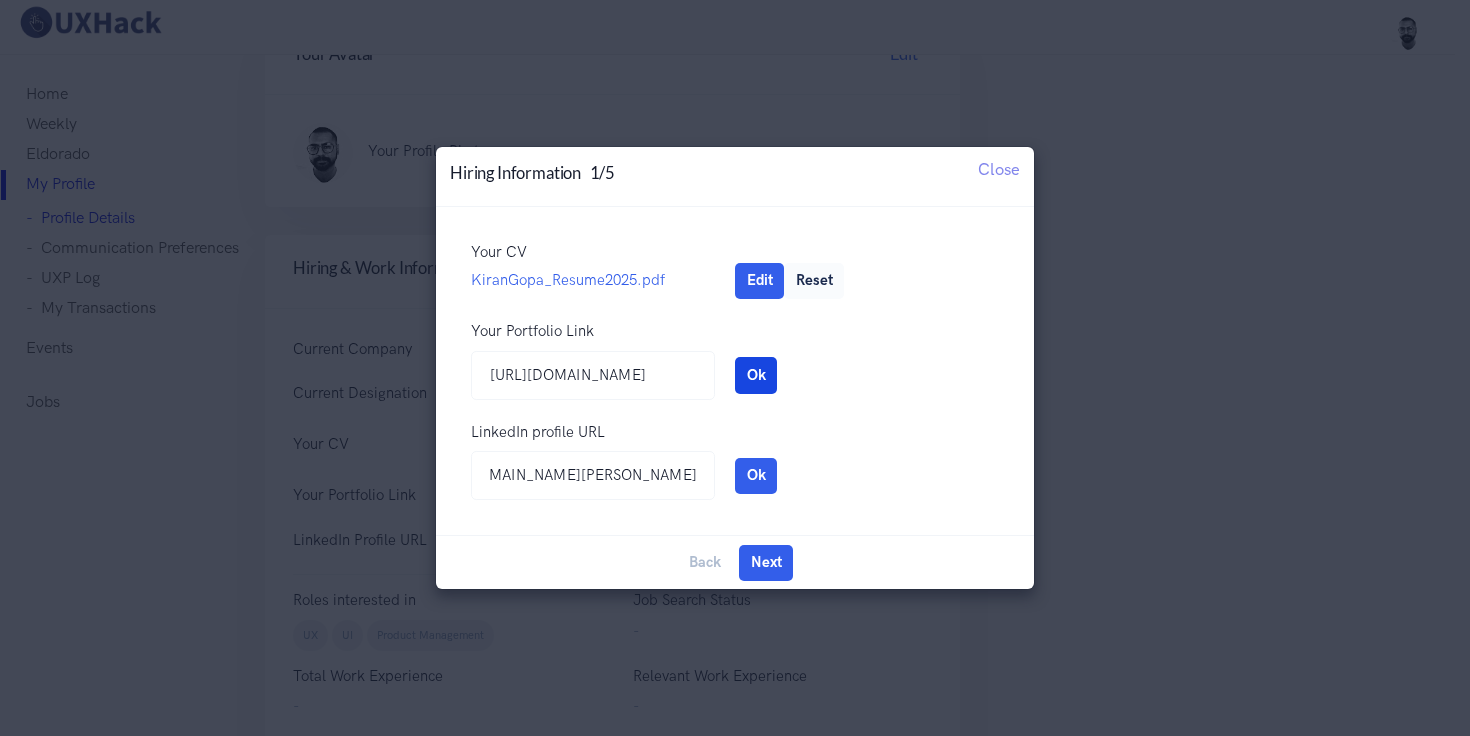 scroll, scrollTop: 0, scrollLeft: 0, axis: both 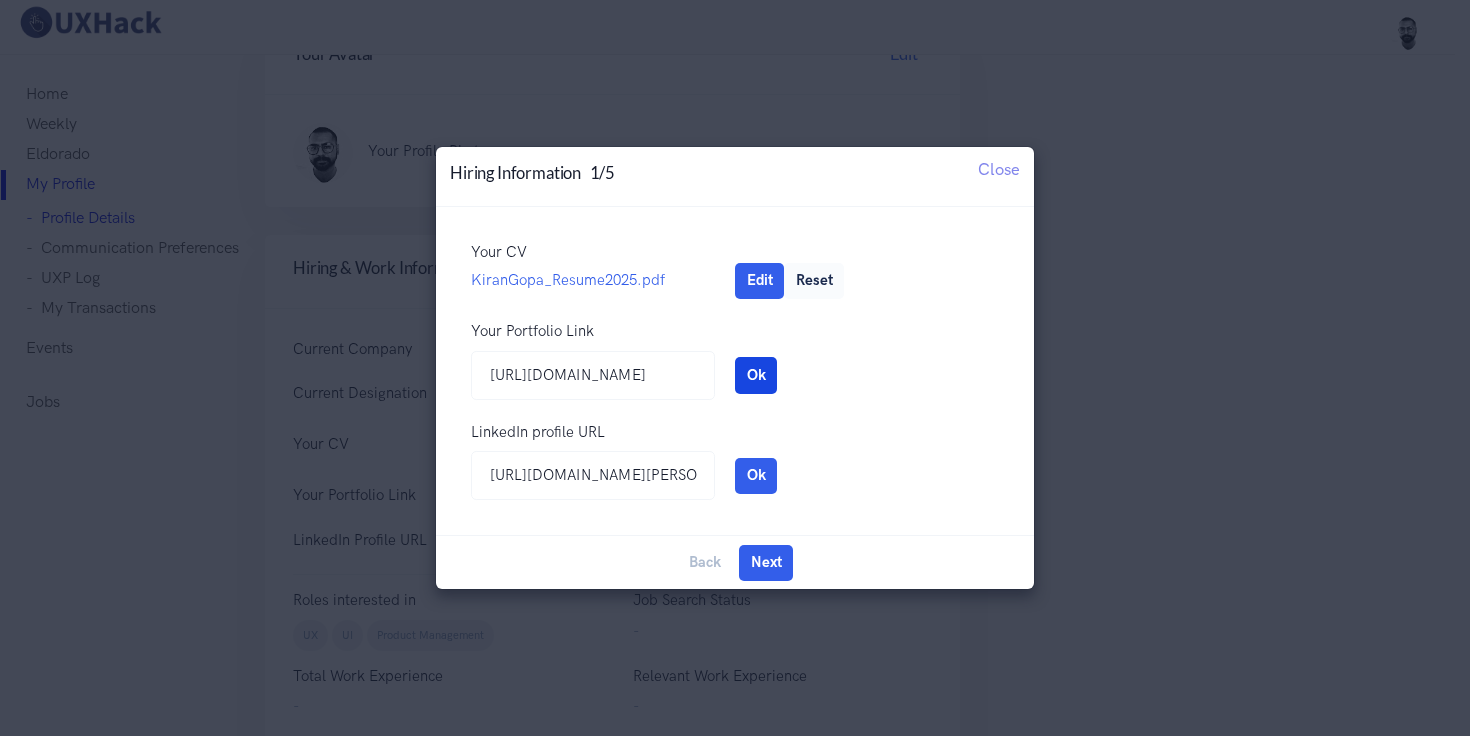 click on "Ok" at bounding box center (756, 375) 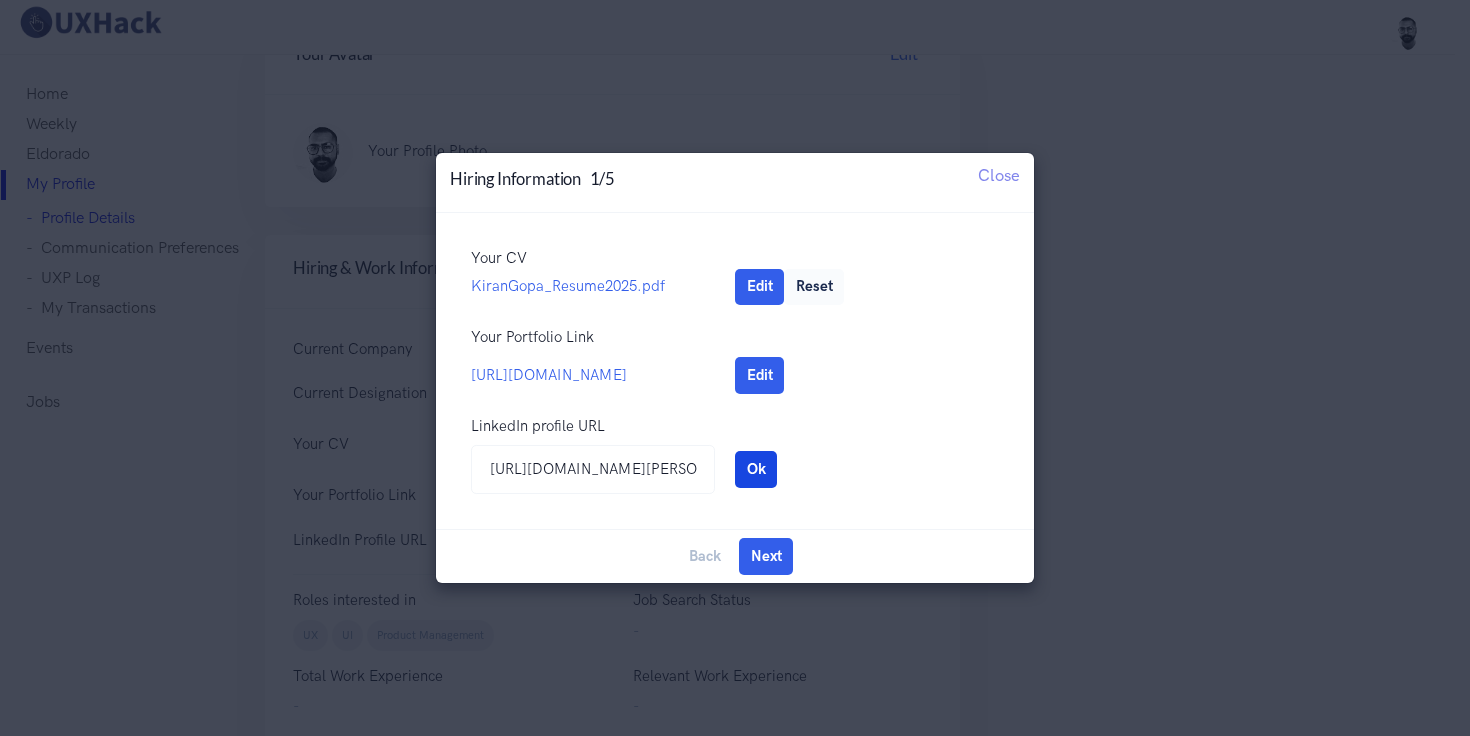 click on "Ok" at bounding box center (756, 469) 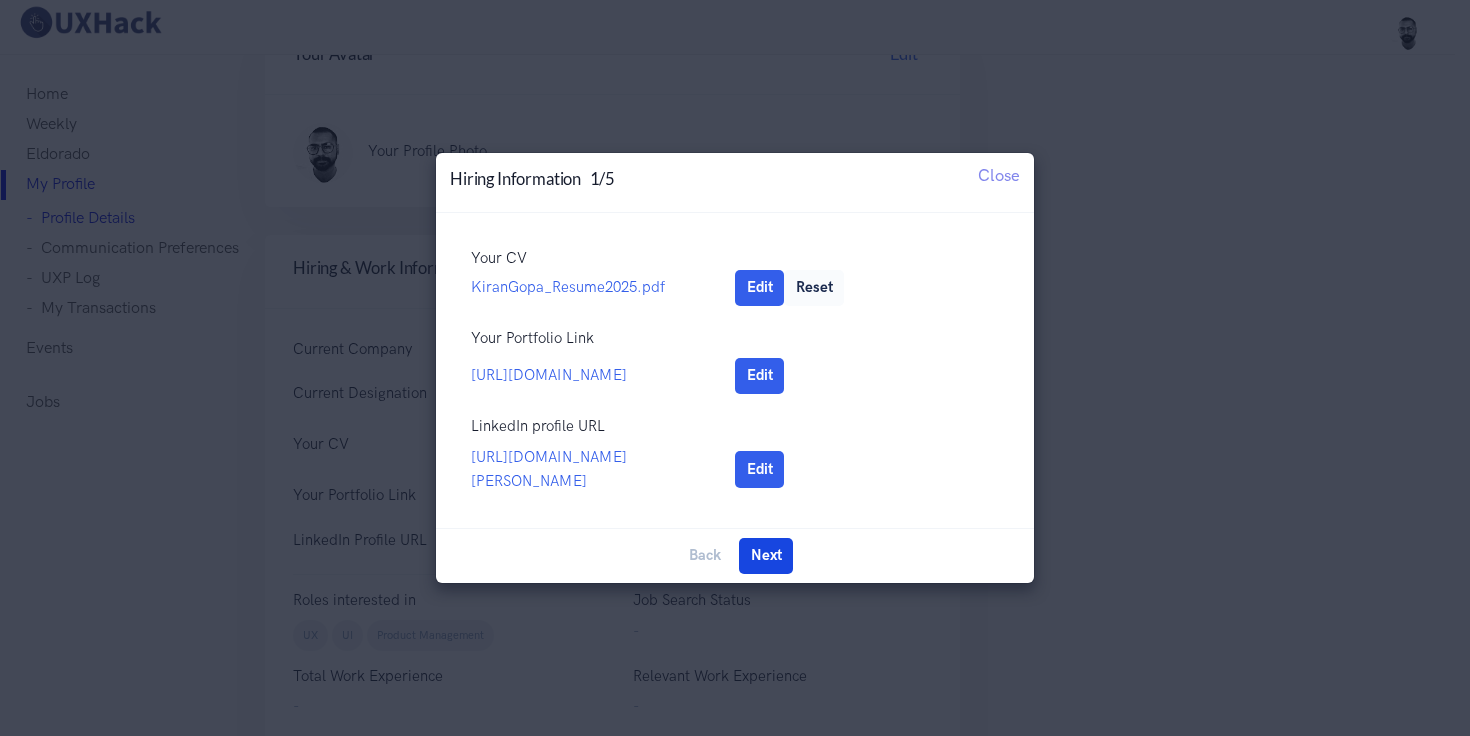 click on "Next" at bounding box center (766, 556) 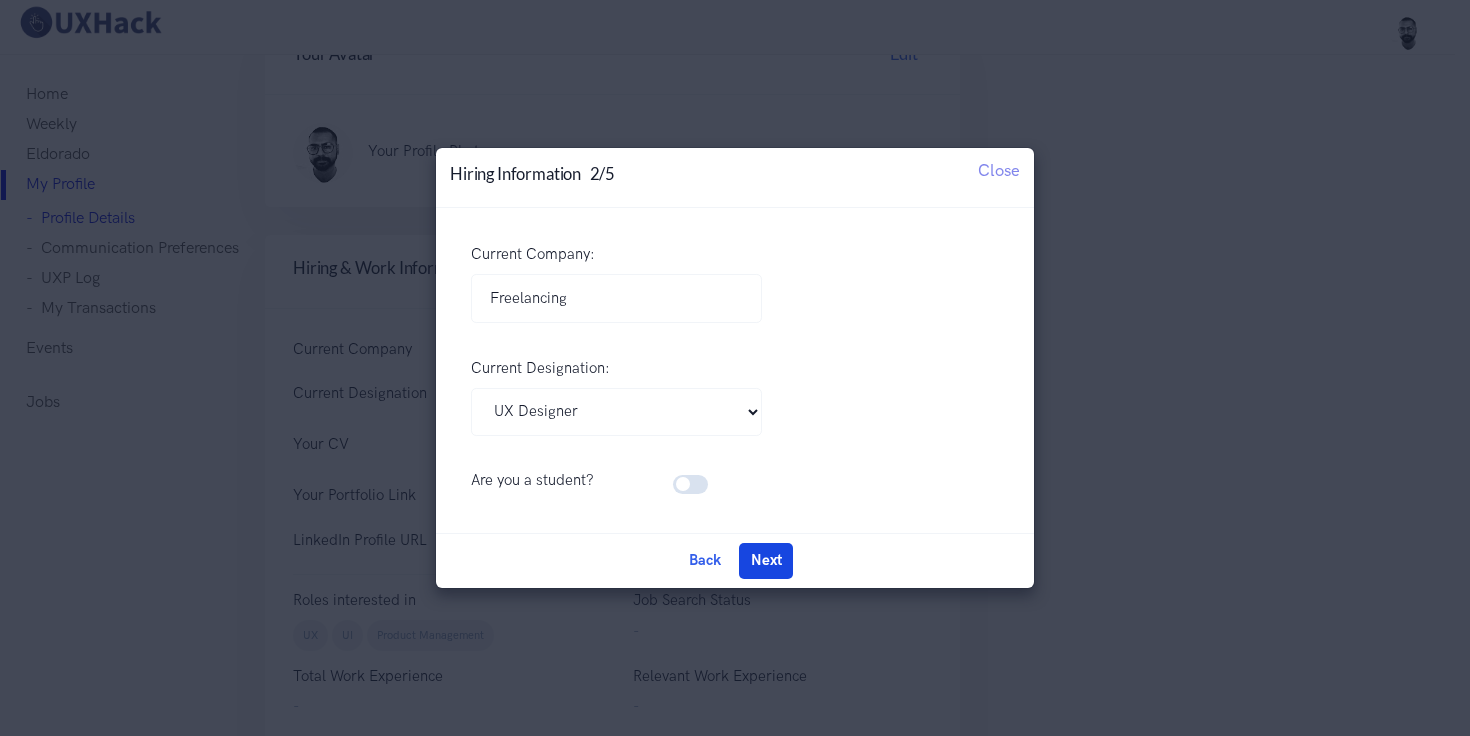 click on "Next" at bounding box center (766, 561) 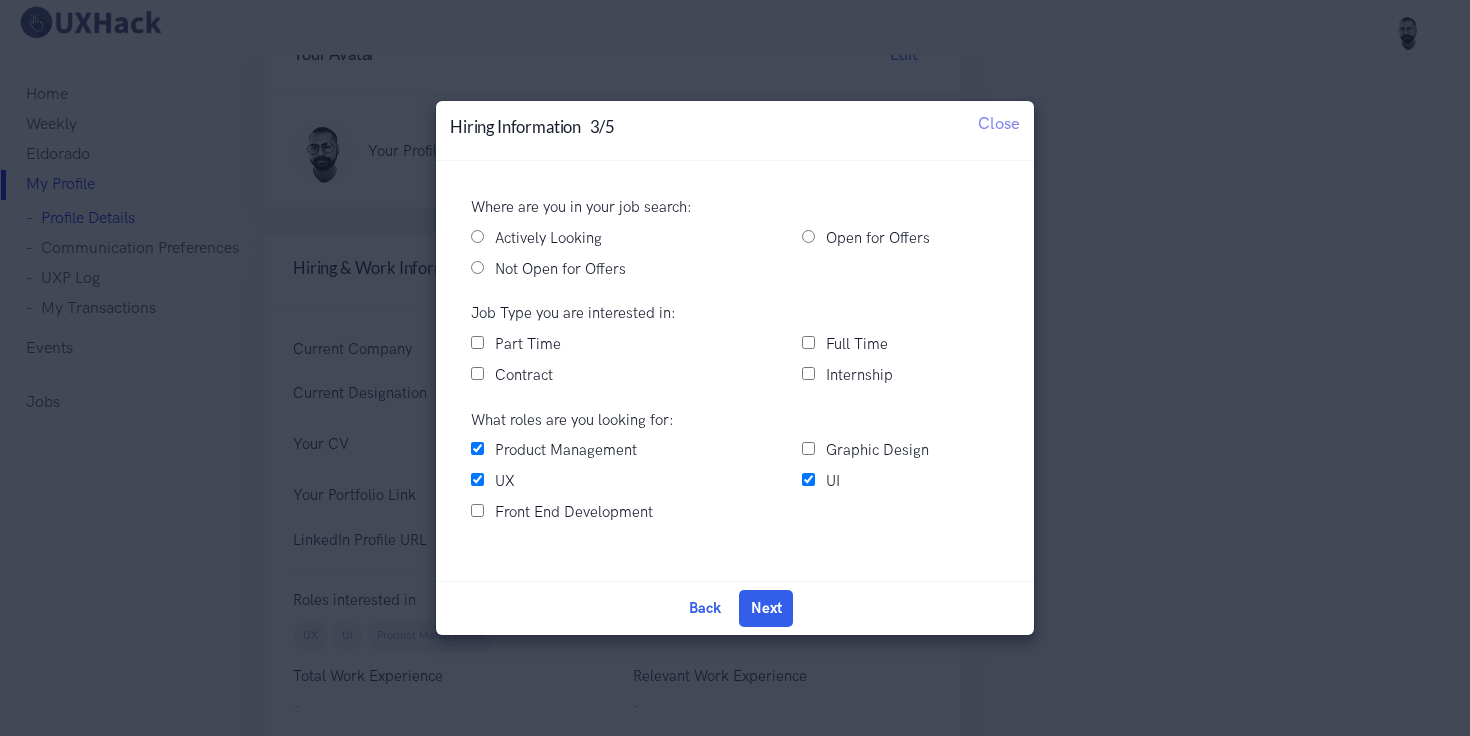 click on "Part Time" at bounding box center [477, 342] 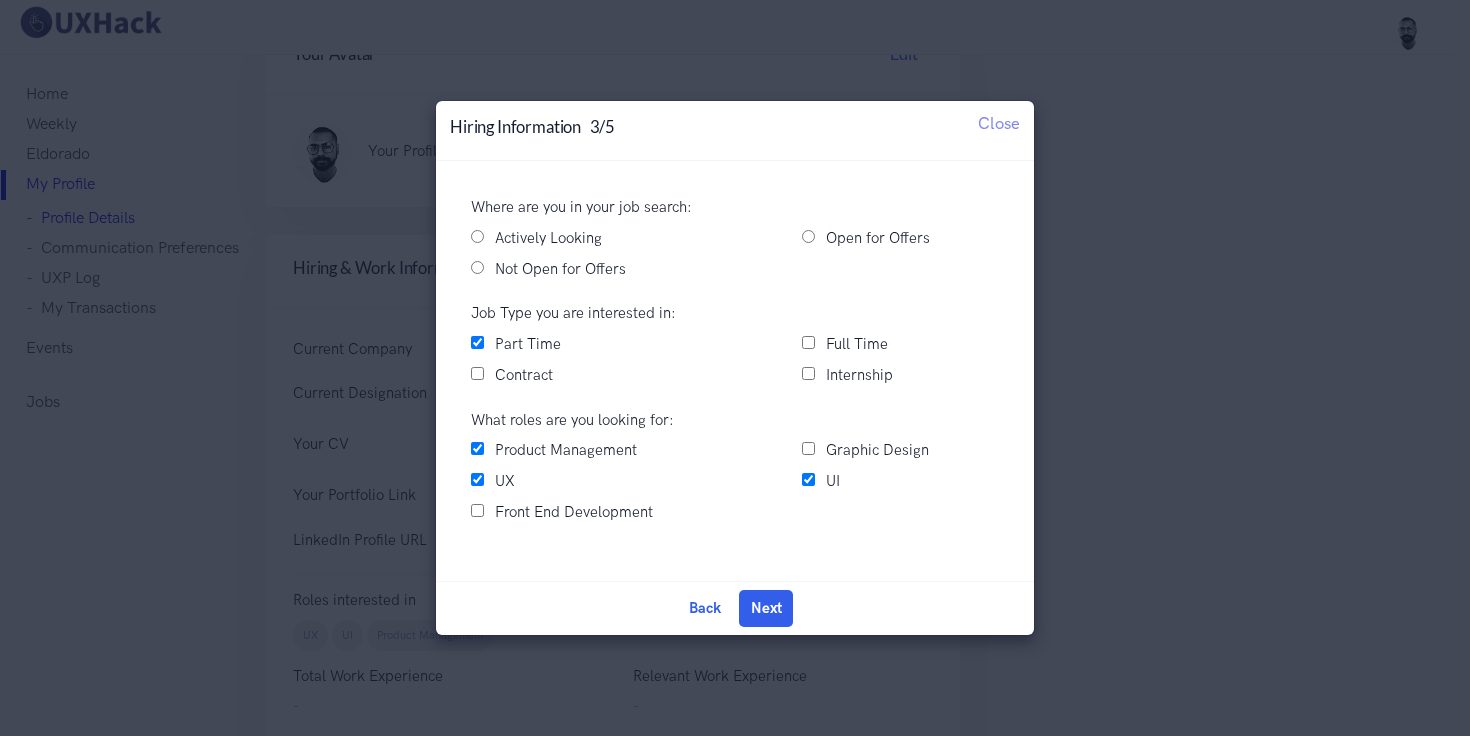 click on "Contract" at bounding box center [477, 373] 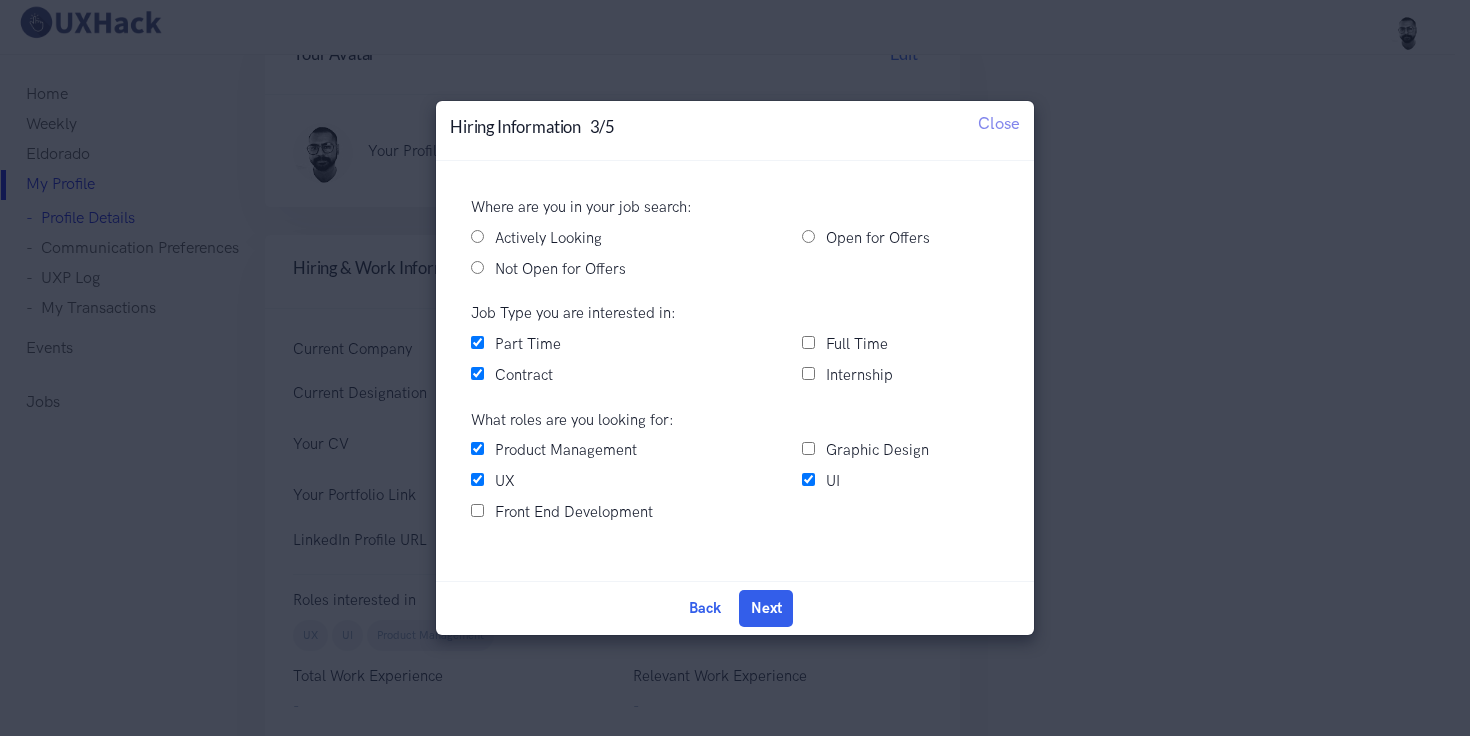 click on "Full Time" at bounding box center [808, 342] 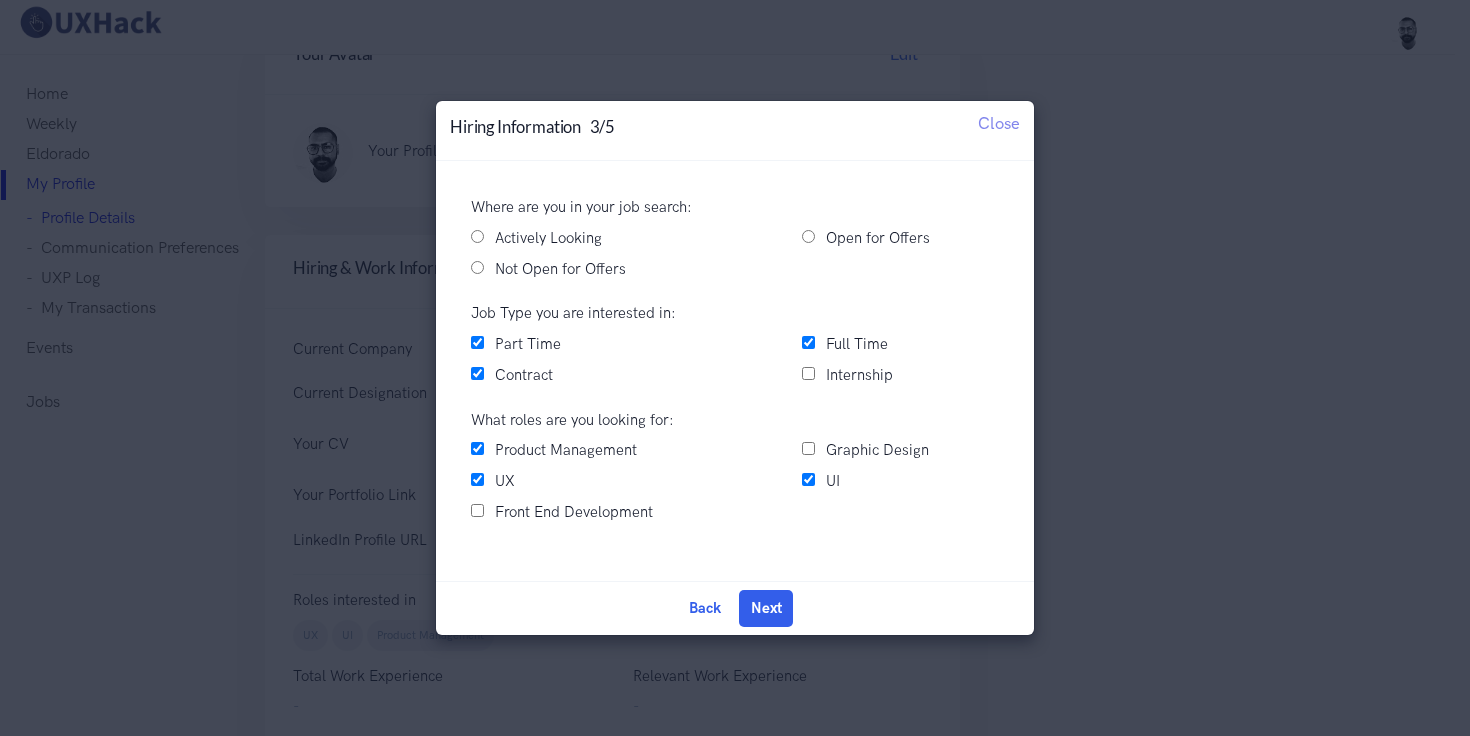 click on "Open for Offers" at bounding box center [808, 236] 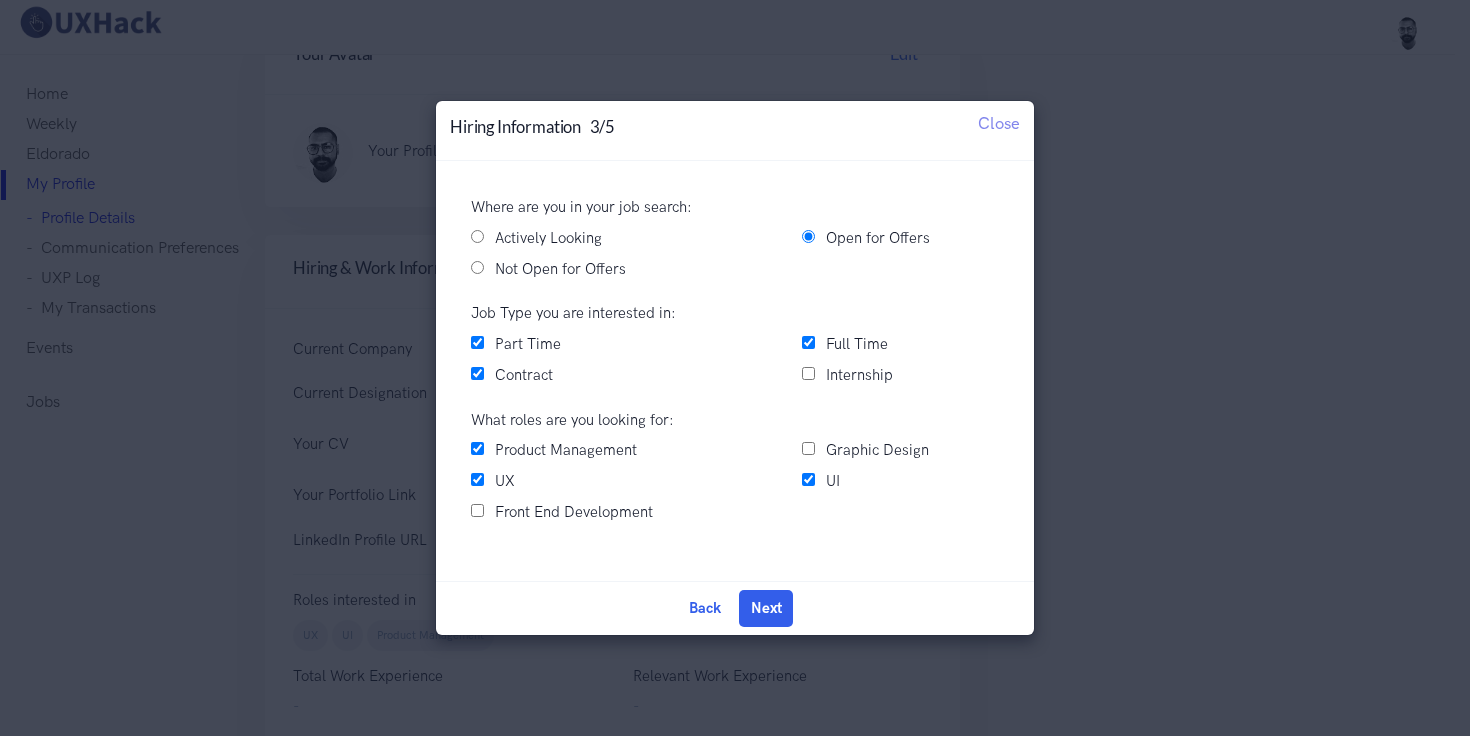 click on "Actively Looking" at bounding box center (477, 236) 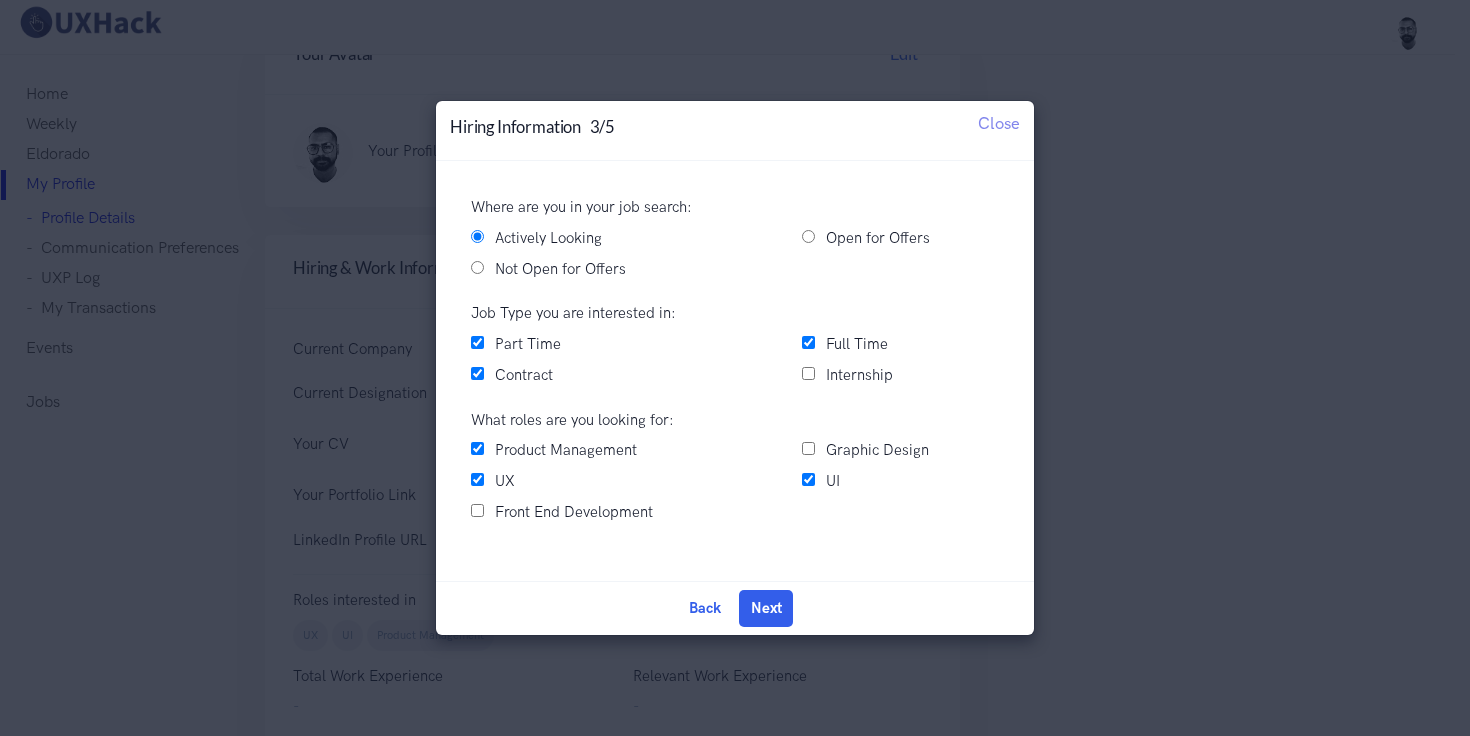 click on "Open for Offers" at bounding box center [808, 236] 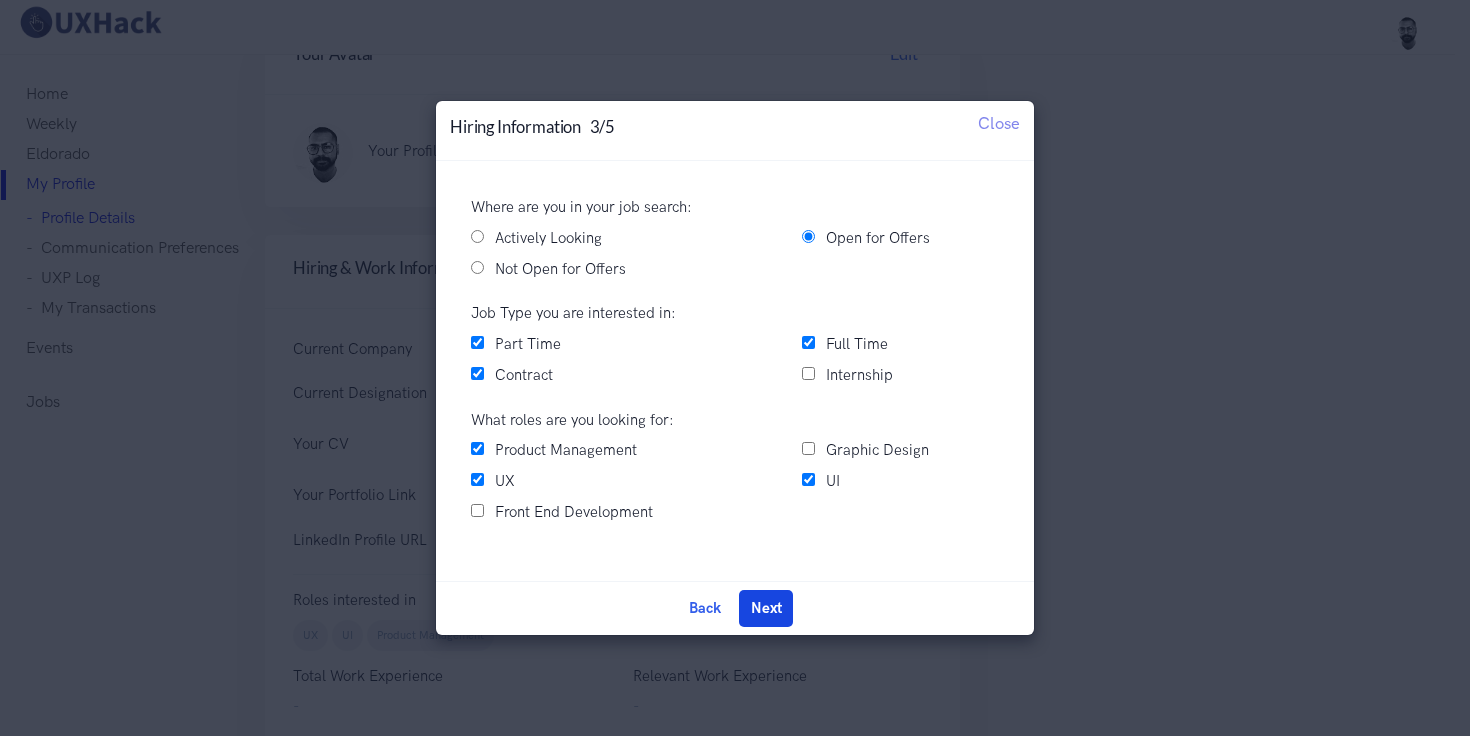 click on "Next" at bounding box center [766, 608] 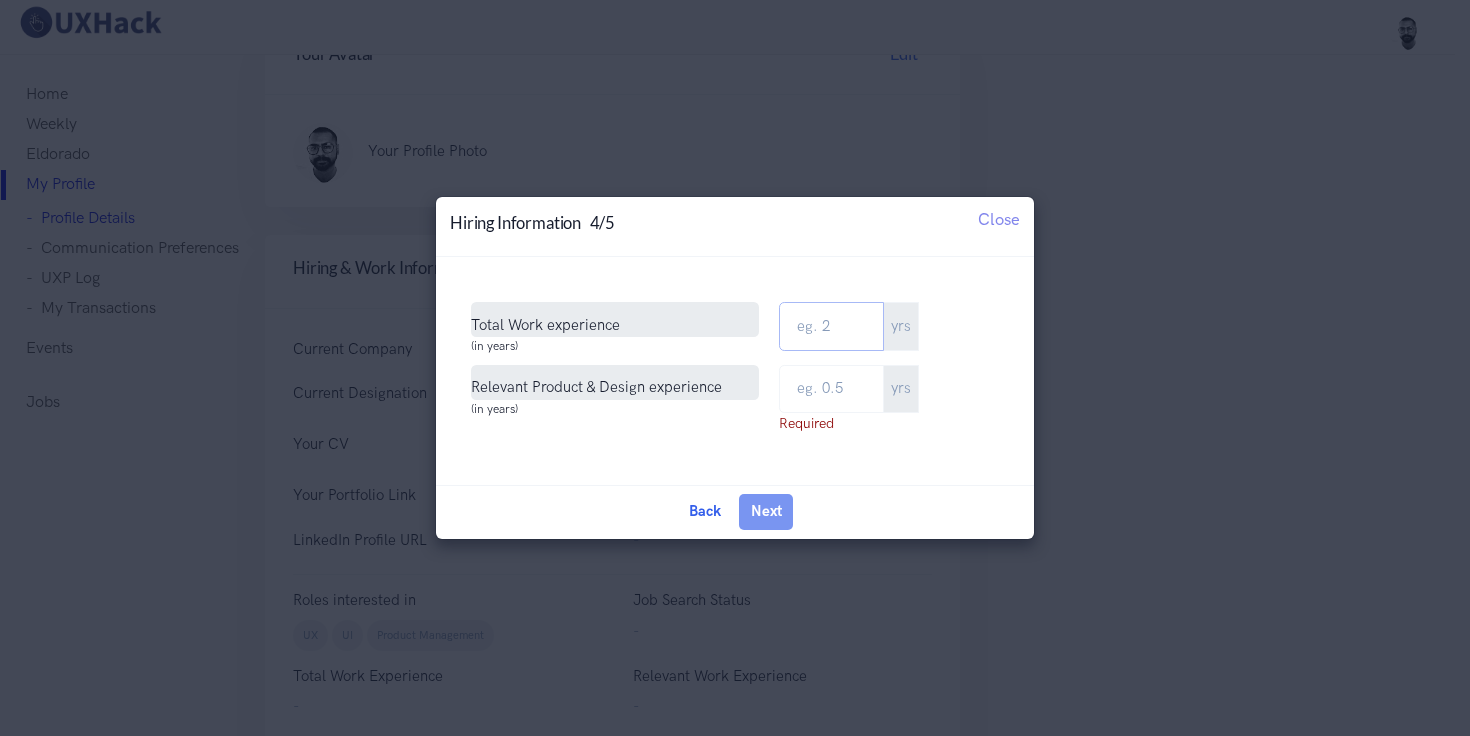 click on "Total Work Experience" at bounding box center (831, 326) 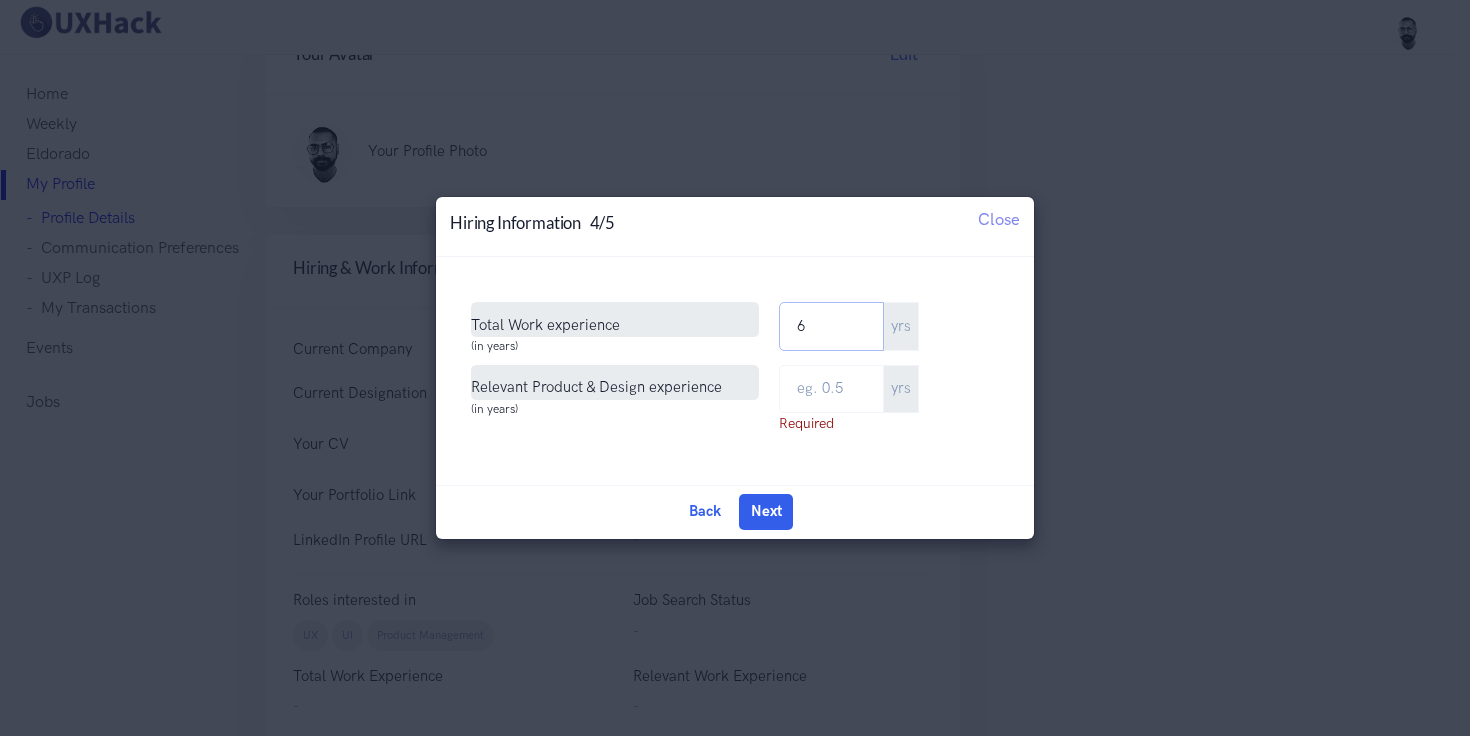 type on "6" 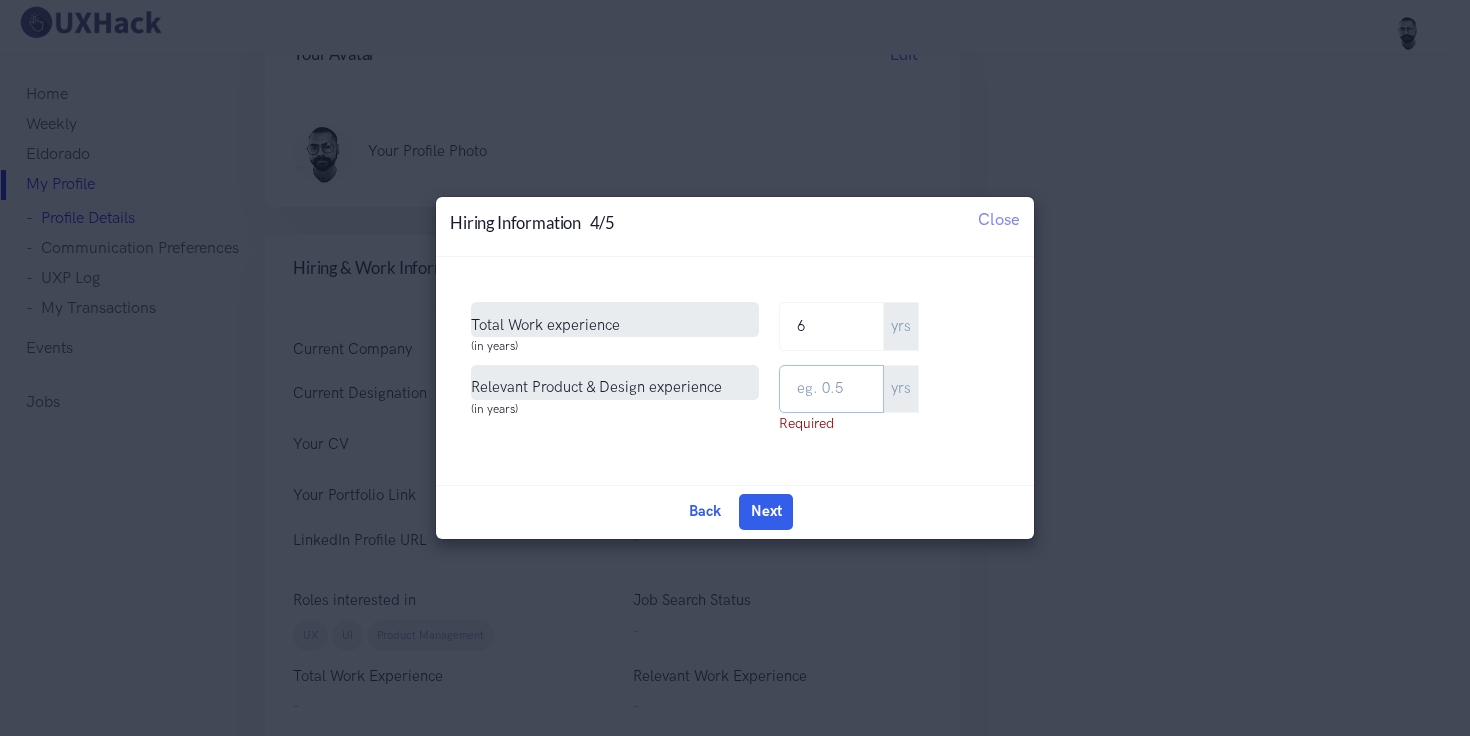 click at bounding box center [831, 389] 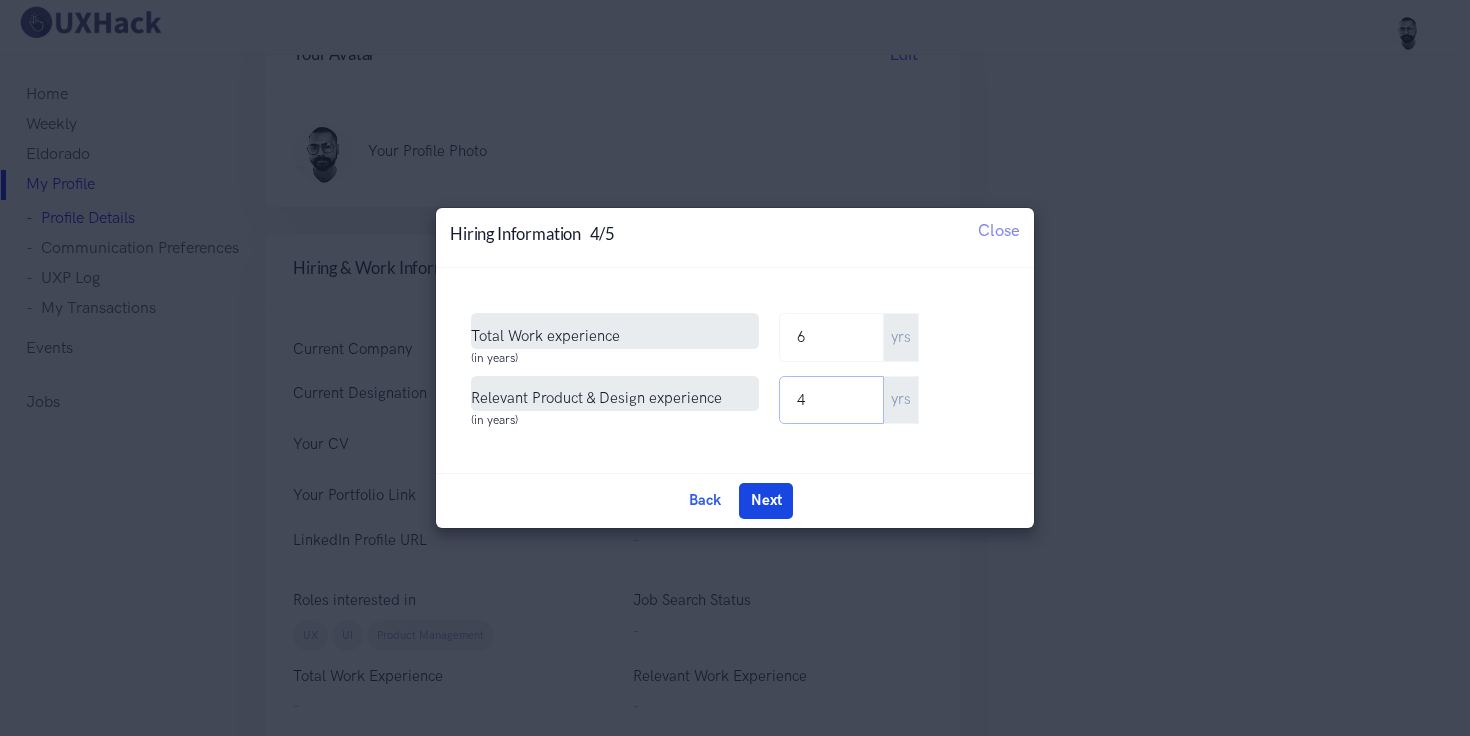 type on "4" 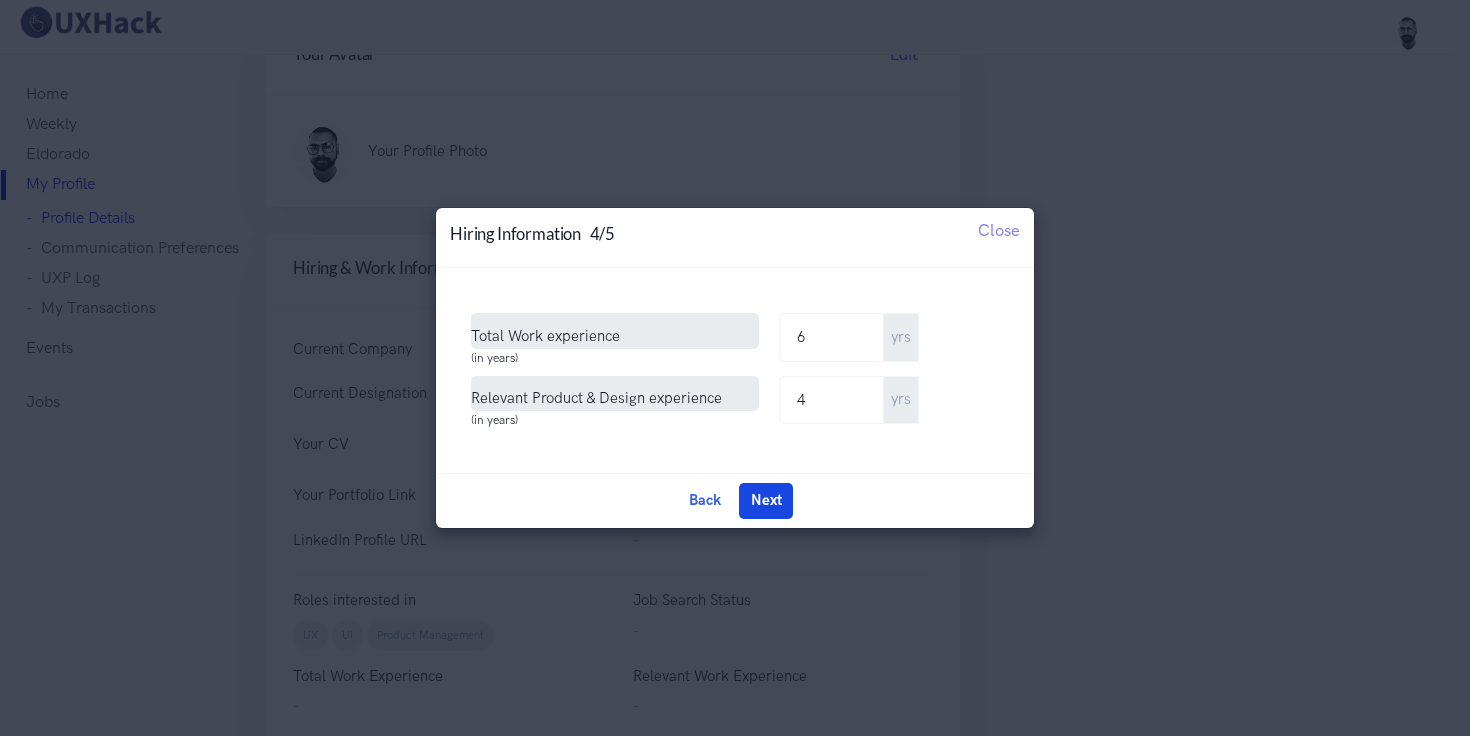 click on "Next" at bounding box center (766, 501) 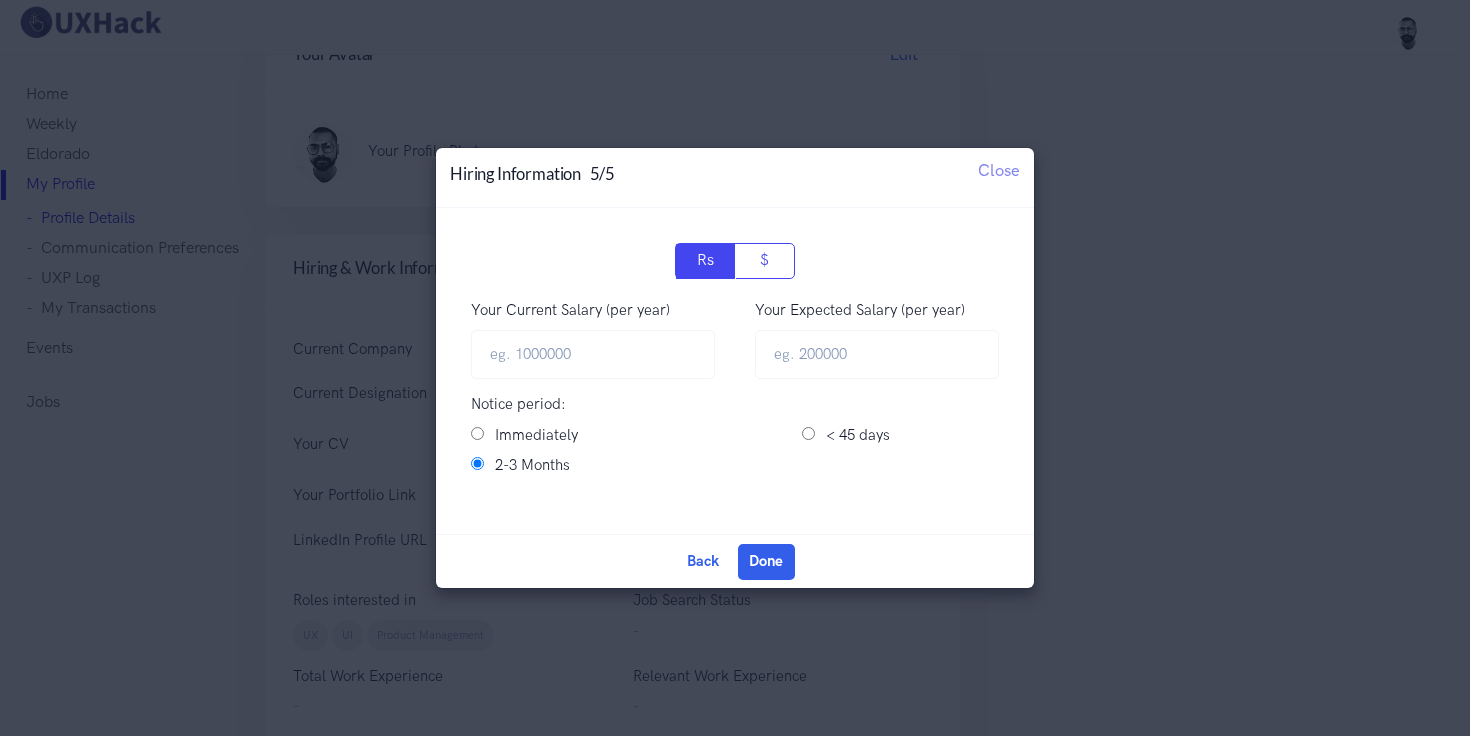 click on "Immediately" at bounding box center (477, 433) 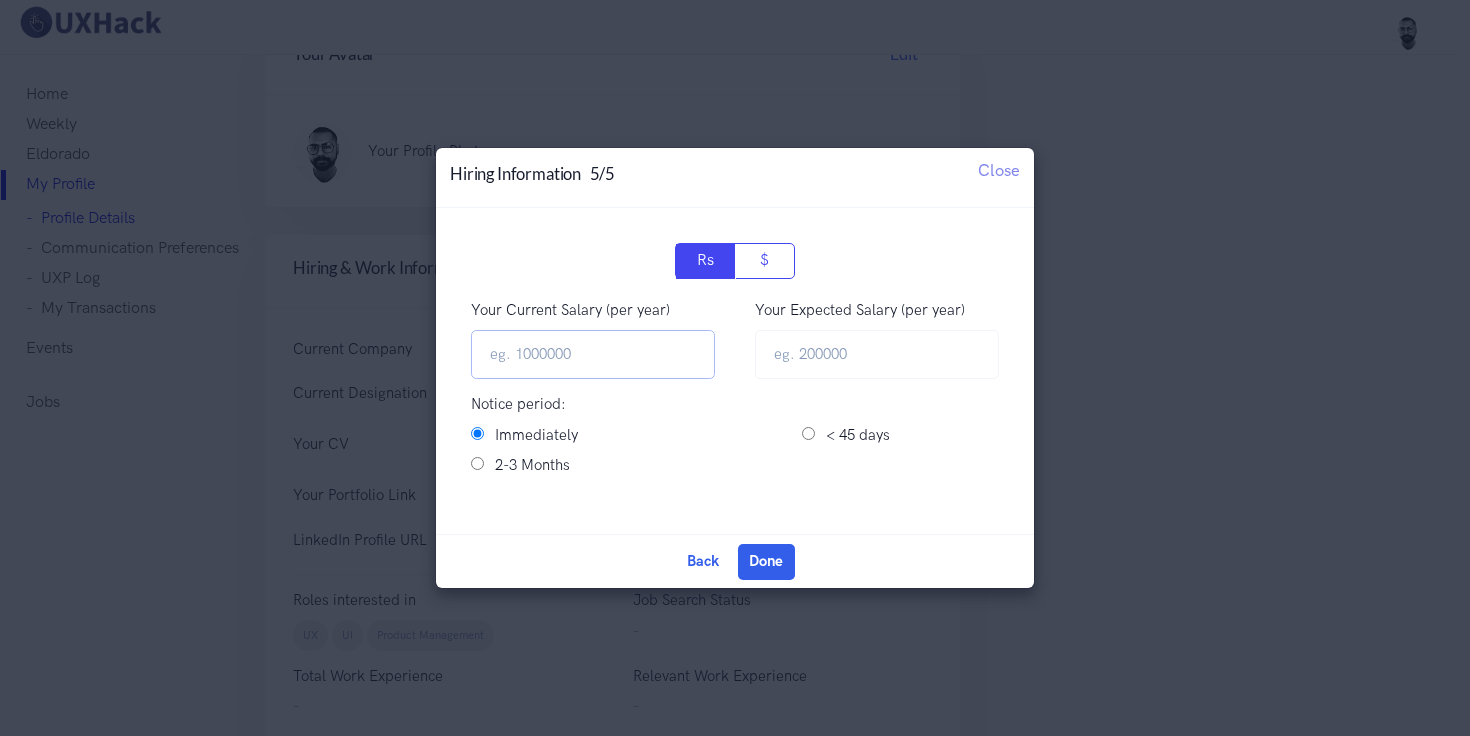click on "Your Current Salary (per year)" at bounding box center (593, 354) 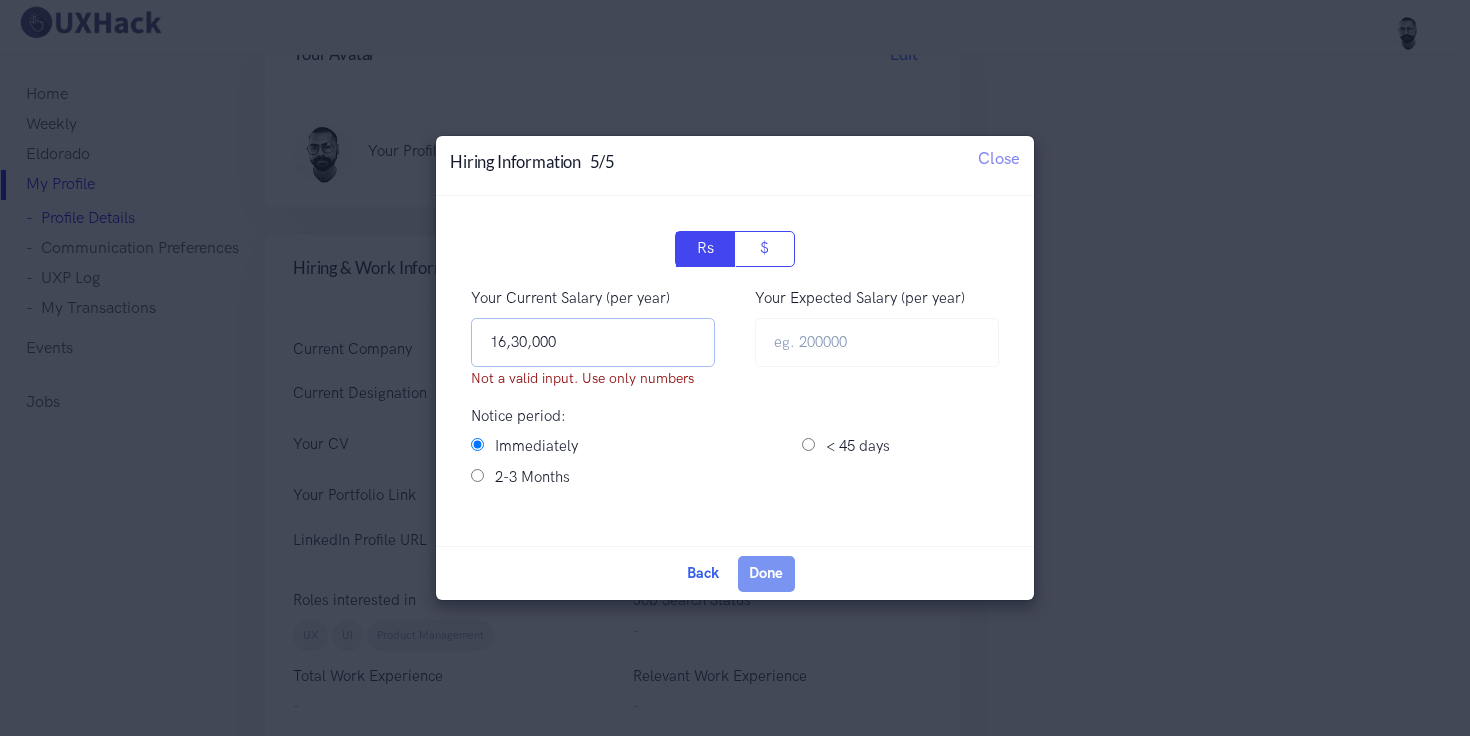 click on "16,30,000" at bounding box center (593, 342) 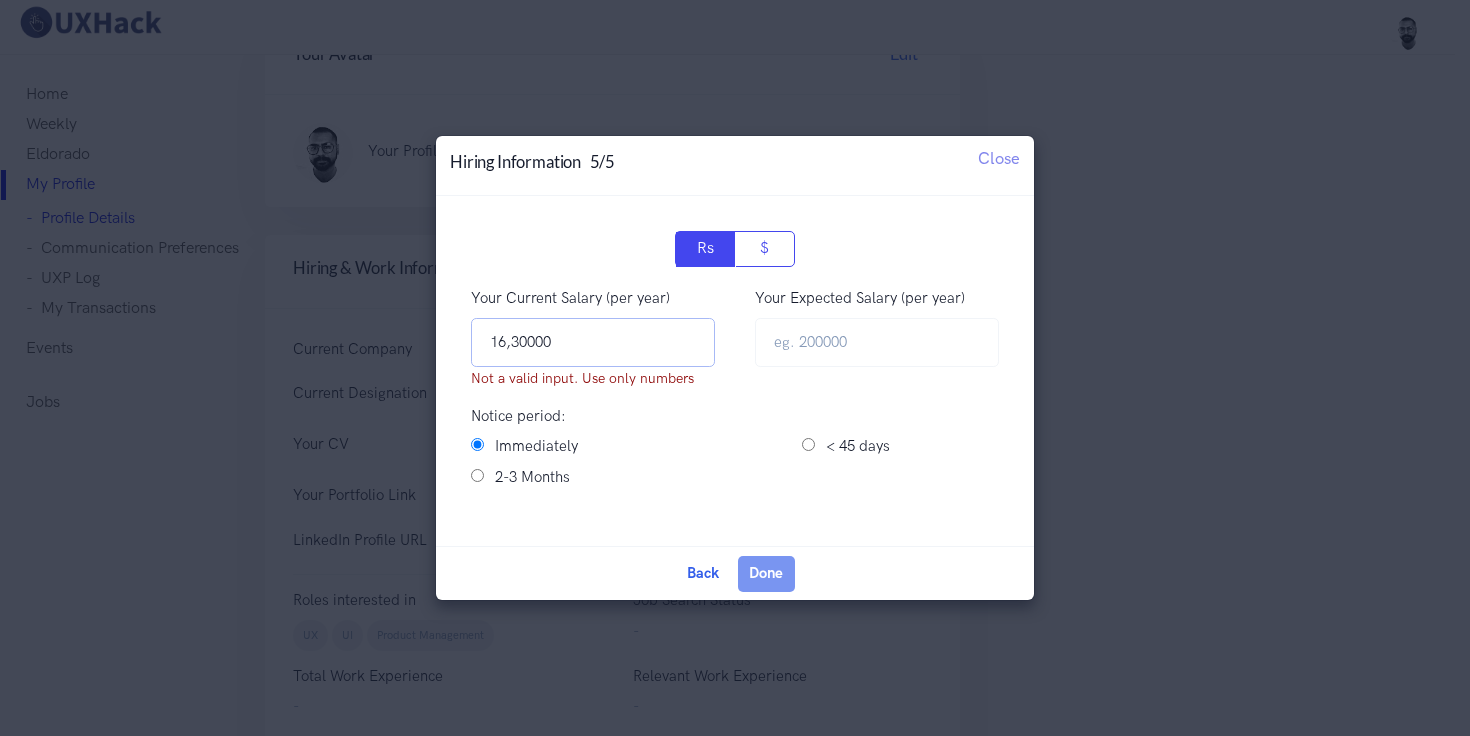 click on "16,30000" at bounding box center (593, 342) 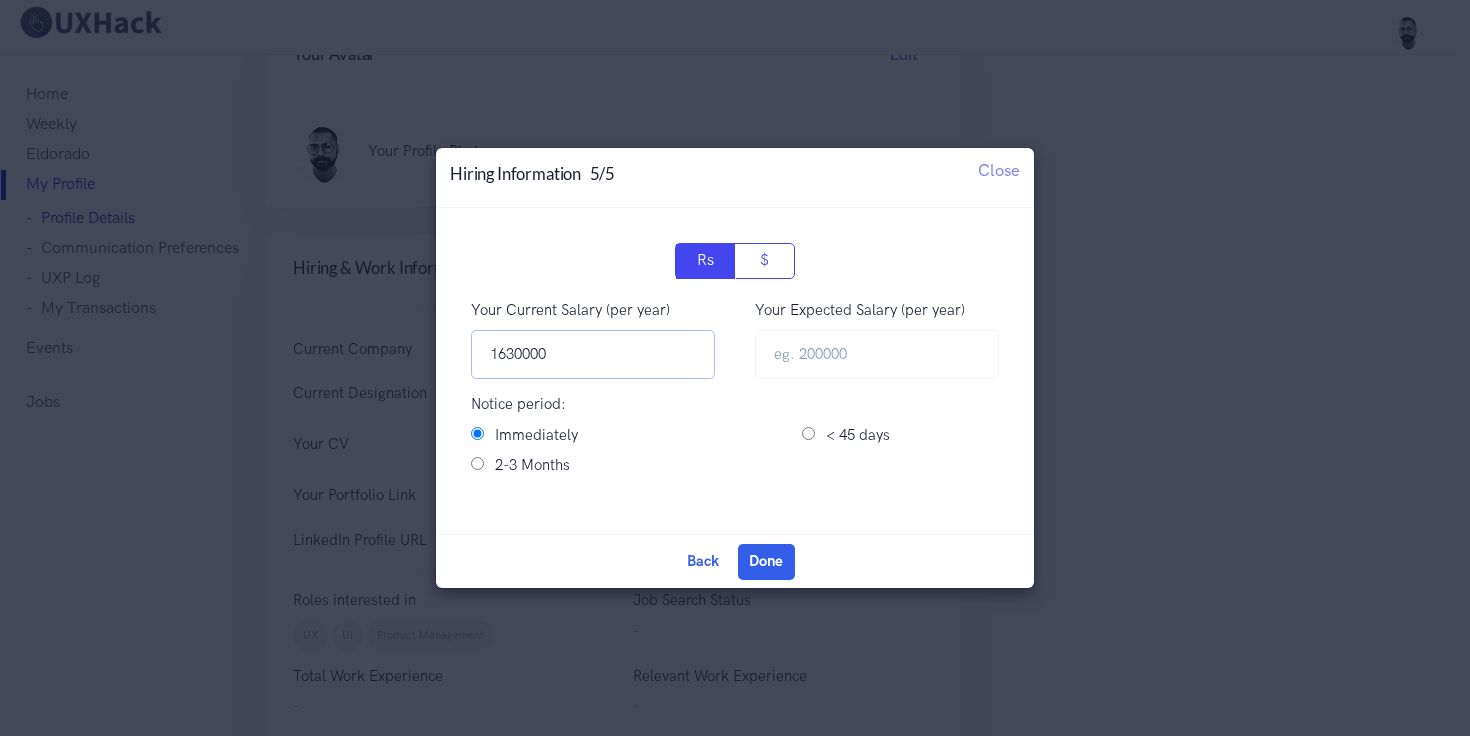 type on "1630000" 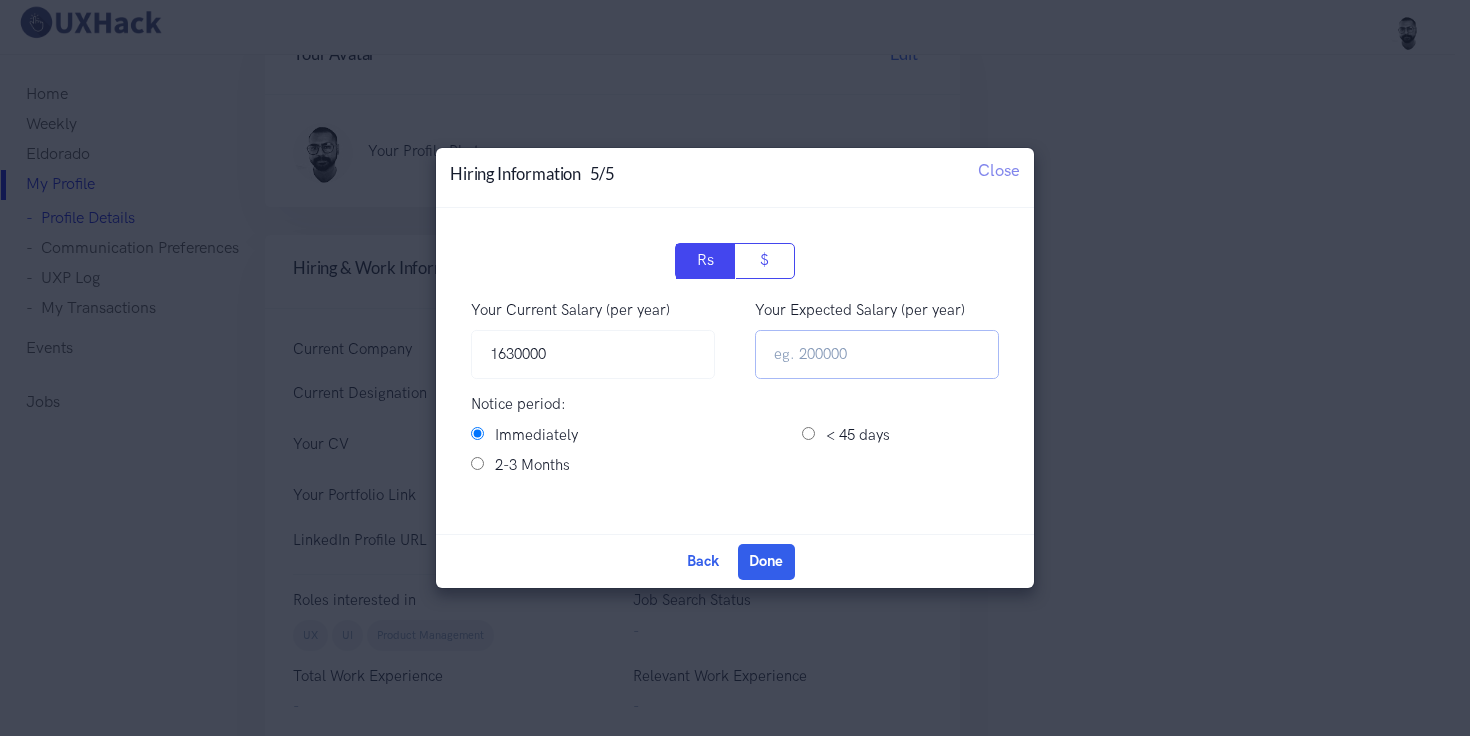 click at bounding box center (877, 354) 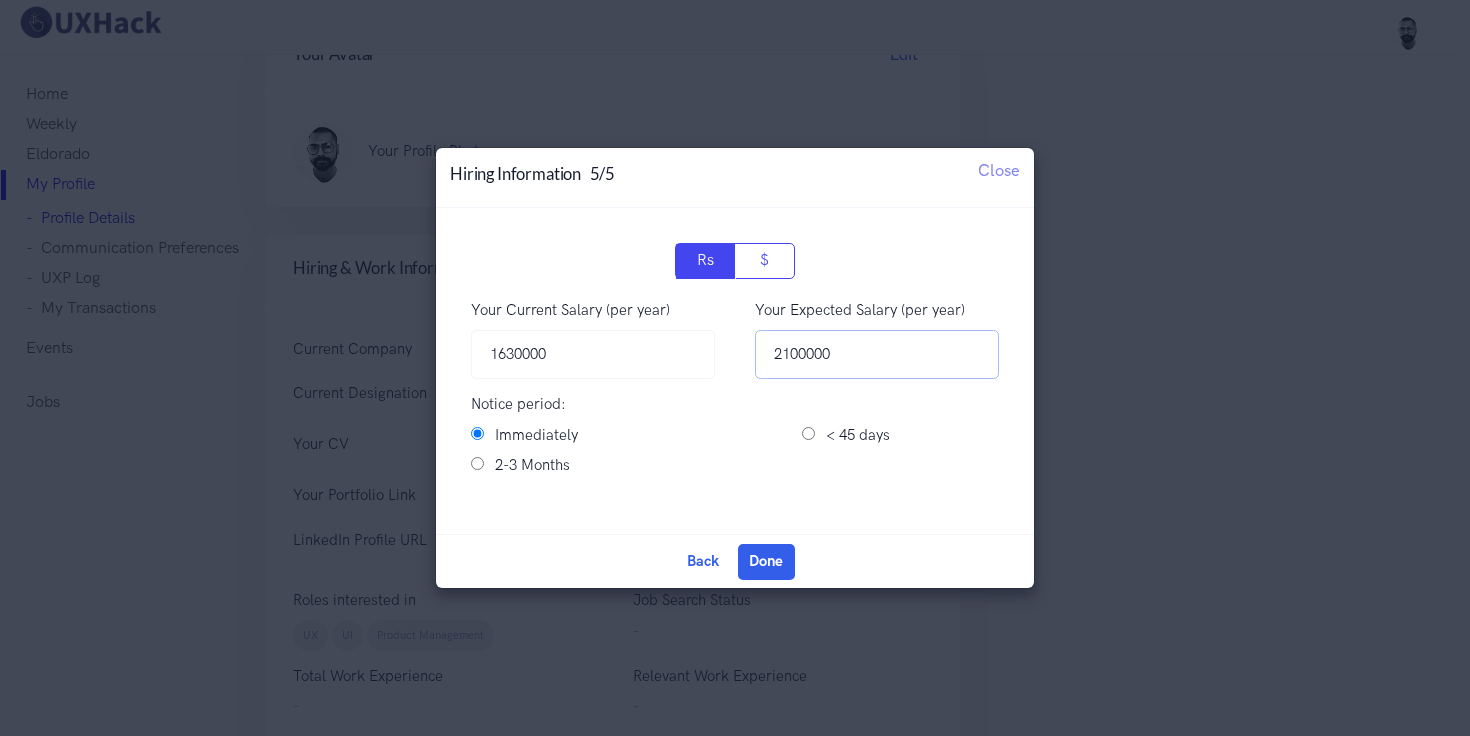 click on "2100000" at bounding box center [877, 354] 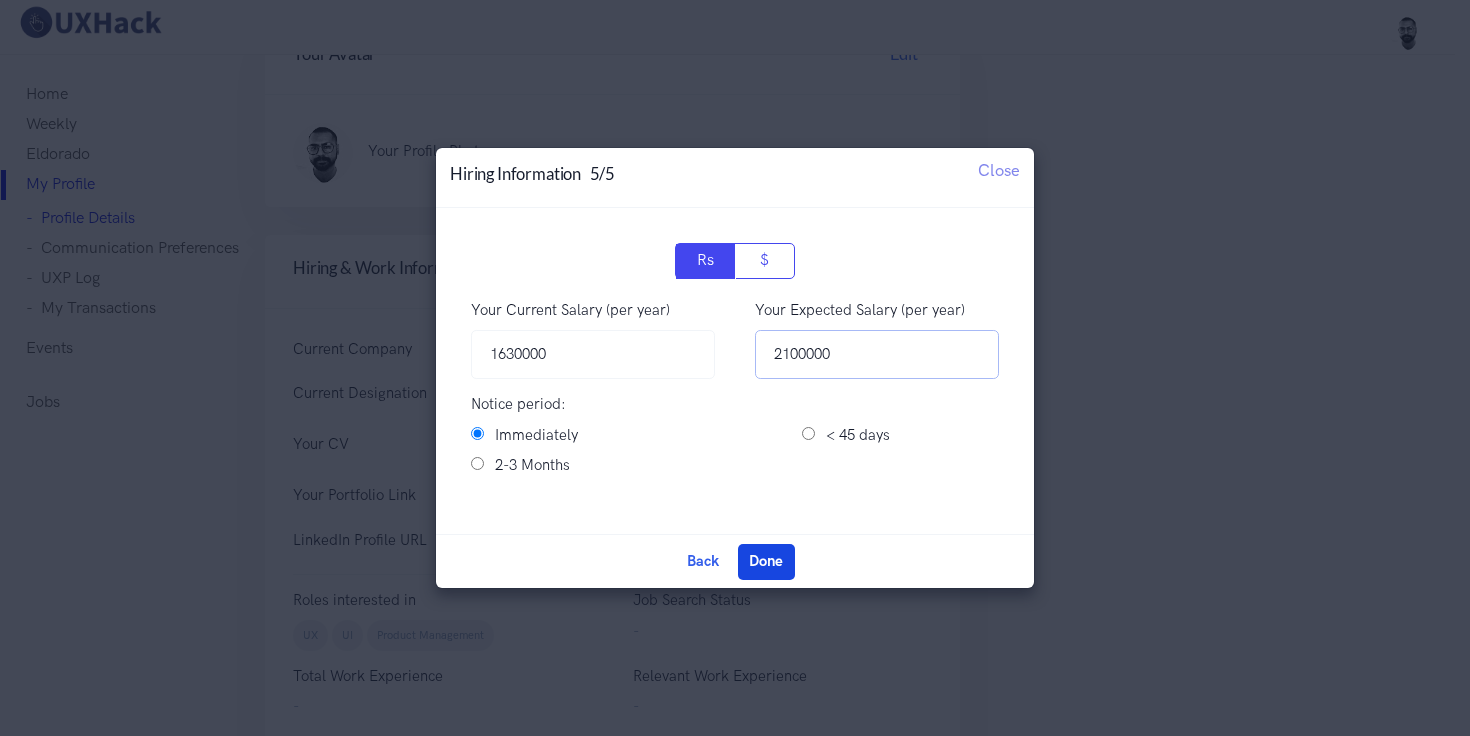 type on "2100000" 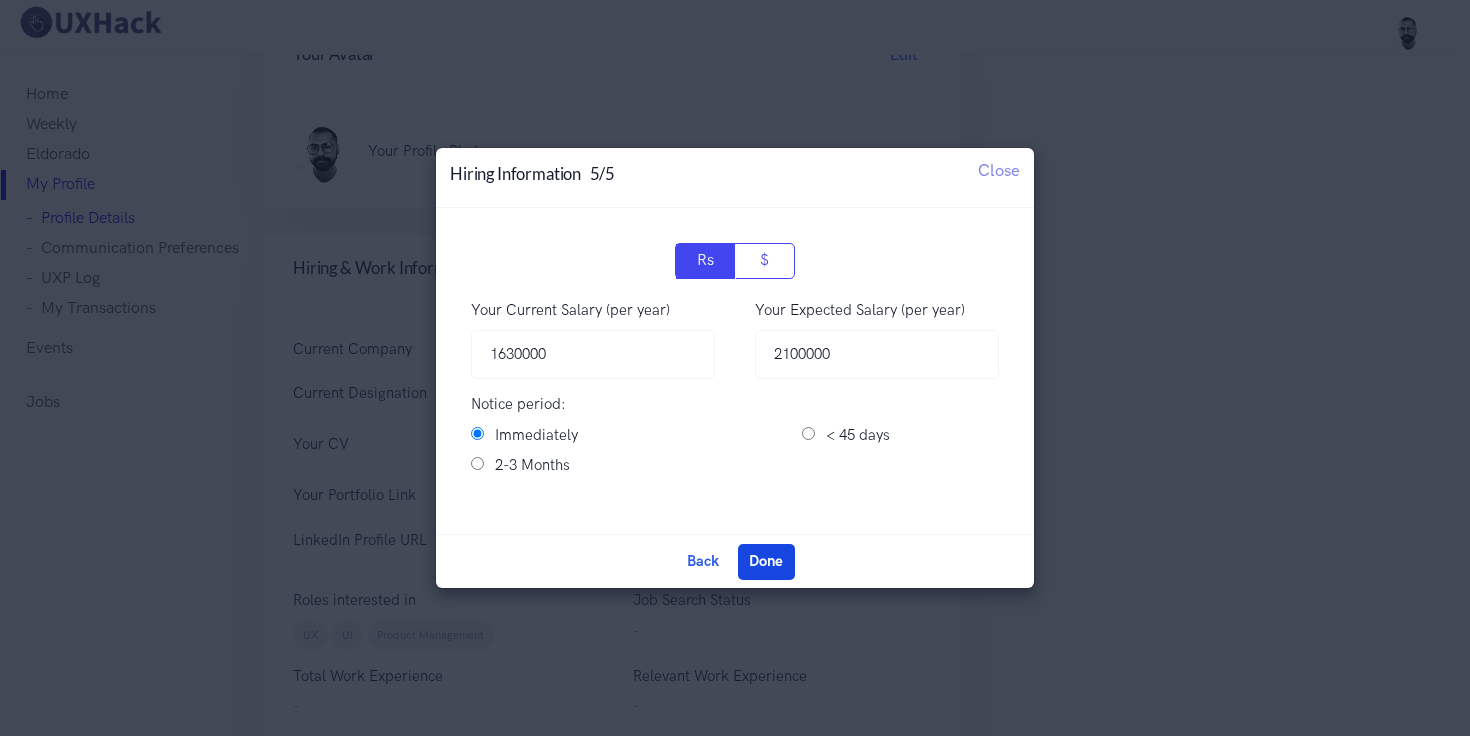 click on "Done" at bounding box center [766, 562] 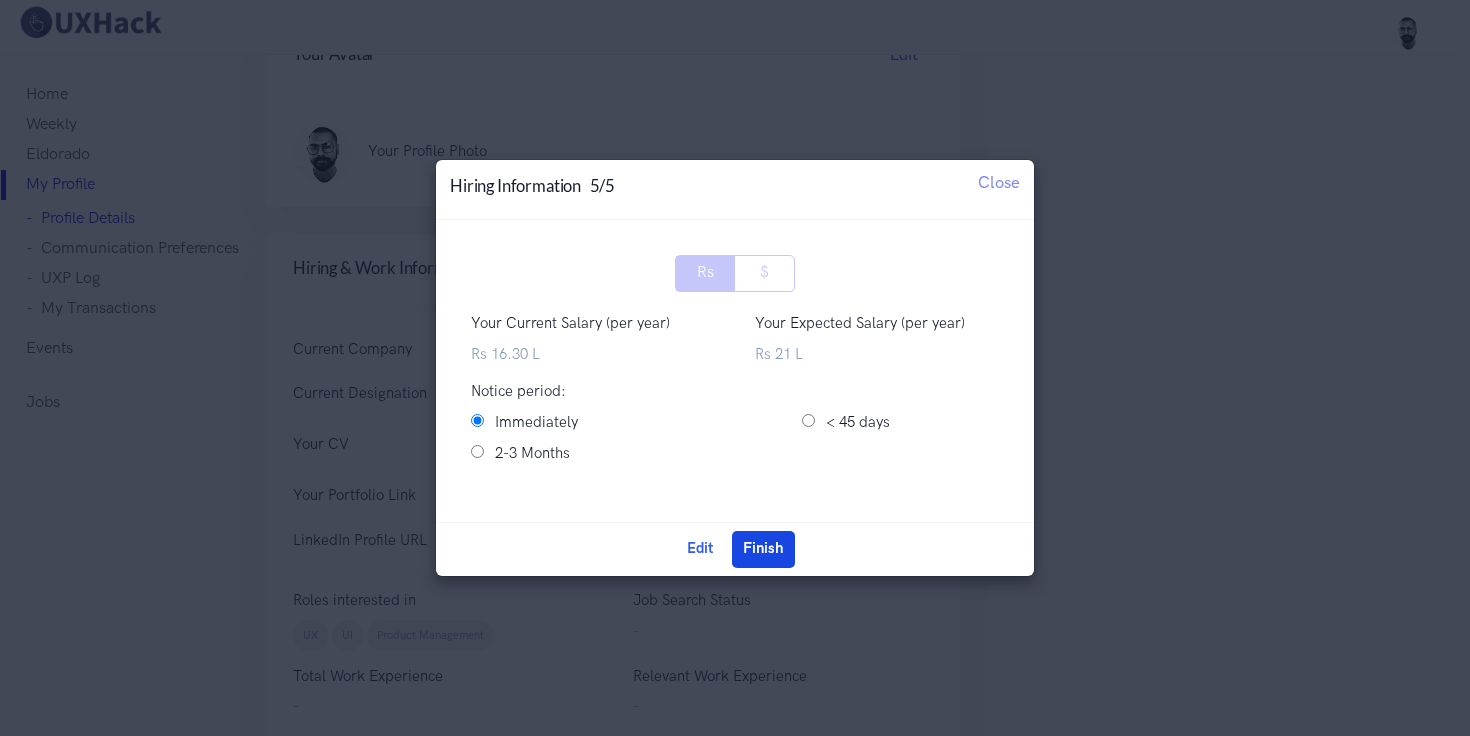 click on "Finish" at bounding box center (763, 549) 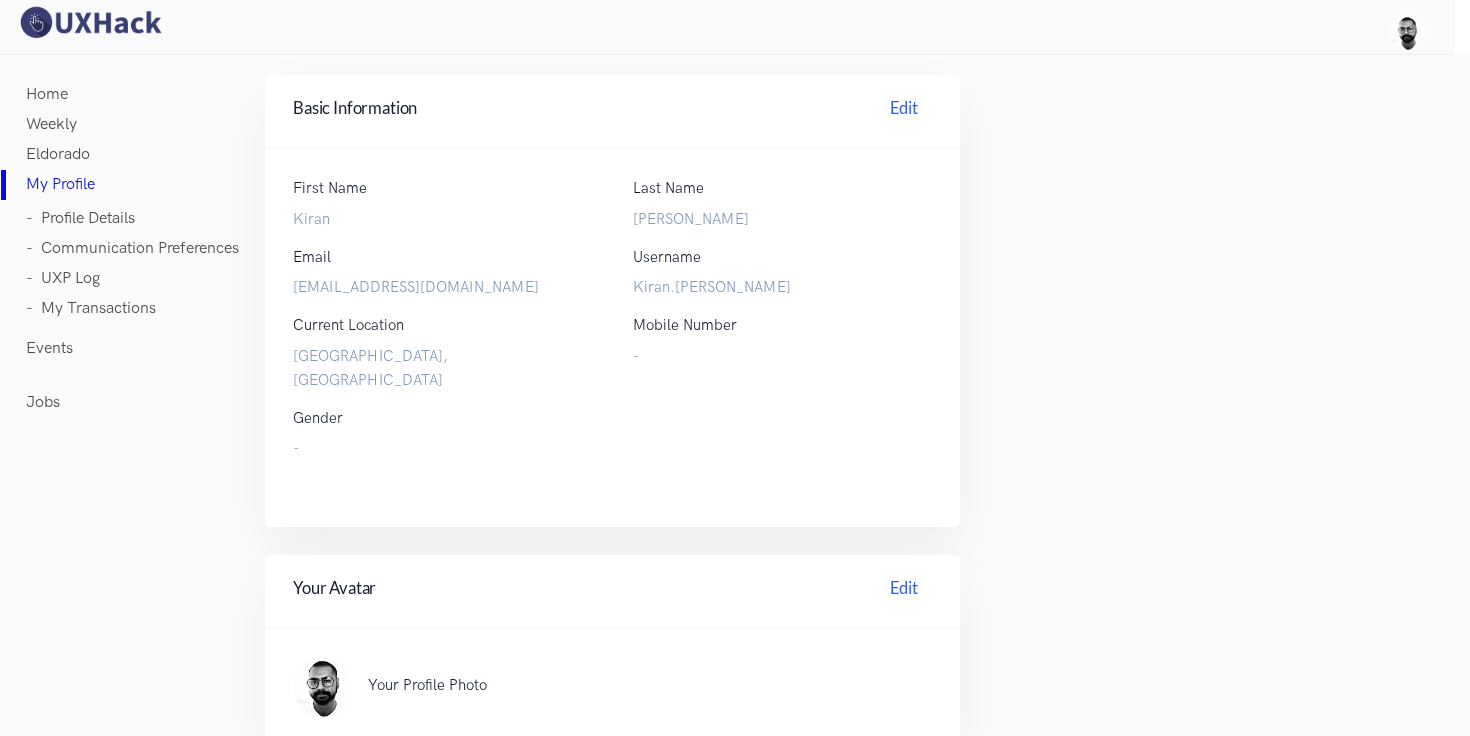 scroll, scrollTop: 0, scrollLeft: 0, axis: both 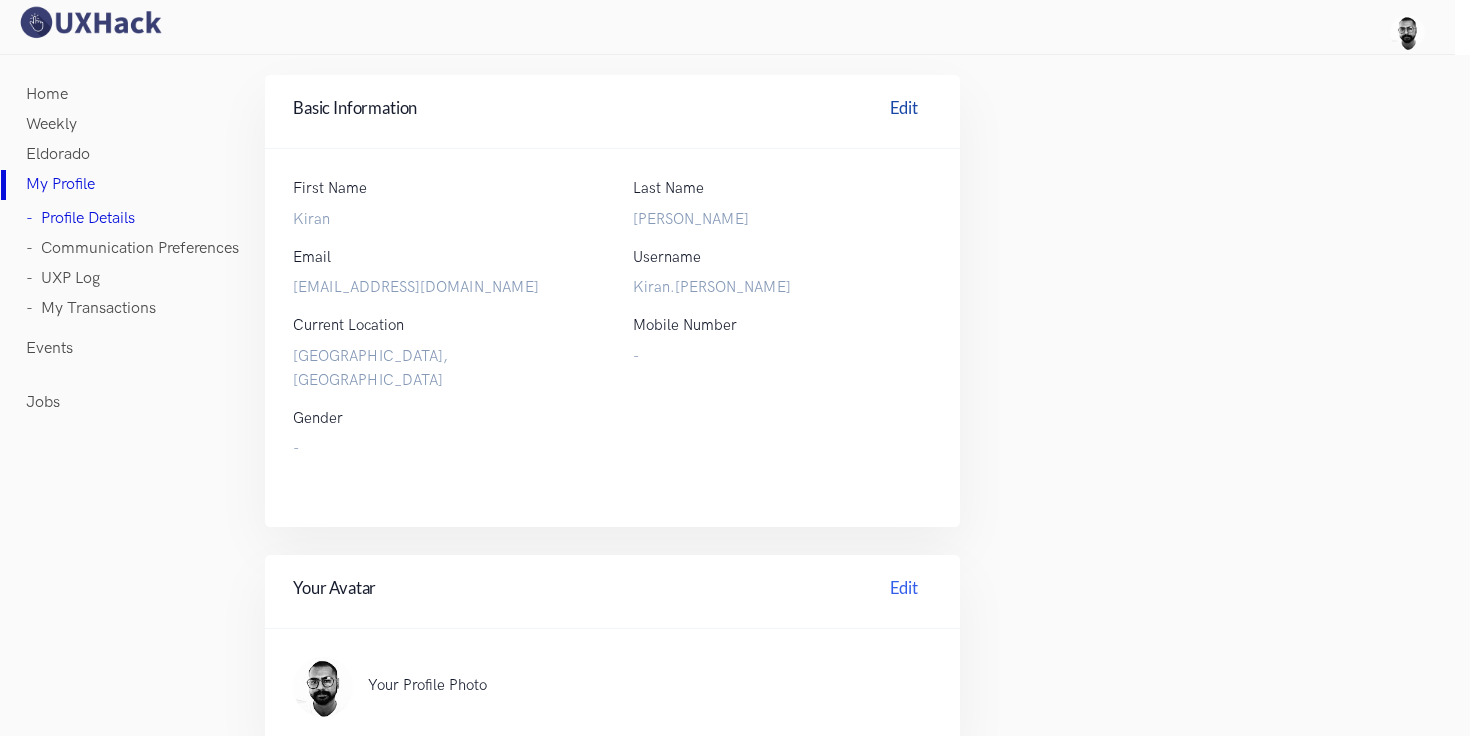 click on "Edit" at bounding box center [904, 111] 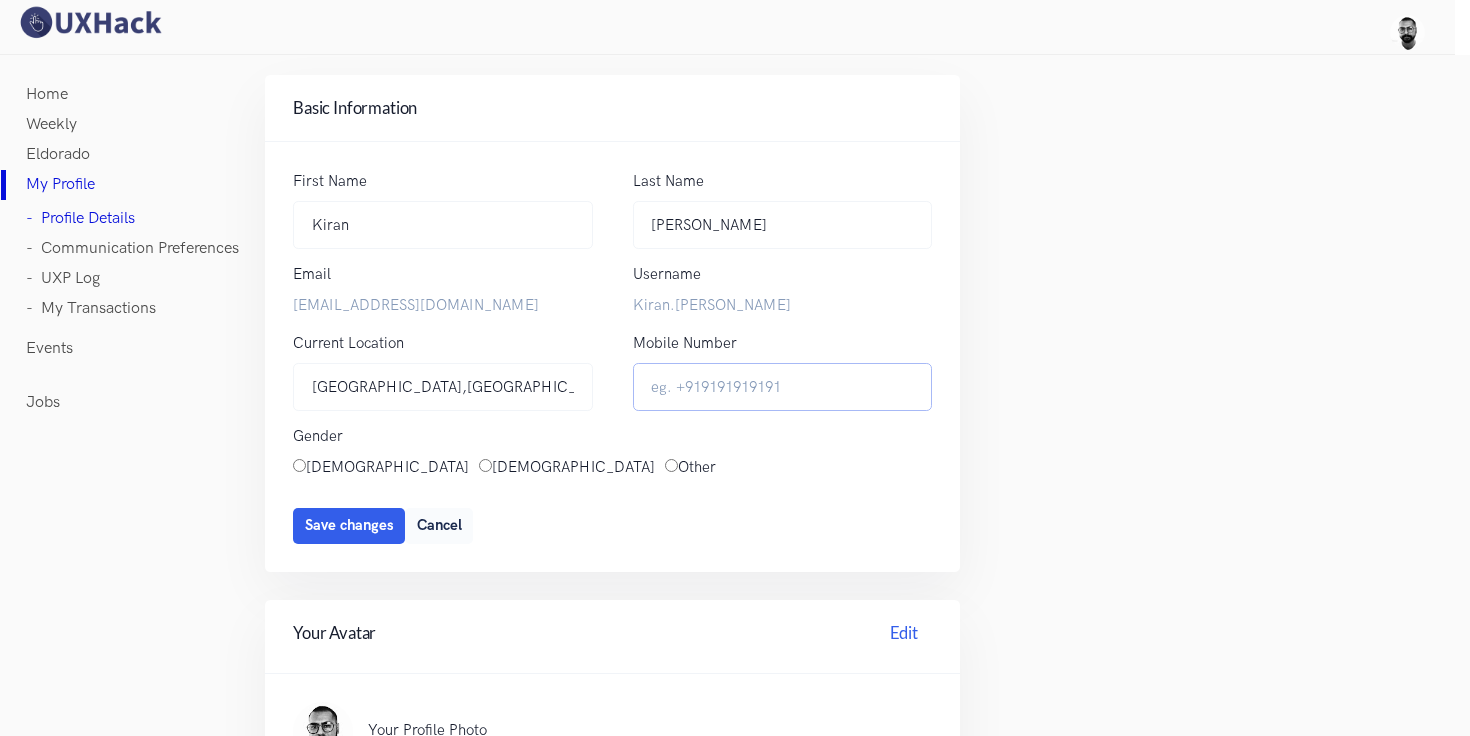 click on "Mobile Number" at bounding box center [783, 387] 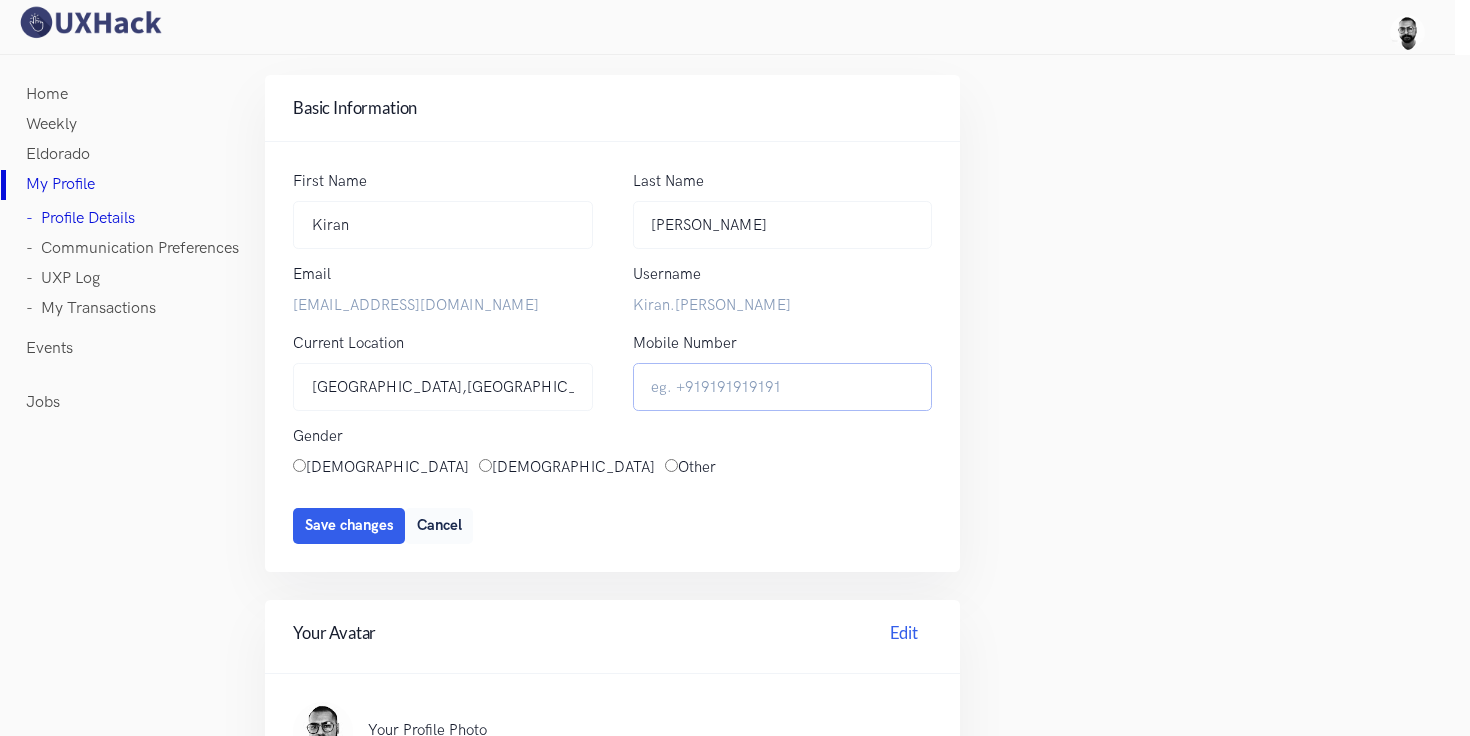type on "+918861515715" 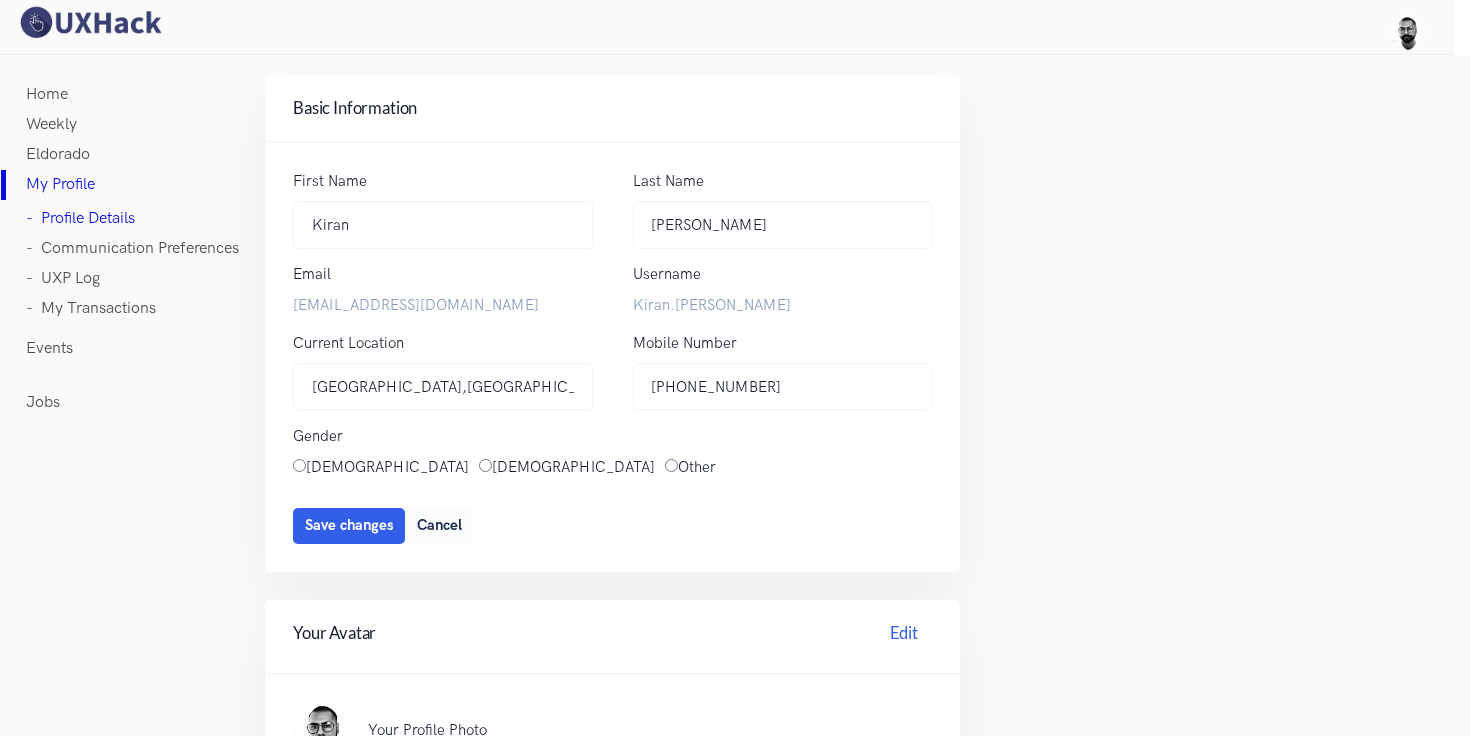 click on "[DEMOGRAPHIC_DATA]" at bounding box center [485, 465] 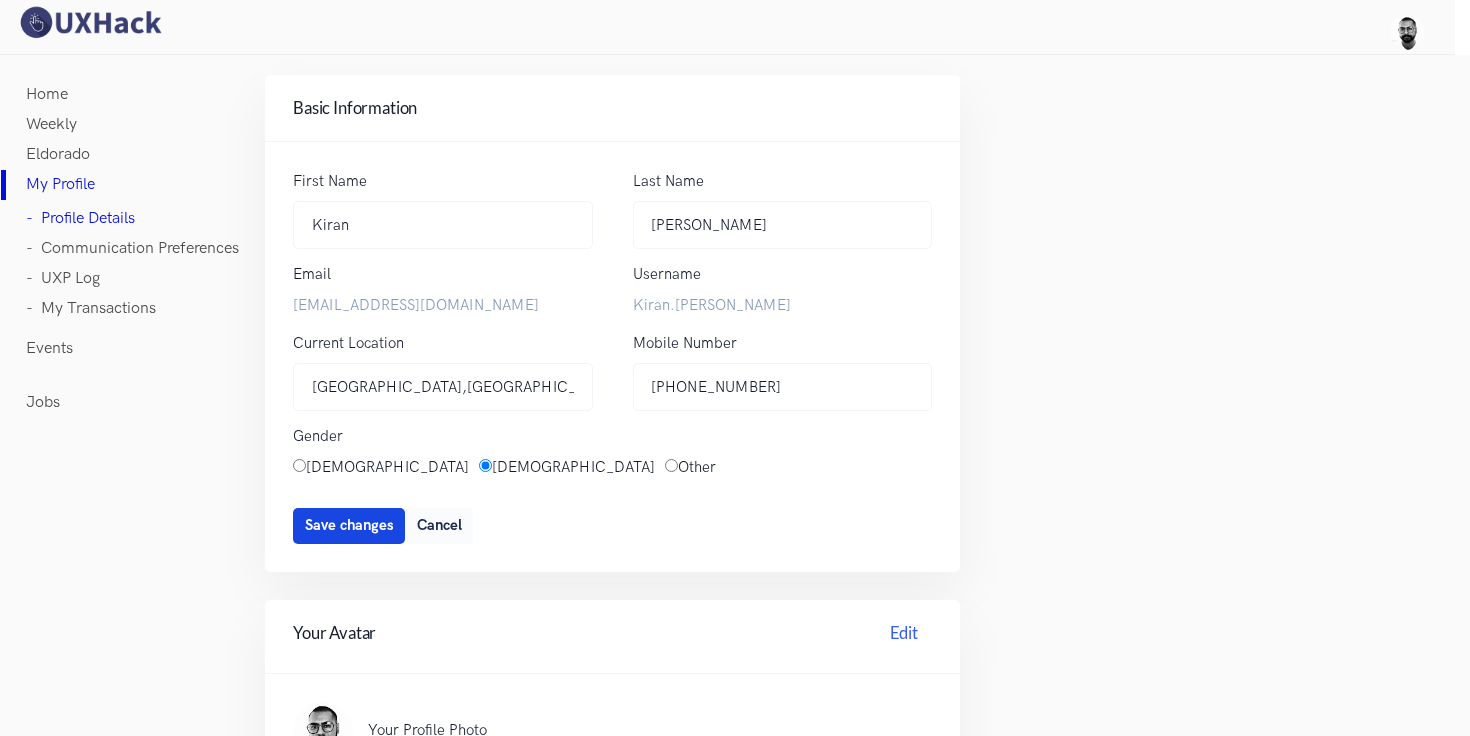 click on "Save changes" at bounding box center (349, 526) 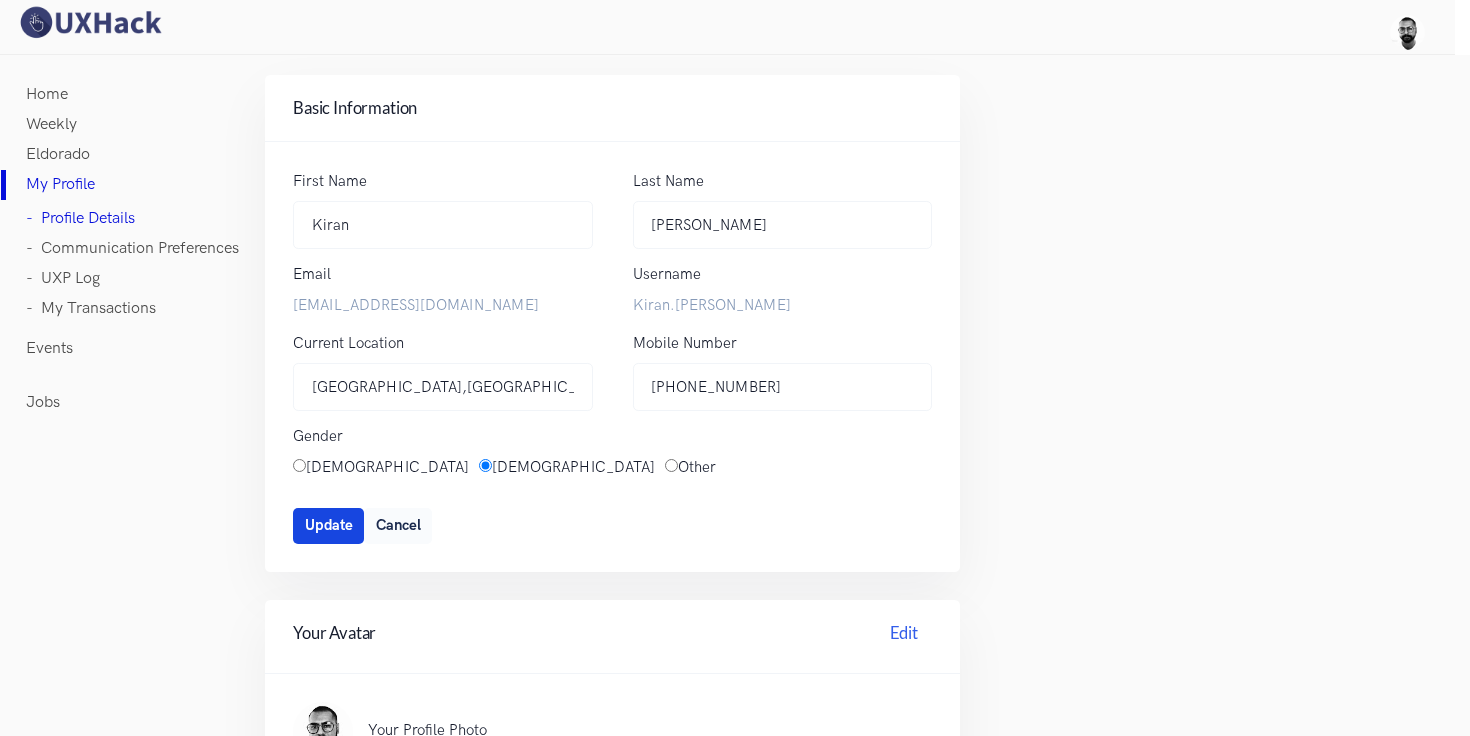 click on "Update" at bounding box center [329, 525] 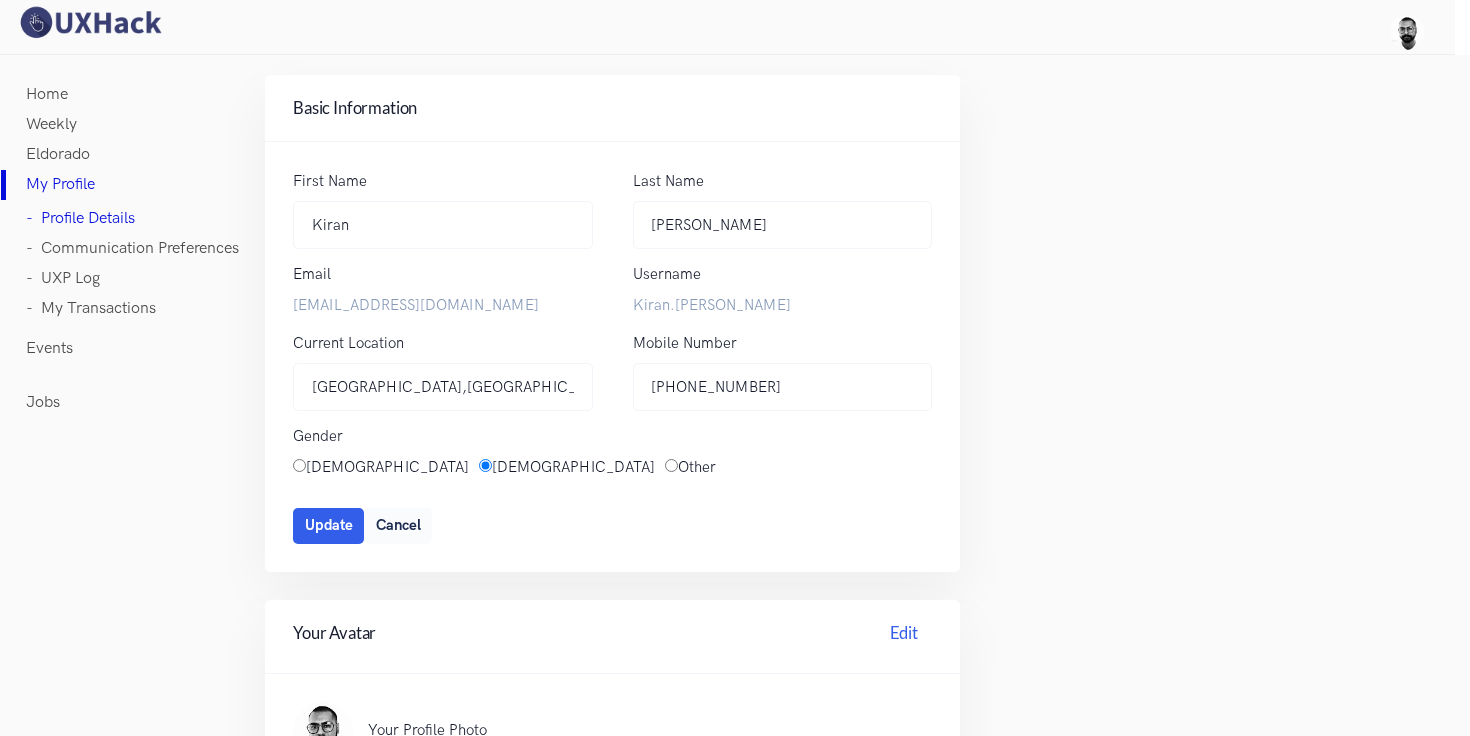 click on "Home Weekly Eldorado My Profile -  Profile Details -  Communication Preferences -  UXP Log -  My Transactions Events Jobs   Profile Details  Communication Preferences  UXP Log  Payments Basic Information  Edit First Name Kiran Kiran Last Name Gopa Gopa Email kirangopa@gmail.com Username Kiran.Gopa Current Location Bengaluru,India Bengaluru,India Mobile Number +918861515715 - Gender Female Male Other - Update Cancel Your Avatar  Edit Remove Your Profile Photo PNG or JPG no larger than 500*500px Upload Cancel Save Changes Reset Hiring & Work Information  Edit Current Company Freelancing Current Designation UX Designer Your CV KiranGopa_Resume2025.pdf Upload CV Your Portfolio Link https://kirangopa.wixstudio.com/portfolio LinkedIn Profile URL  Kiran Roles interested in Product Management   UX   UI Job Search Status Open for Offers Total Work Experience 6.0 y Relevant Work Experience 4 y Job Type Part Time   Full Time   Contract Notice Period Immediately Current Salary Rs 16.3L/year Expected Salary" at bounding box center (735, 788) 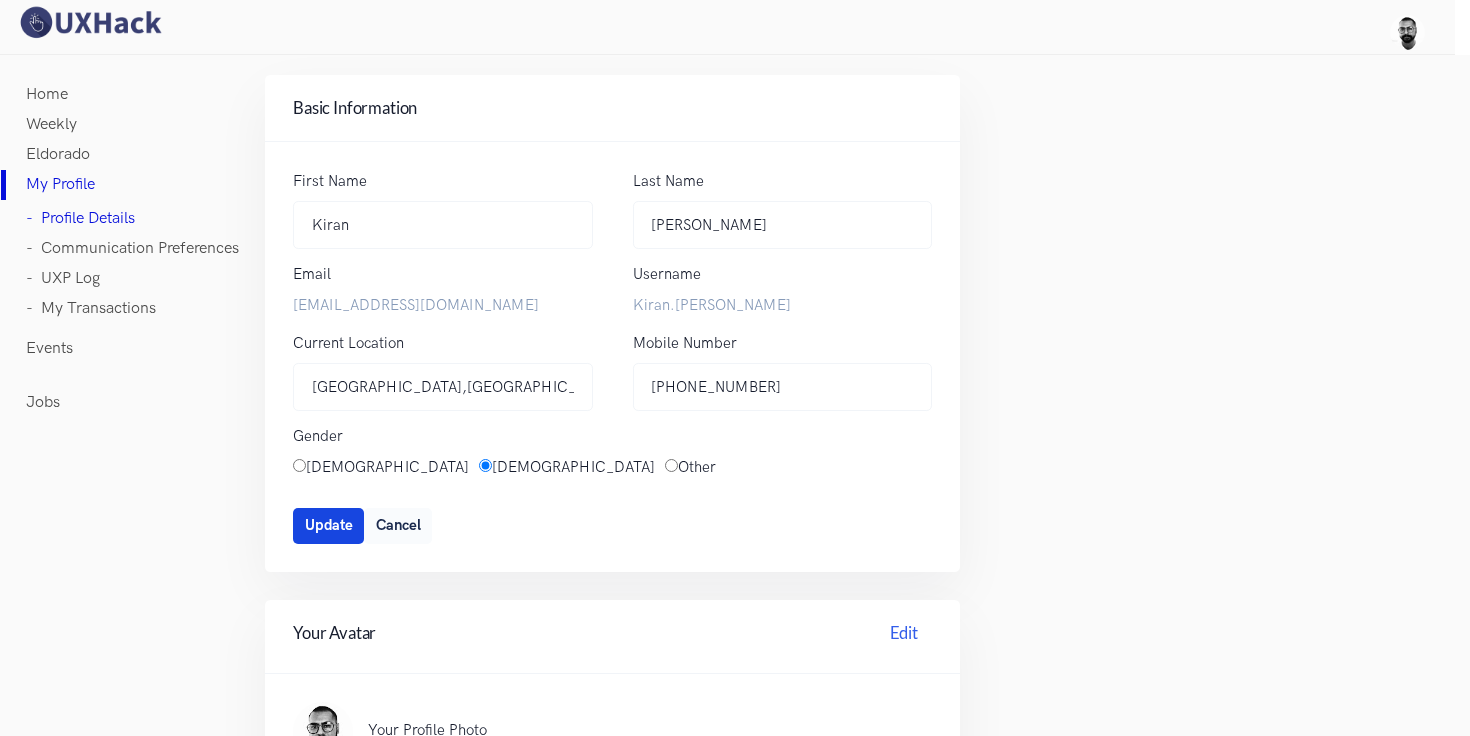 click on "Update" at bounding box center [329, 525] 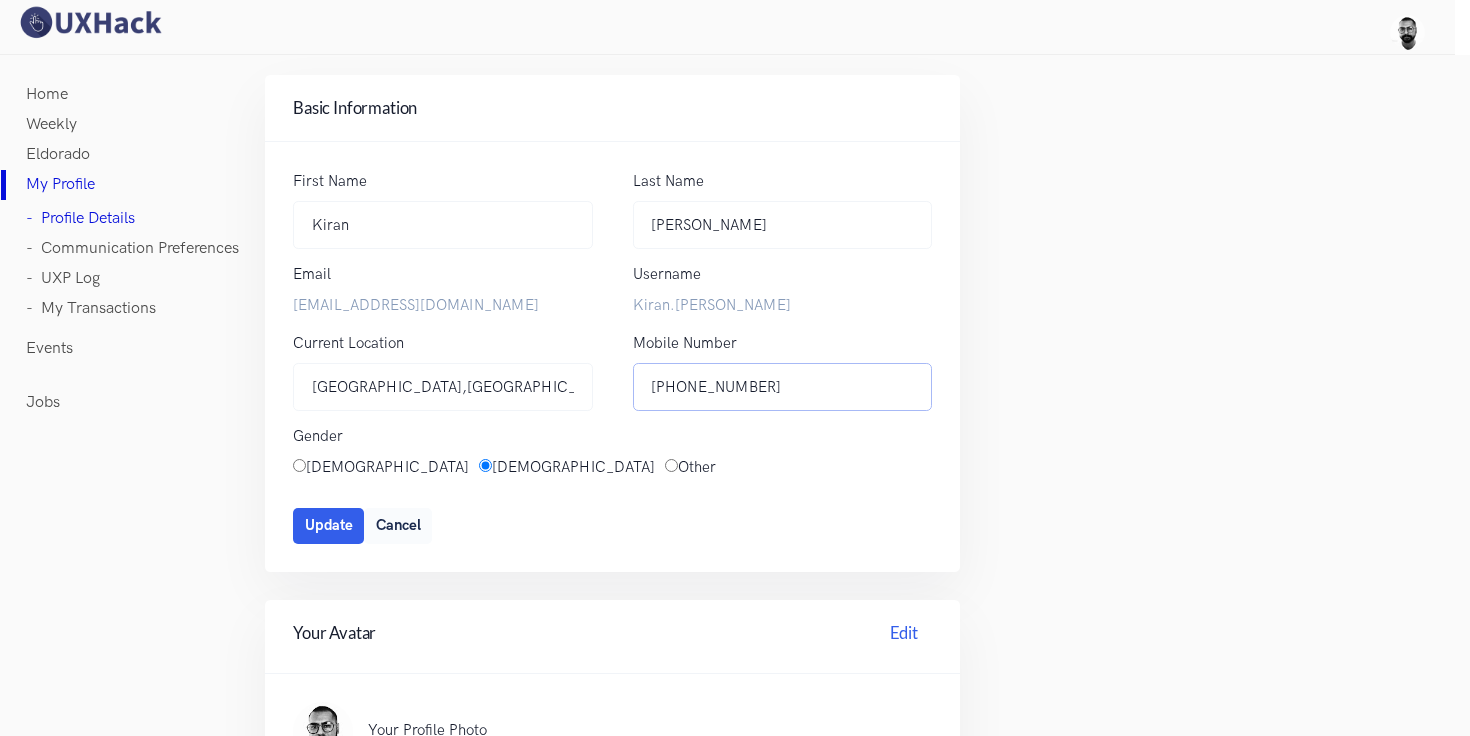 click on "+918861515715" at bounding box center [783, 387] 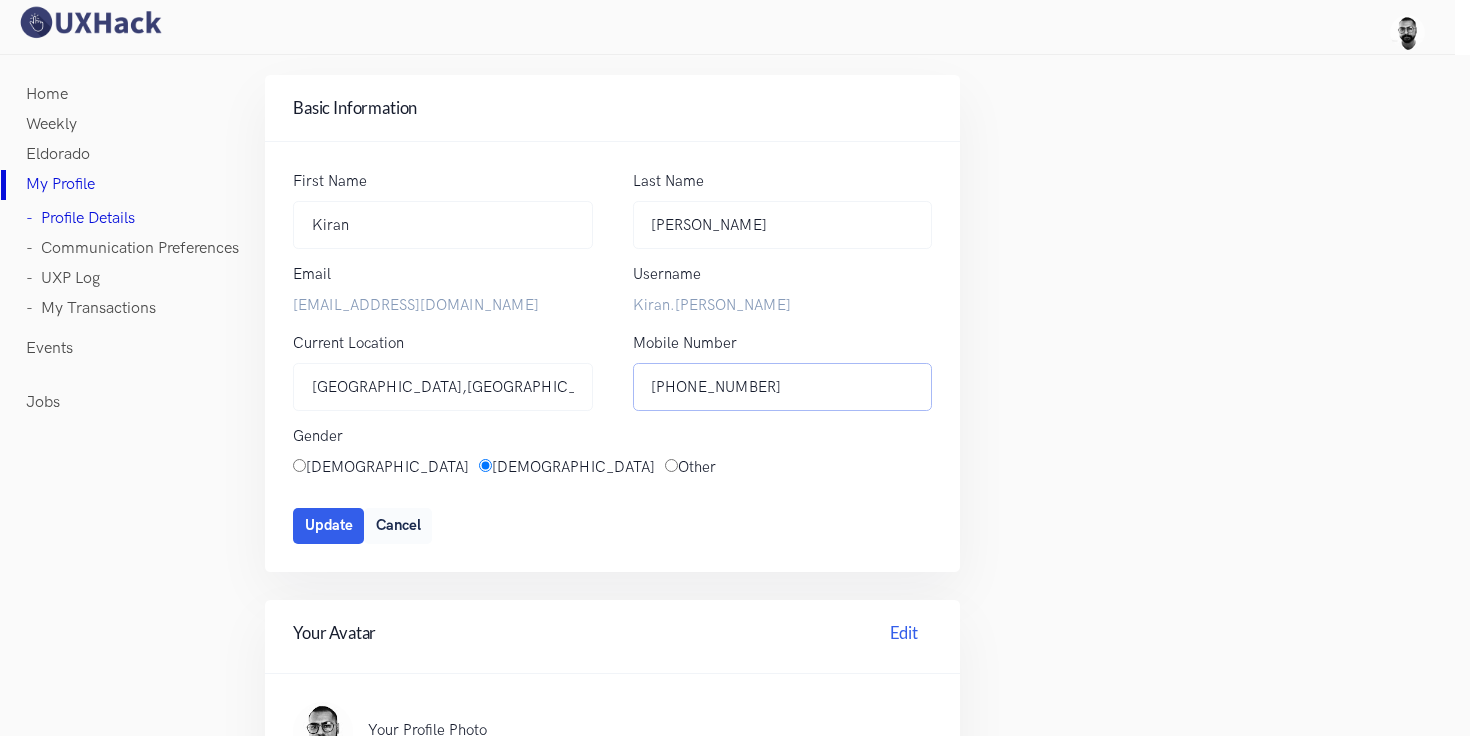 type on "+918861515715" 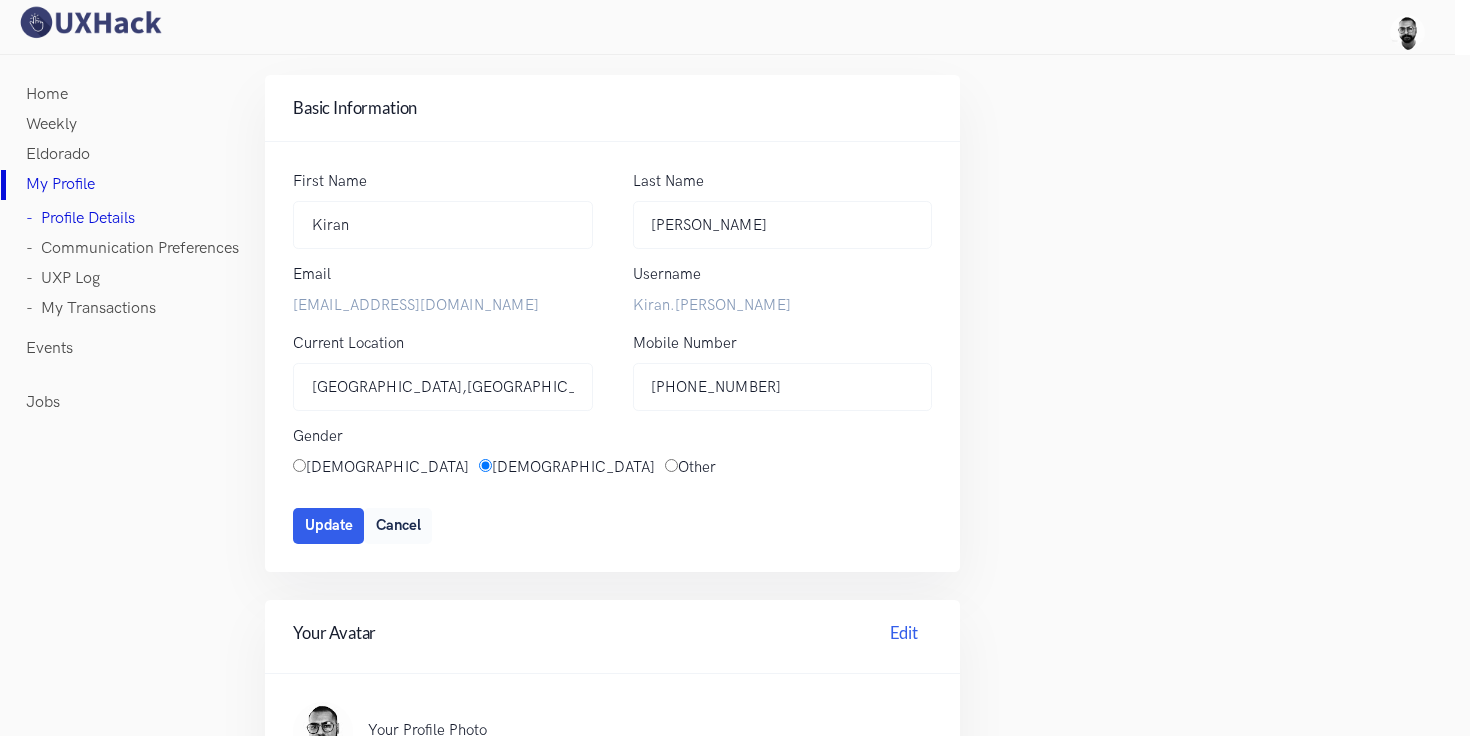 drag, startPoint x: 582, startPoint y: 517, endPoint x: 265, endPoint y: 544, distance: 318.14777 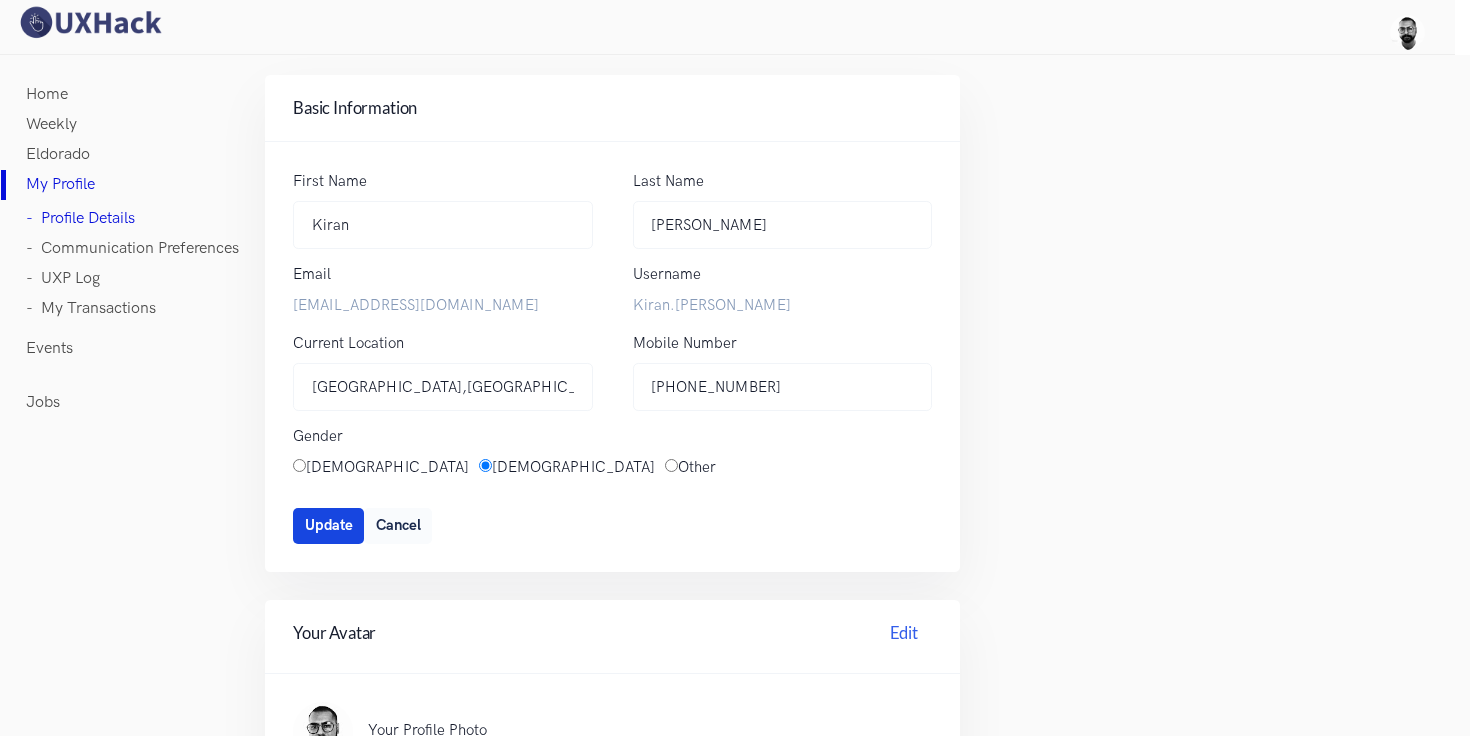 click on "Update" at bounding box center (329, 525) 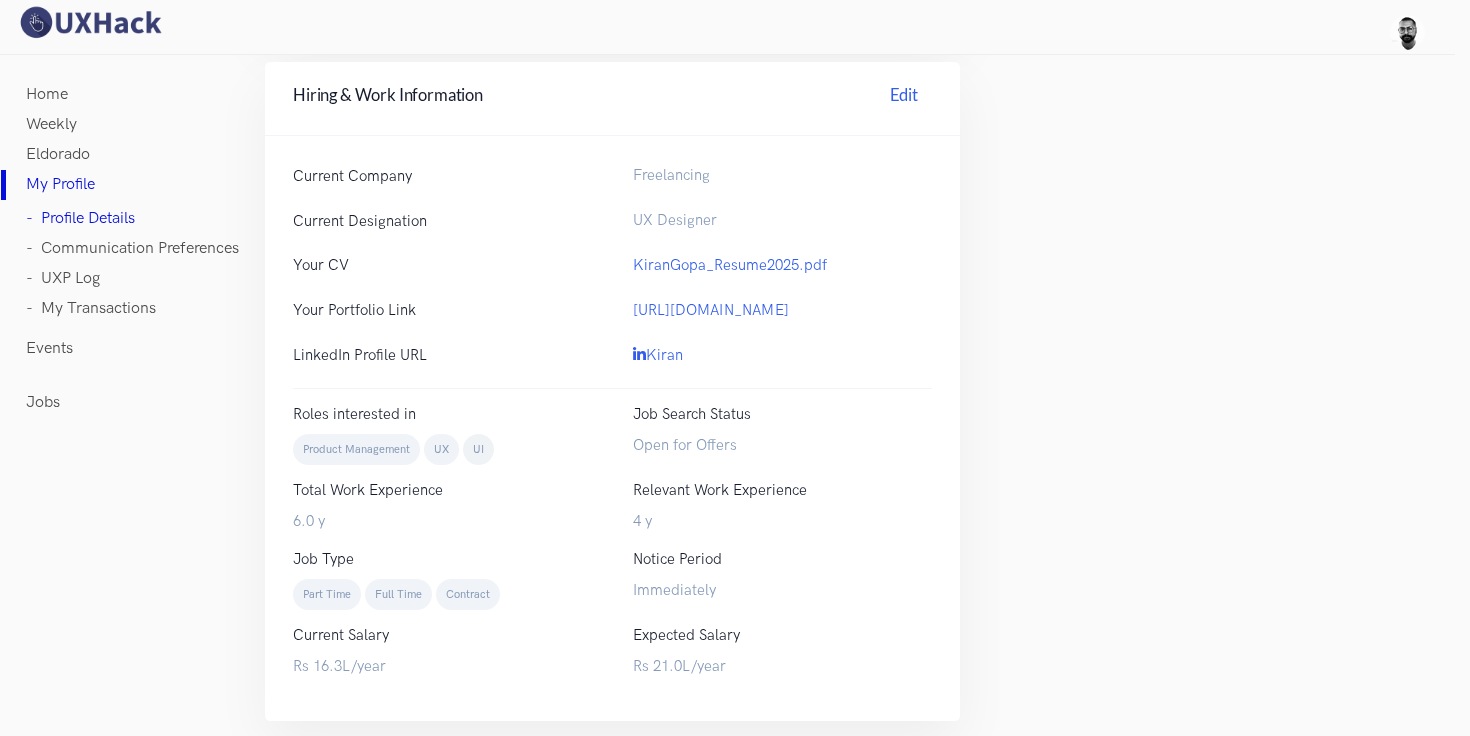 scroll, scrollTop: 764, scrollLeft: 0, axis: vertical 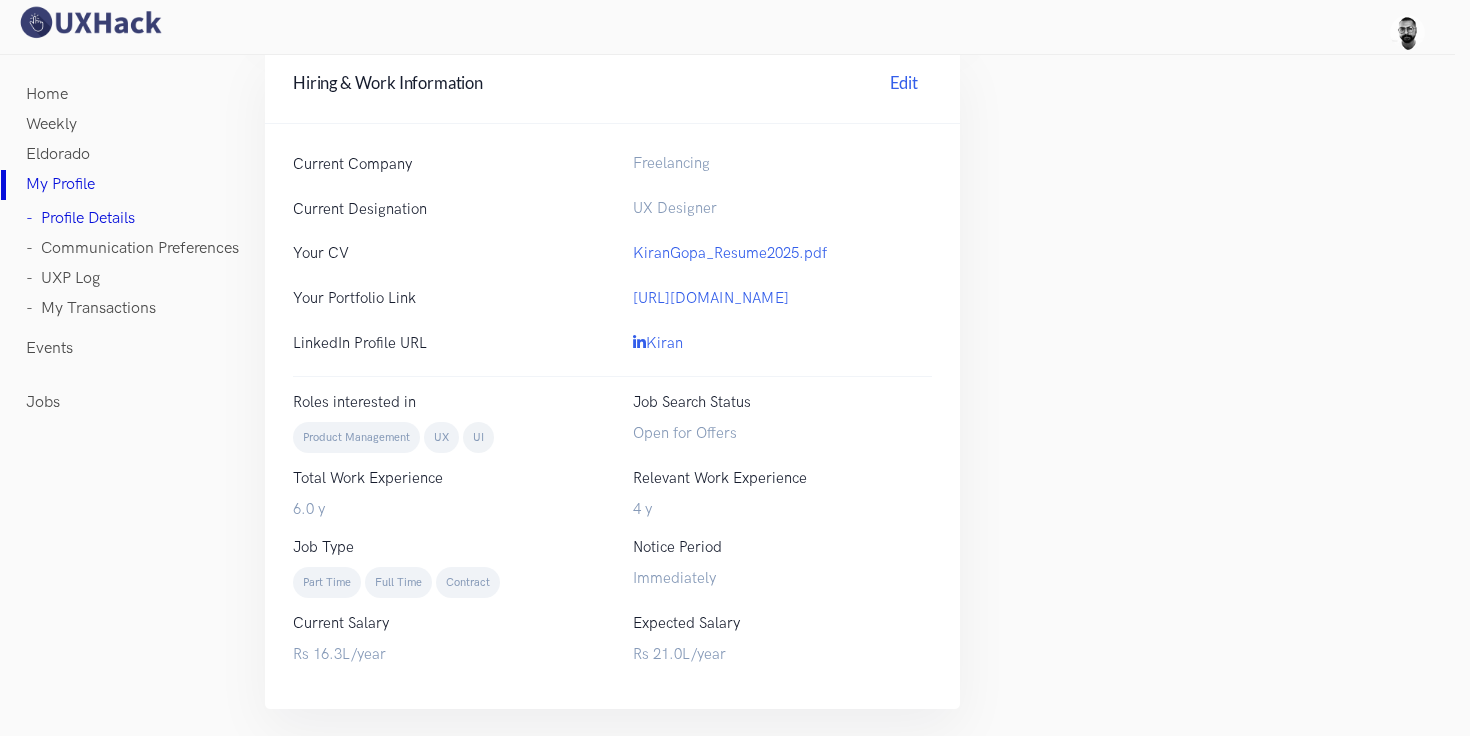 click on "-  Communication Preferences" at bounding box center [132, 249] 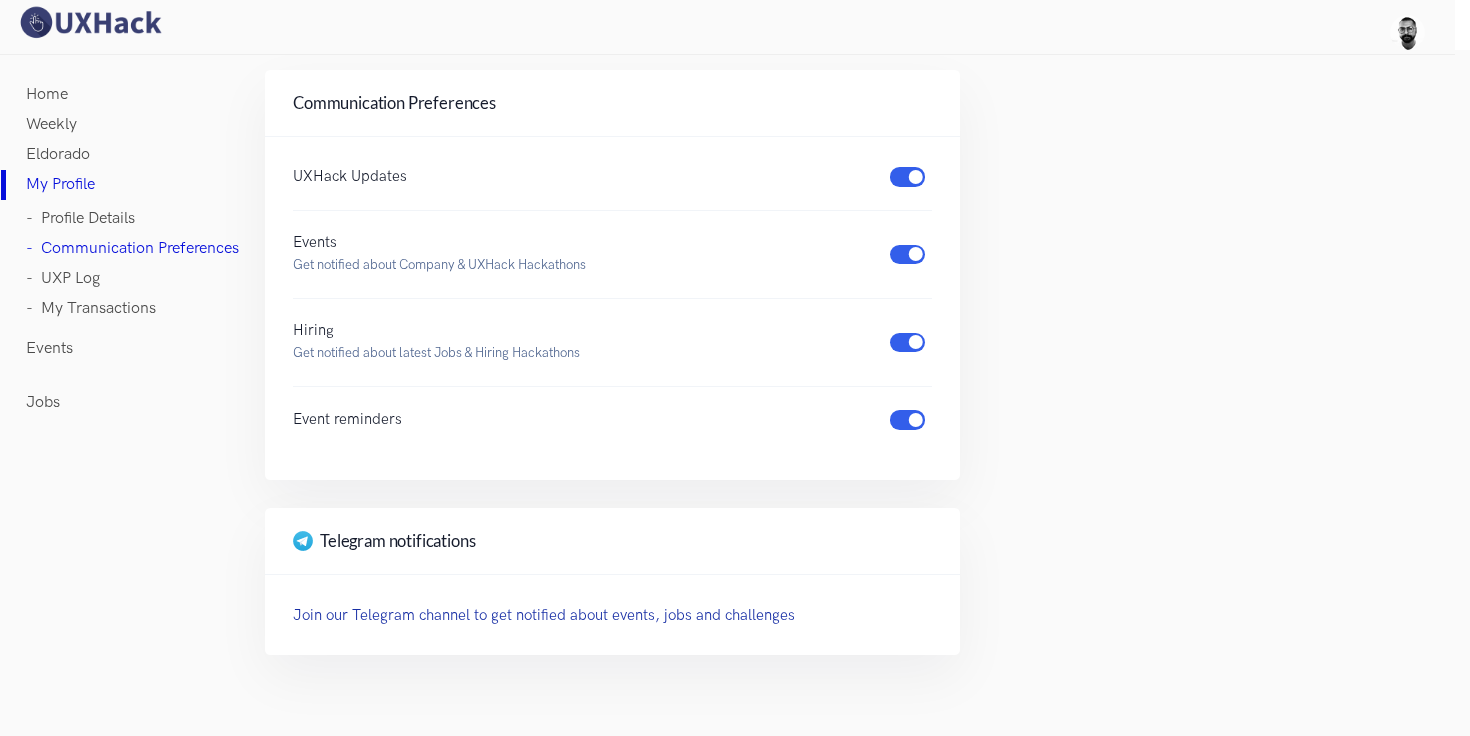 scroll, scrollTop: 0, scrollLeft: 0, axis: both 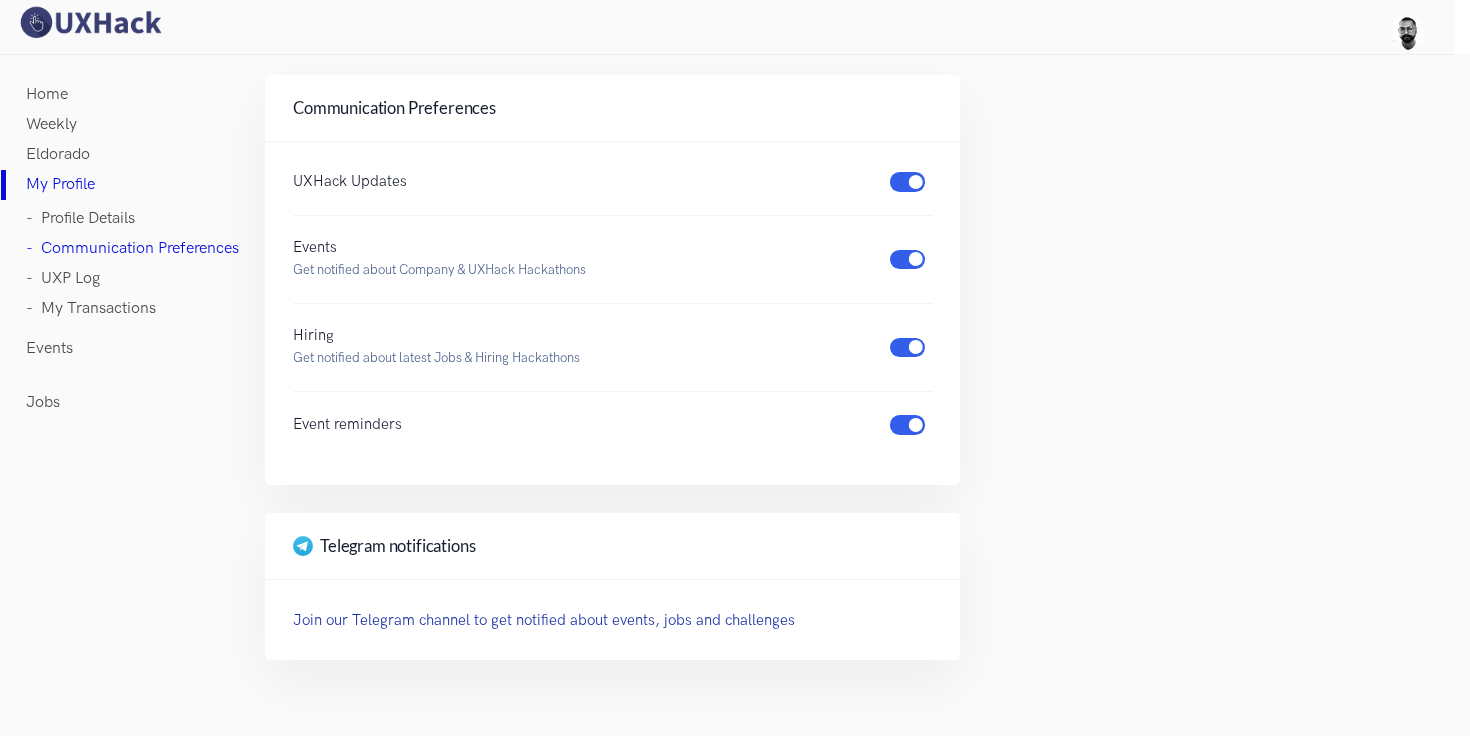 click on "-  UXP Log" at bounding box center (63, 279) 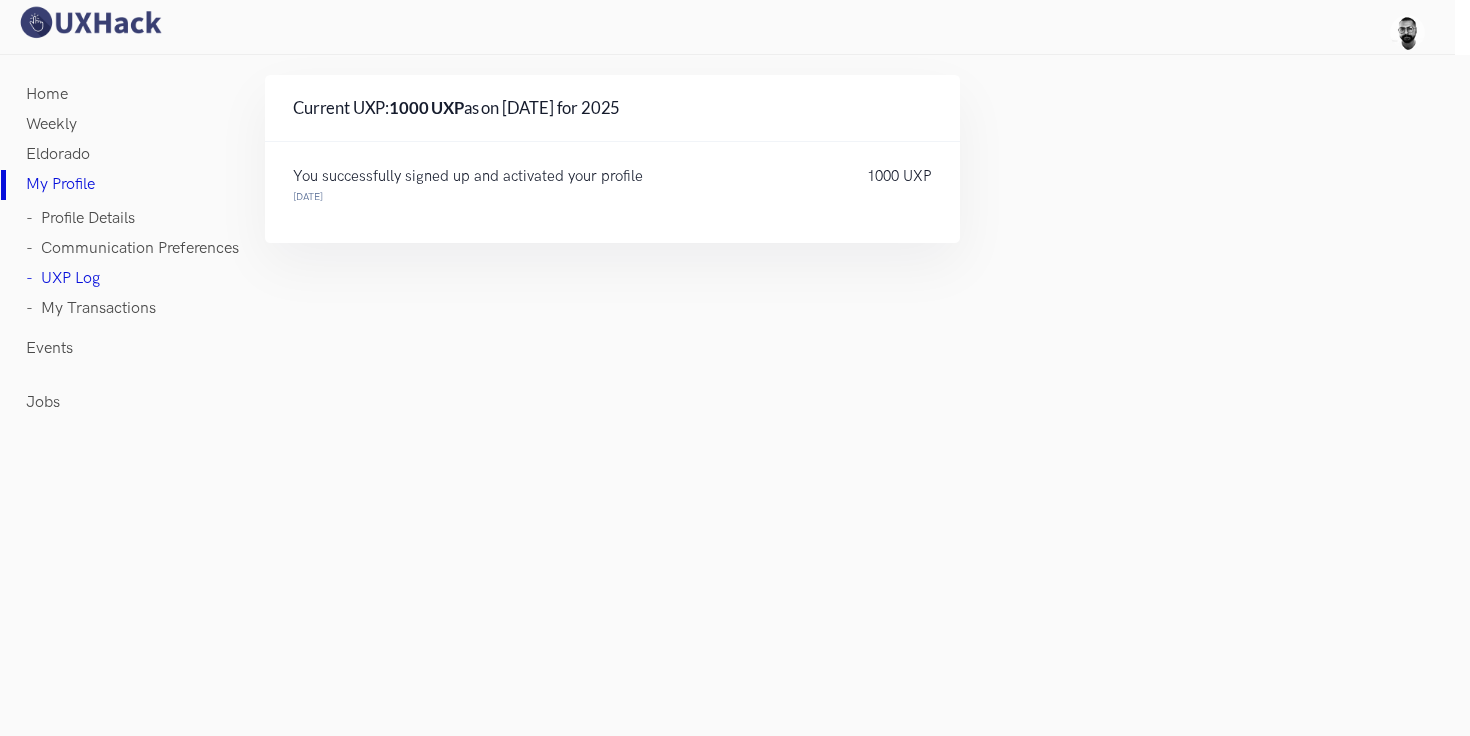 scroll, scrollTop: 0, scrollLeft: 0, axis: both 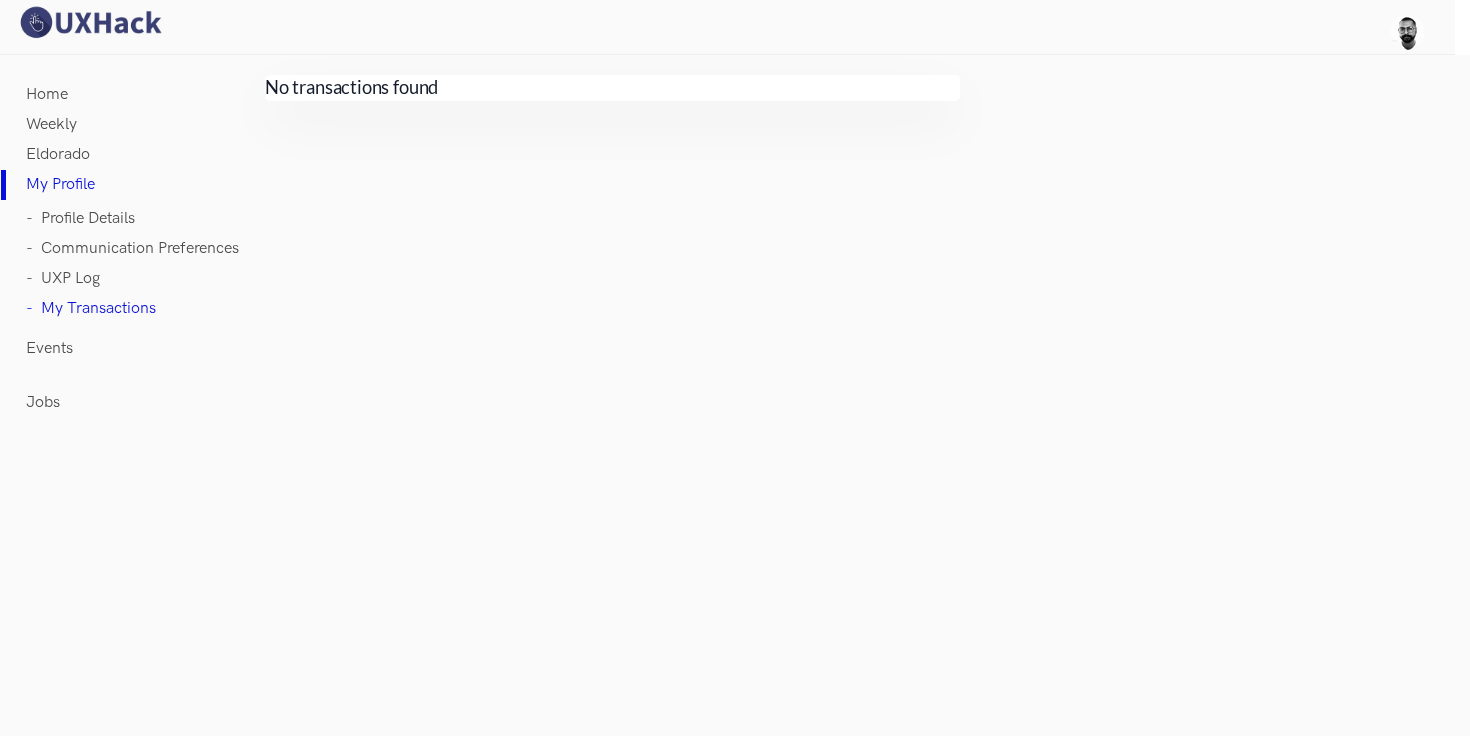 click on "Events" at bounding box center [49, 349] 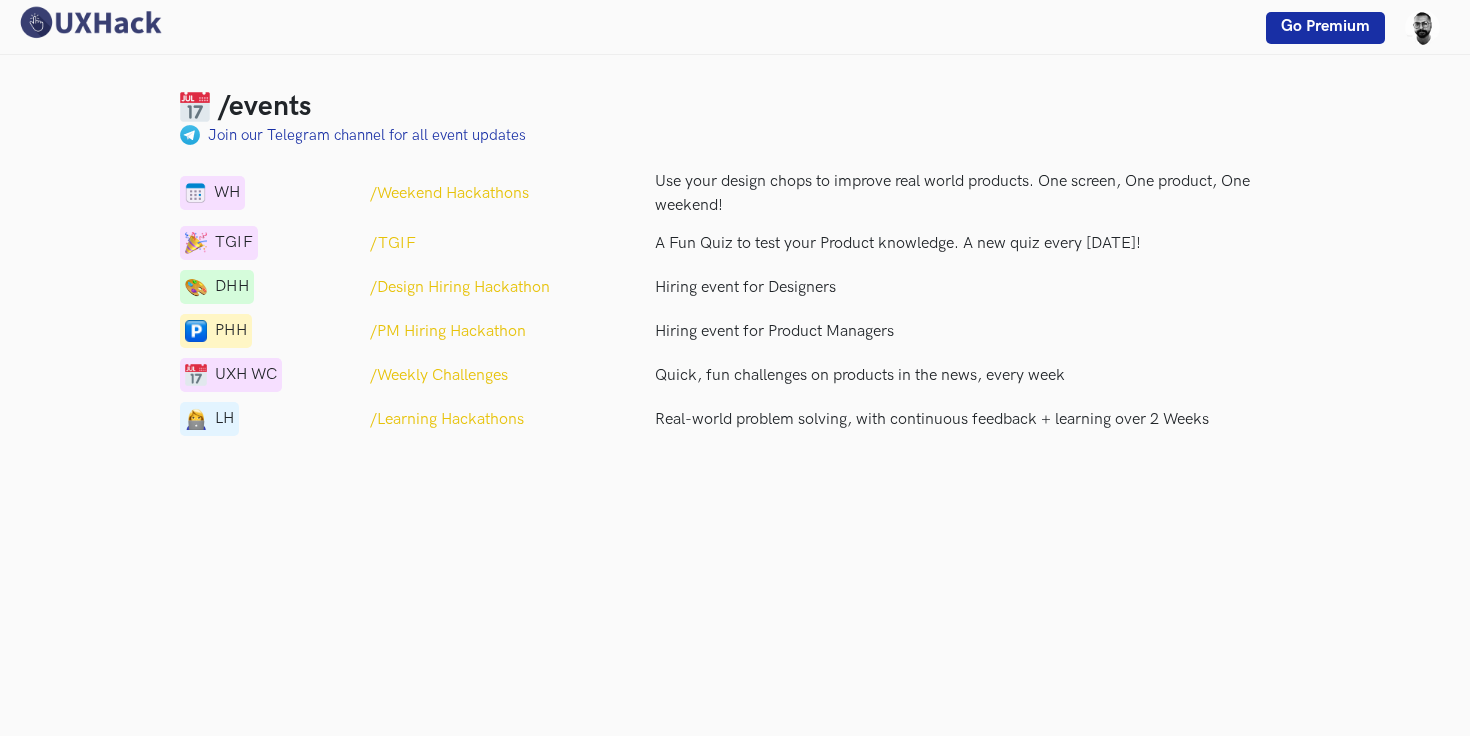 scroll, scrollTop: 0, scrollLeft: 0, axis: both 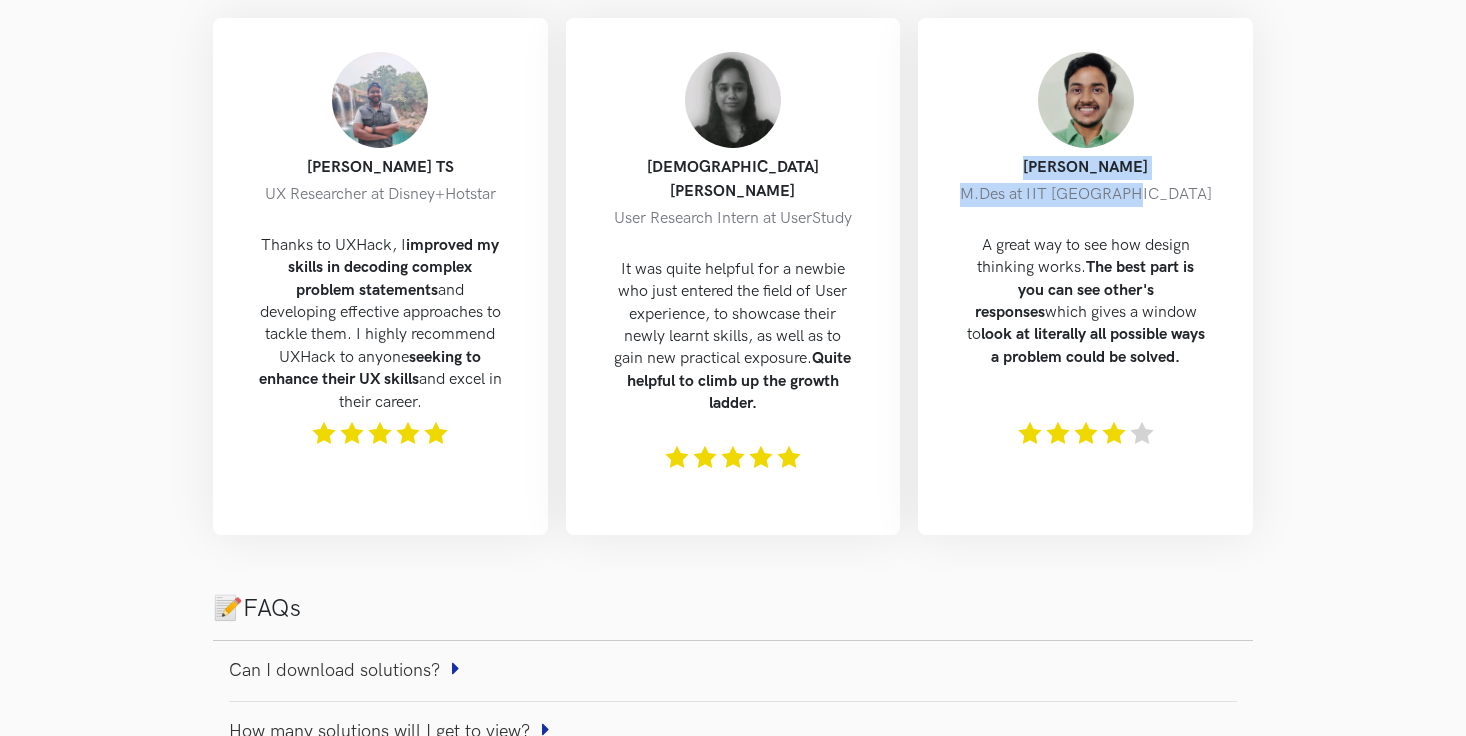 drag, startPoint x: 1176, startPoint y: 214, endPoint x: 1044, endPoint y: 196, distance: 133.22162 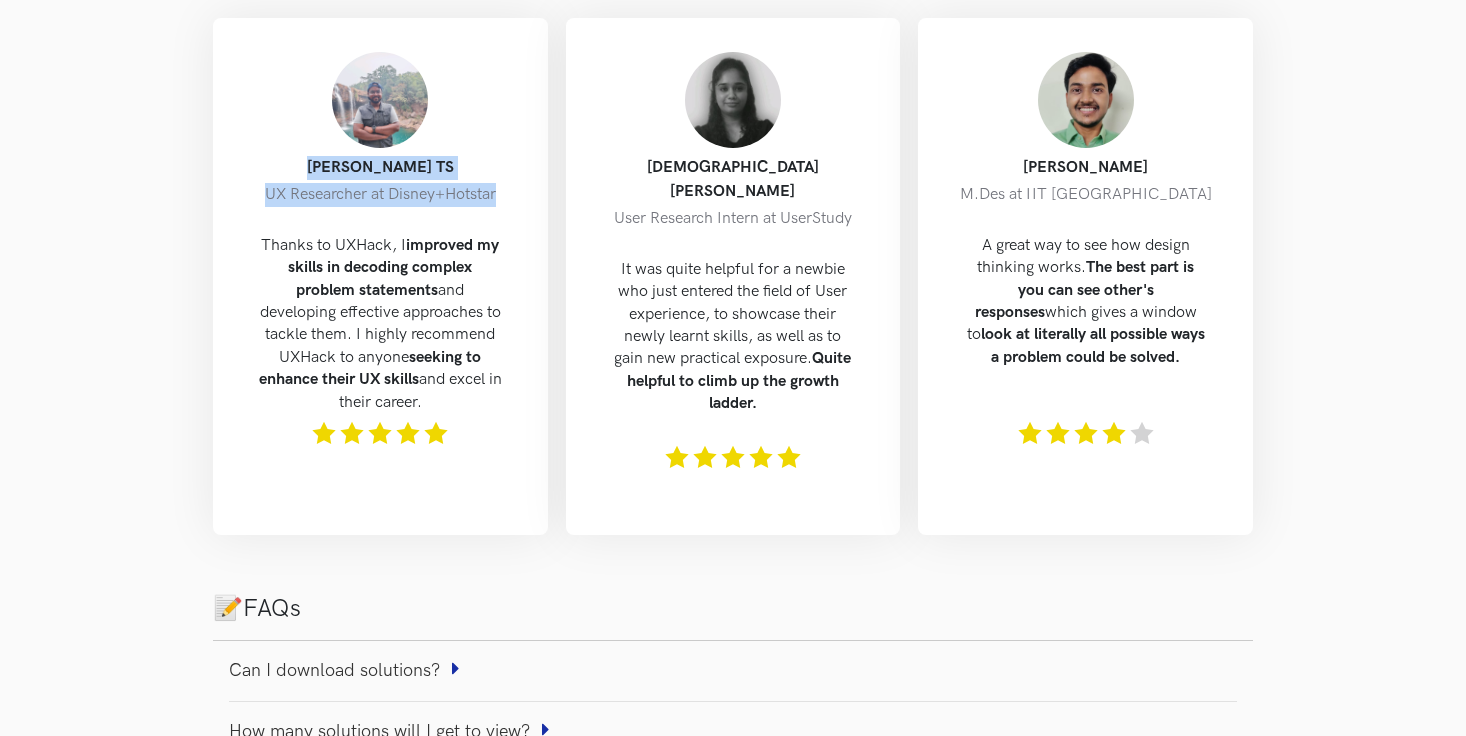 drag, startPoint x: 503, startPoint y: 222, endPoint x: 347, endPoint y: 190, distance: 159.24823 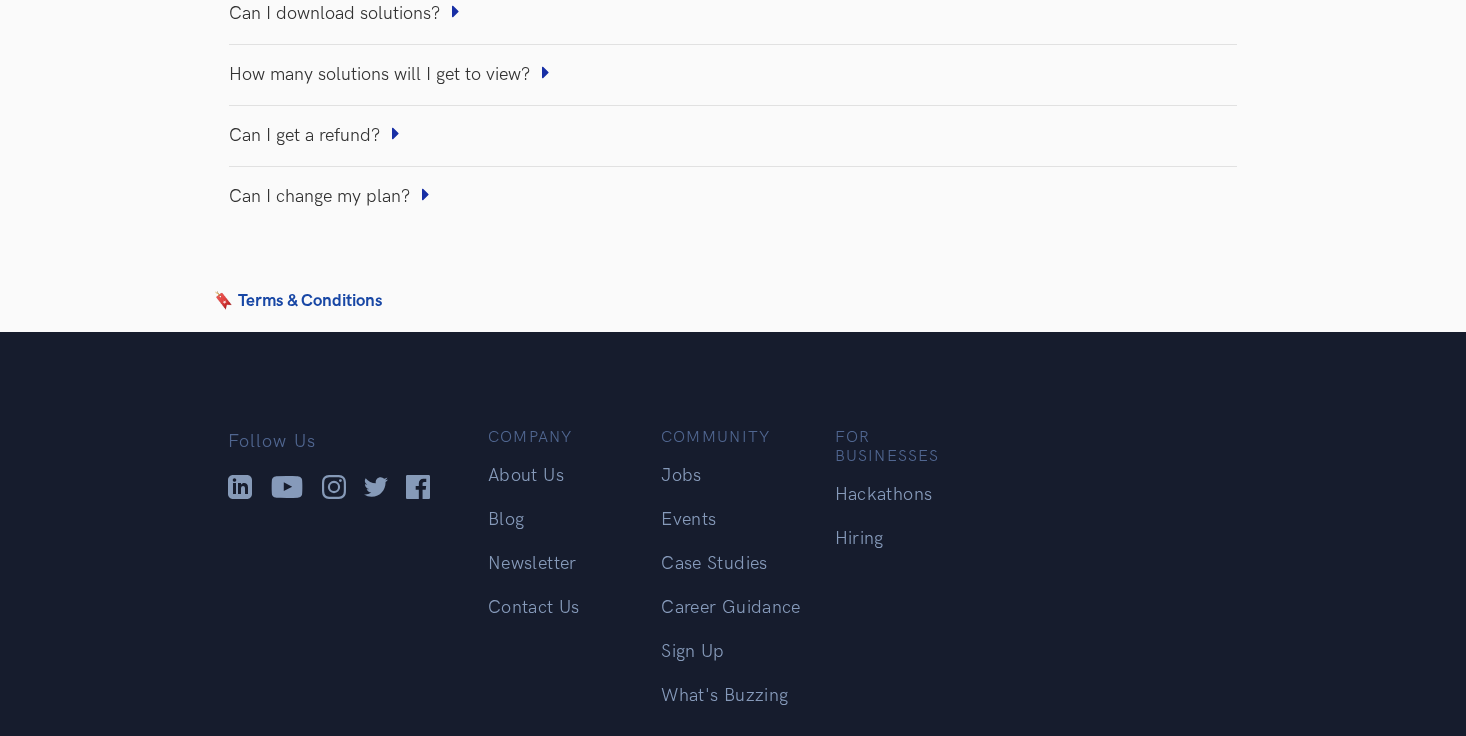 scroll, scrollTop: 1862, scrollLeft: 0, axis: vertical 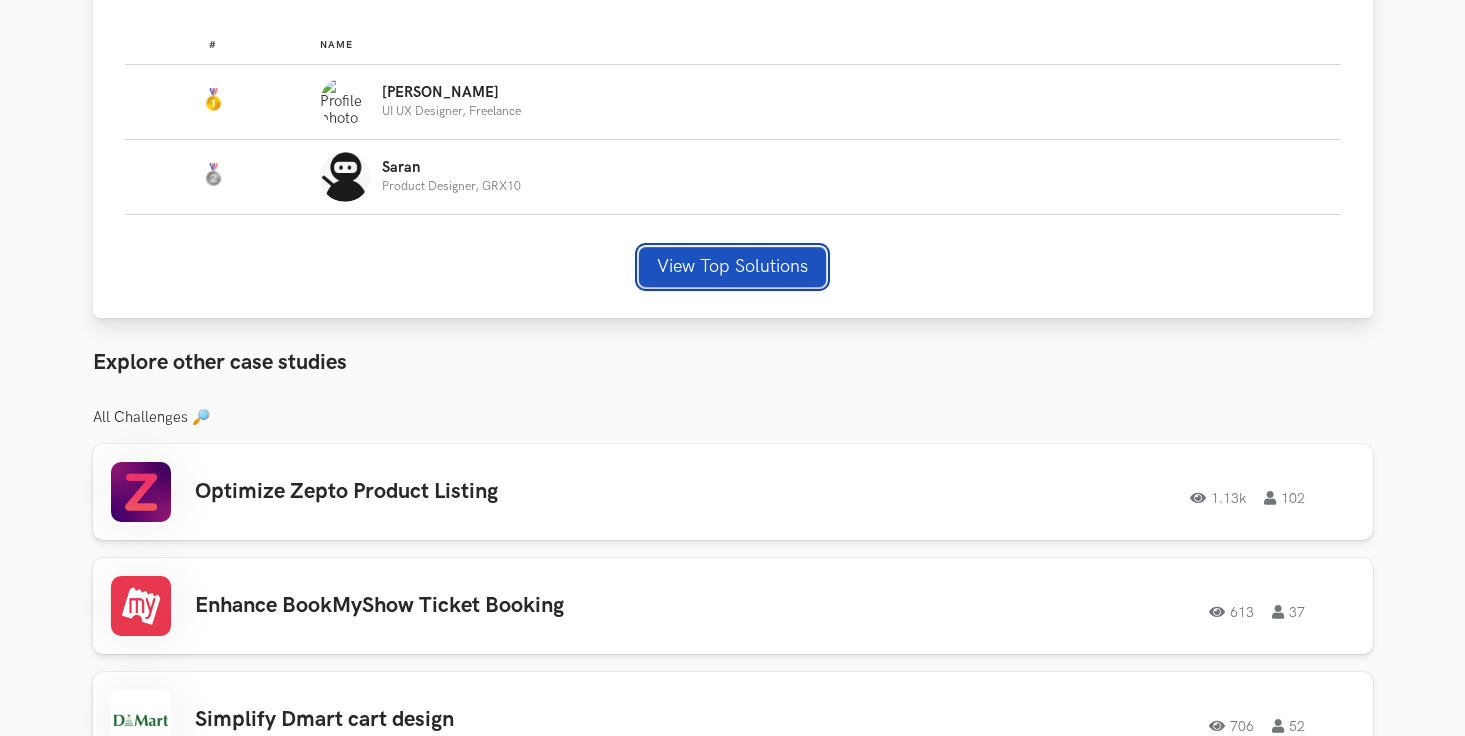 click on "View Top Solutions" at bounding box center [732, 267] 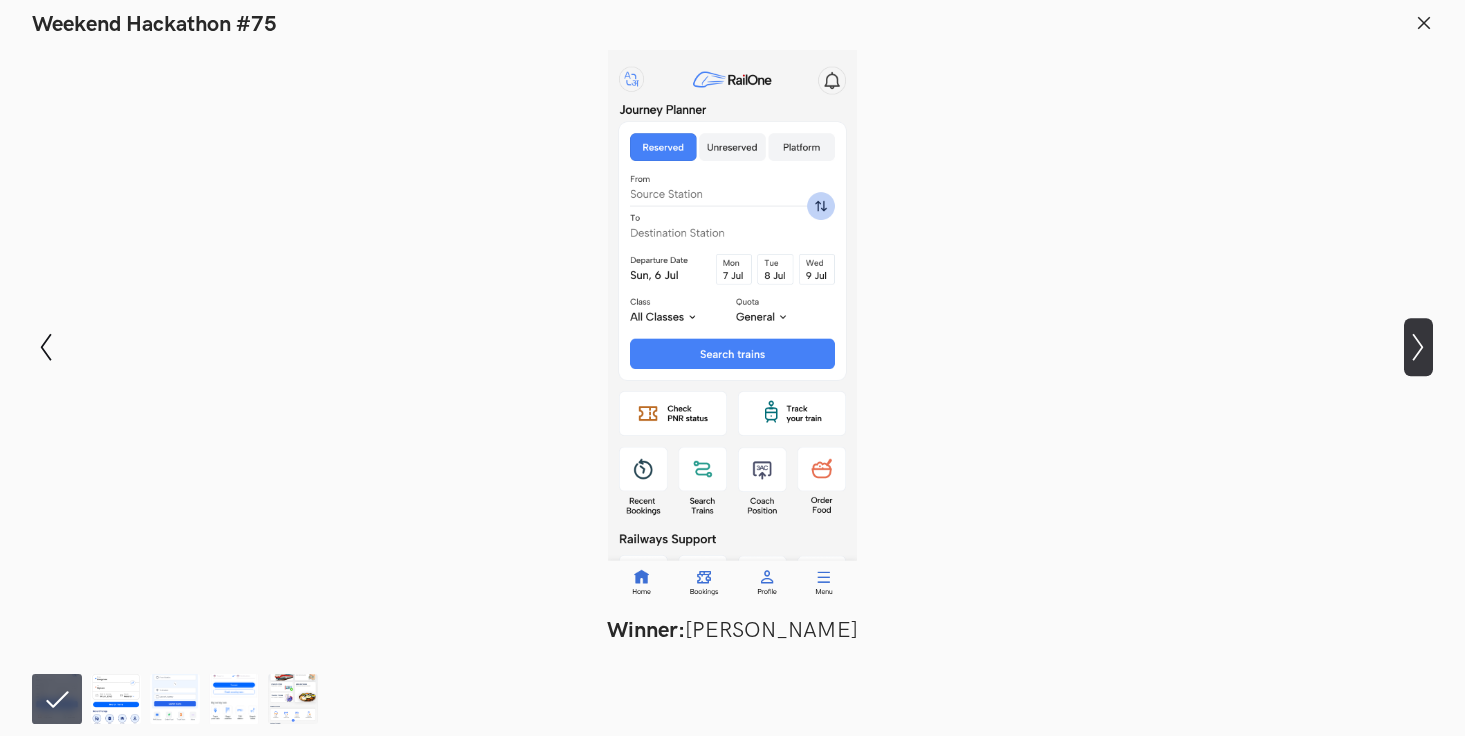 click on "Show next slide" 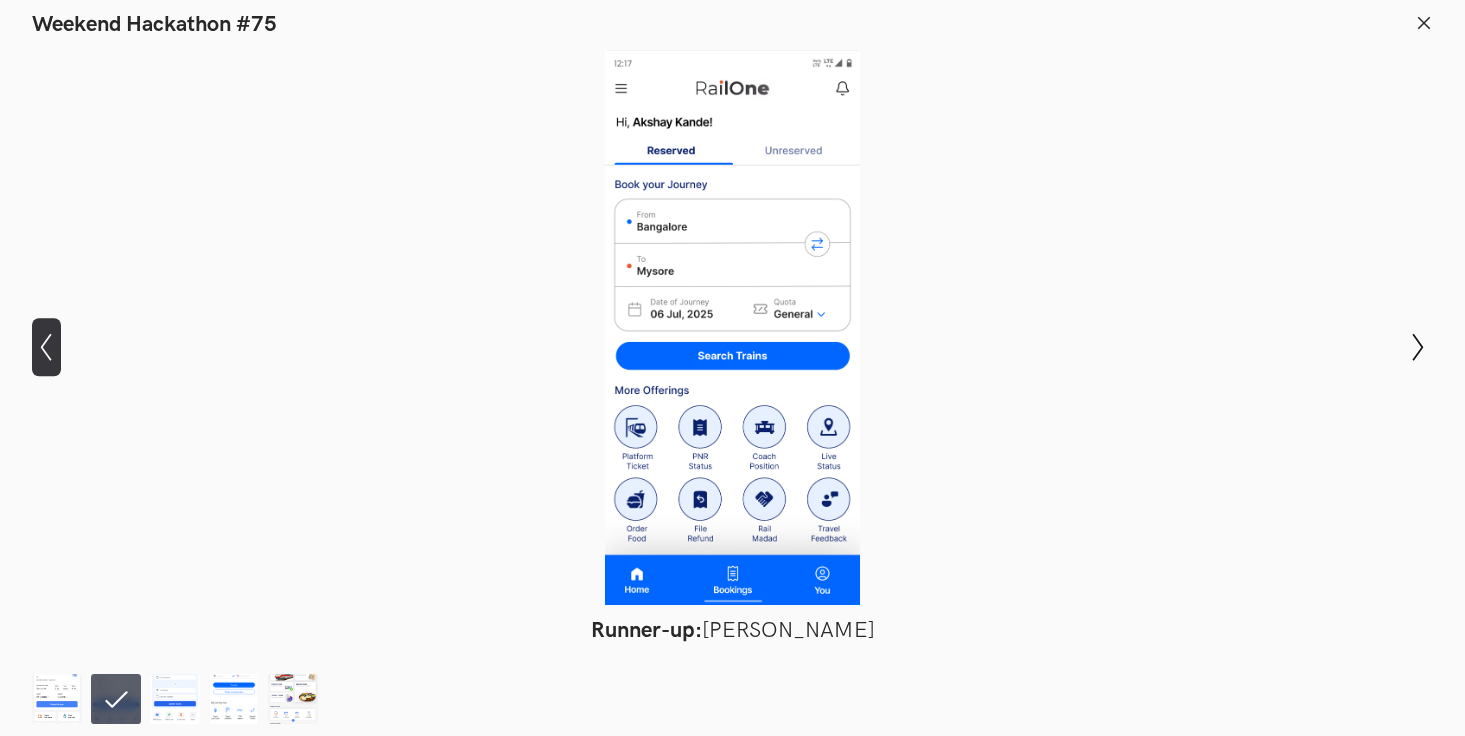 click on "Show previous slide" 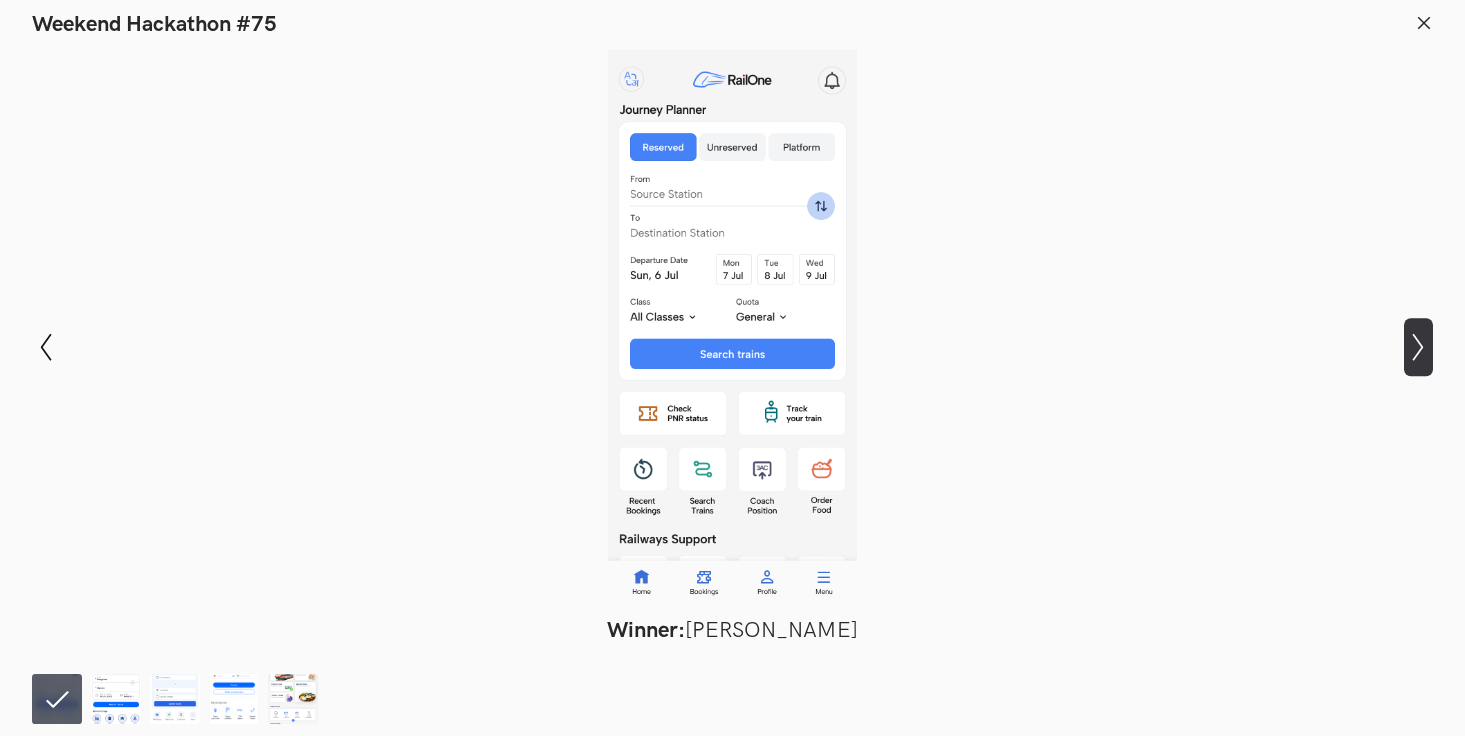 click on "Show next slide" 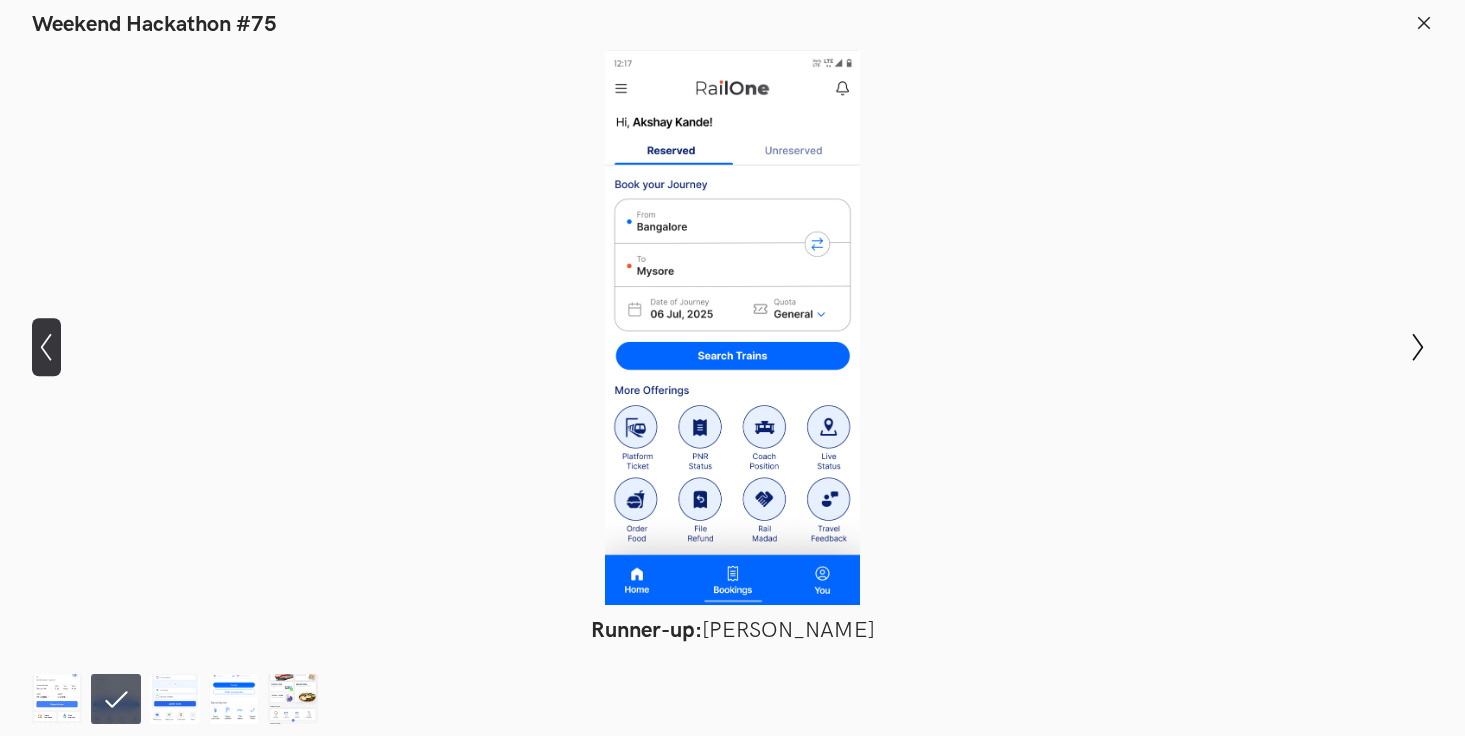 click on "Show previous slide" at bounding box center [46, 347] 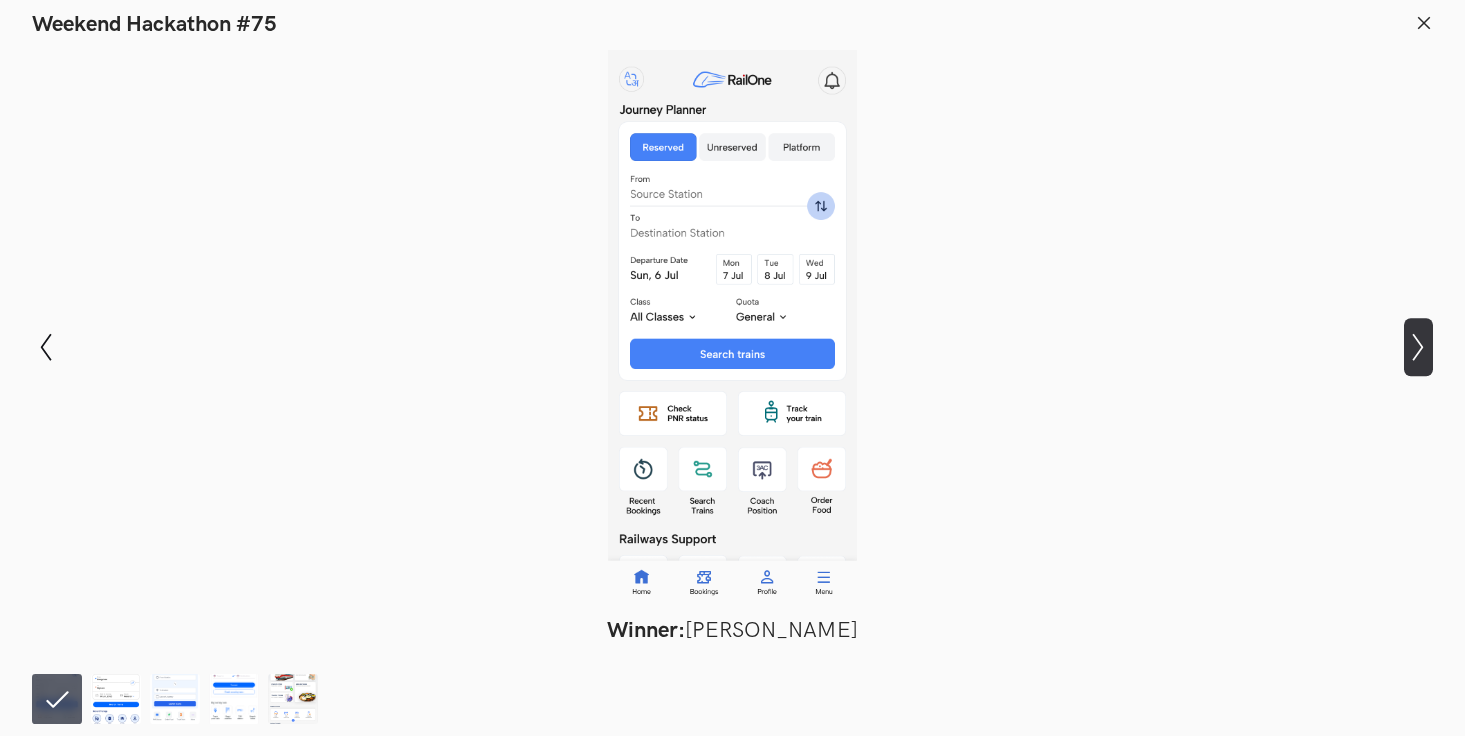 click on "Show next slide" 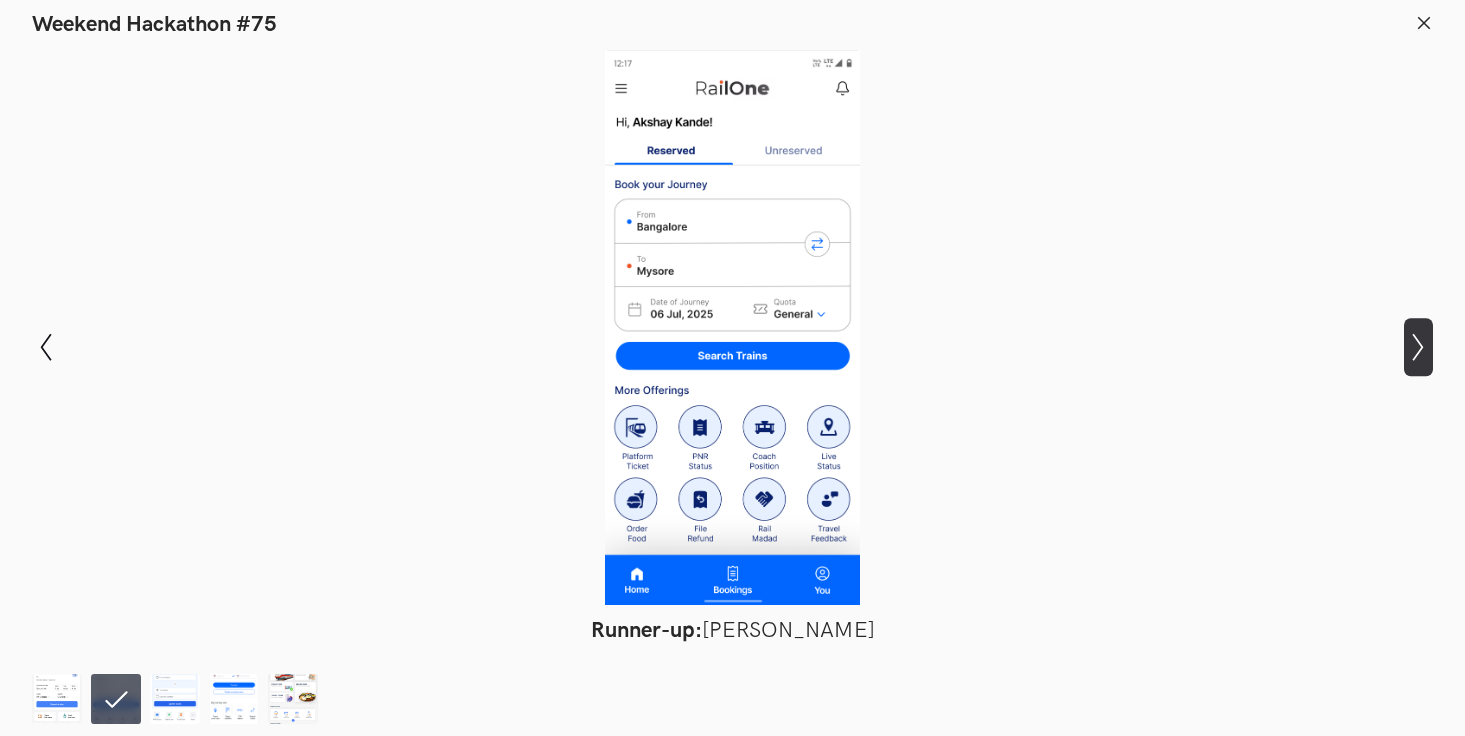 click on "Show next slide" 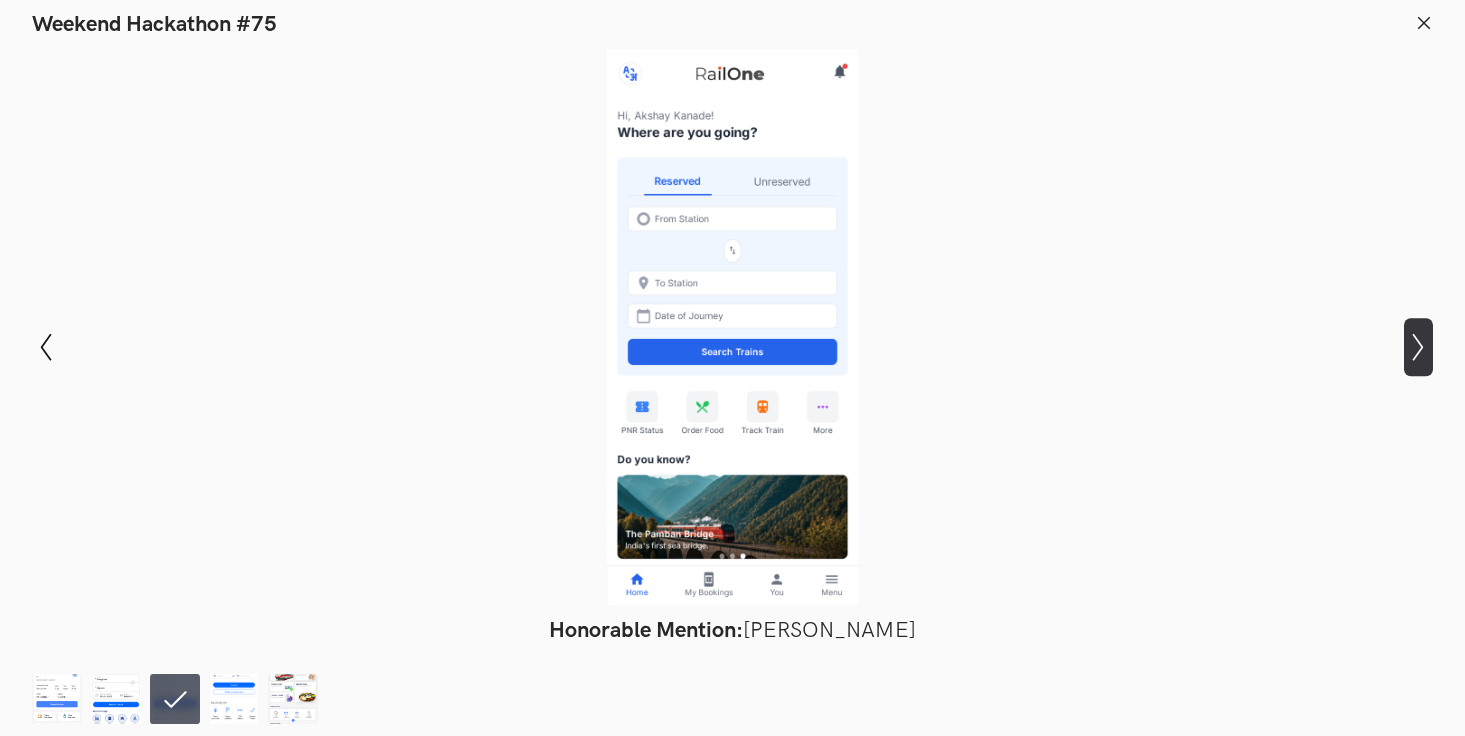 click on "Show next slide" 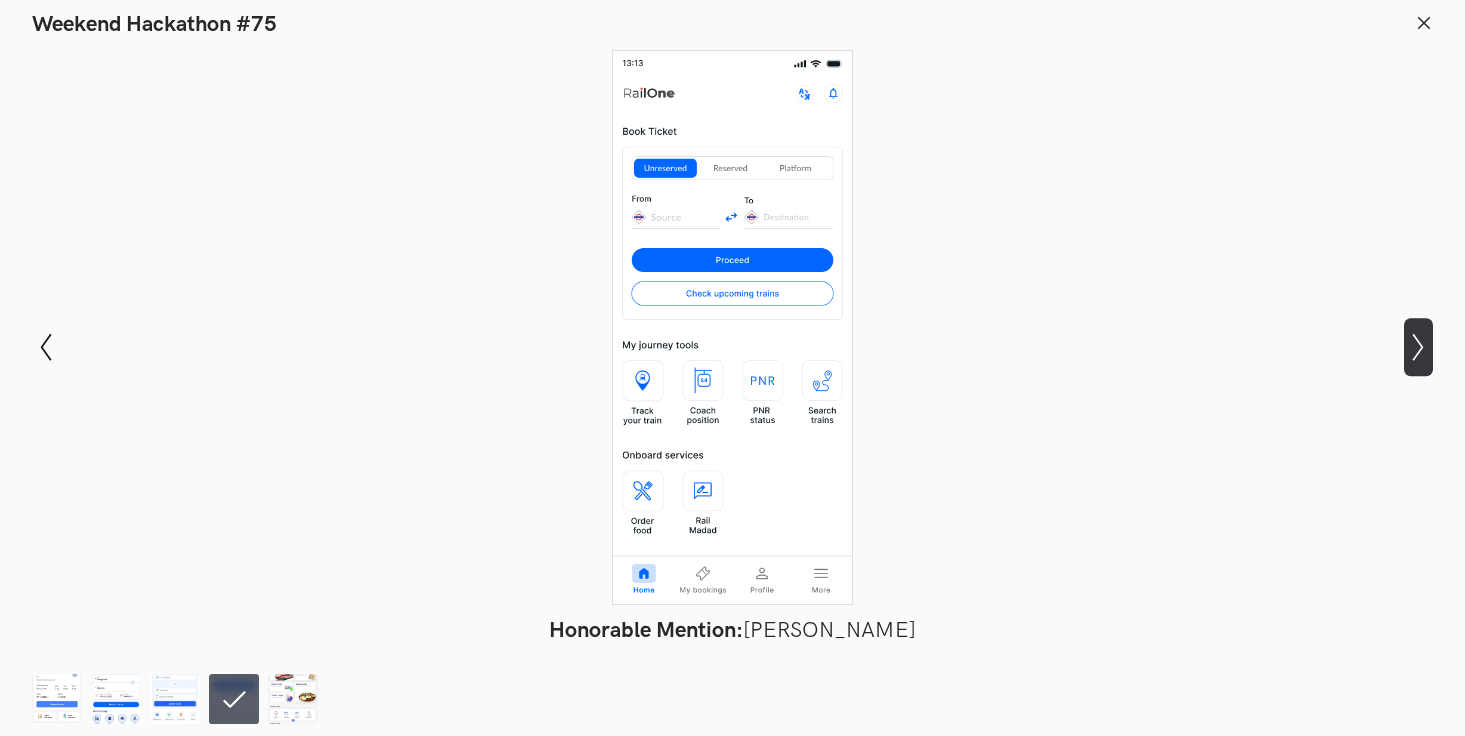 click on "Show next slide" 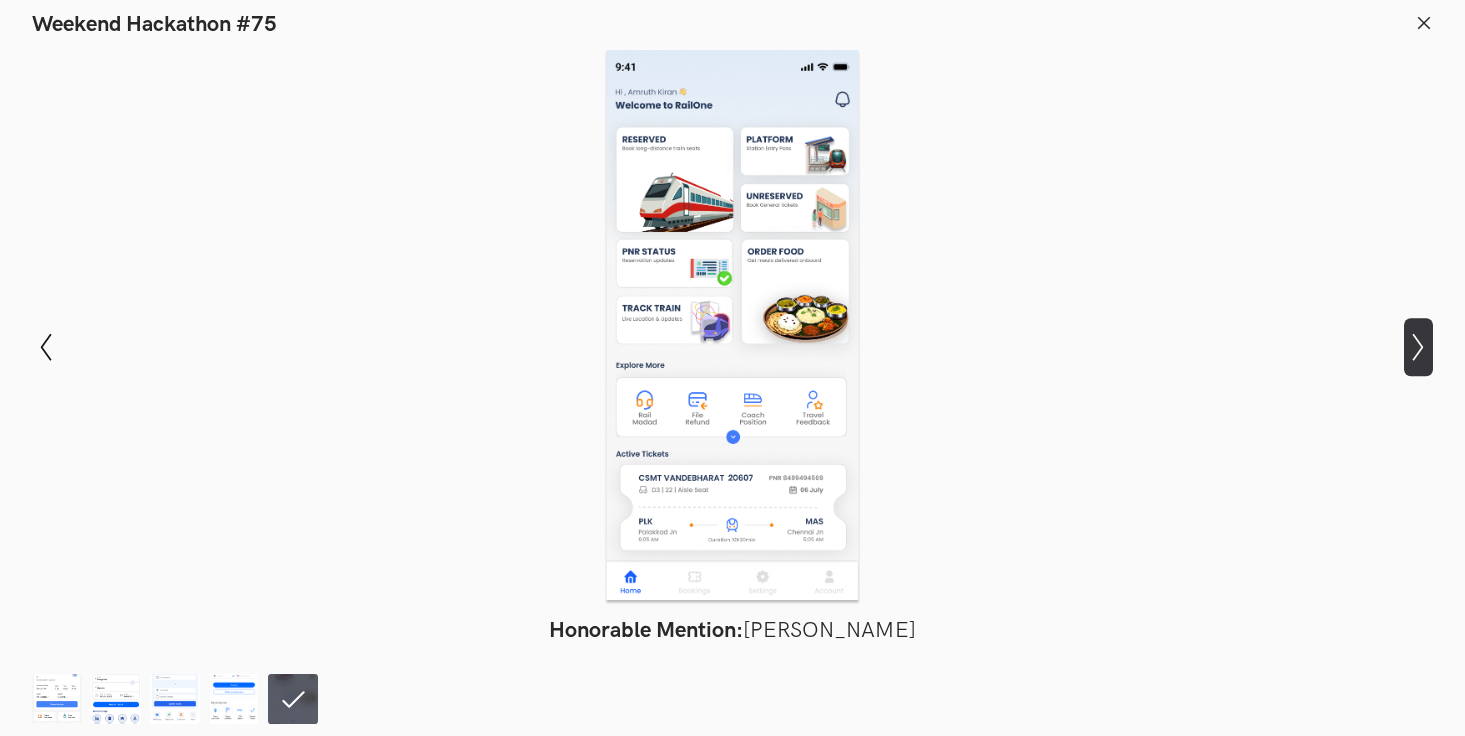 click on "Show next slide" 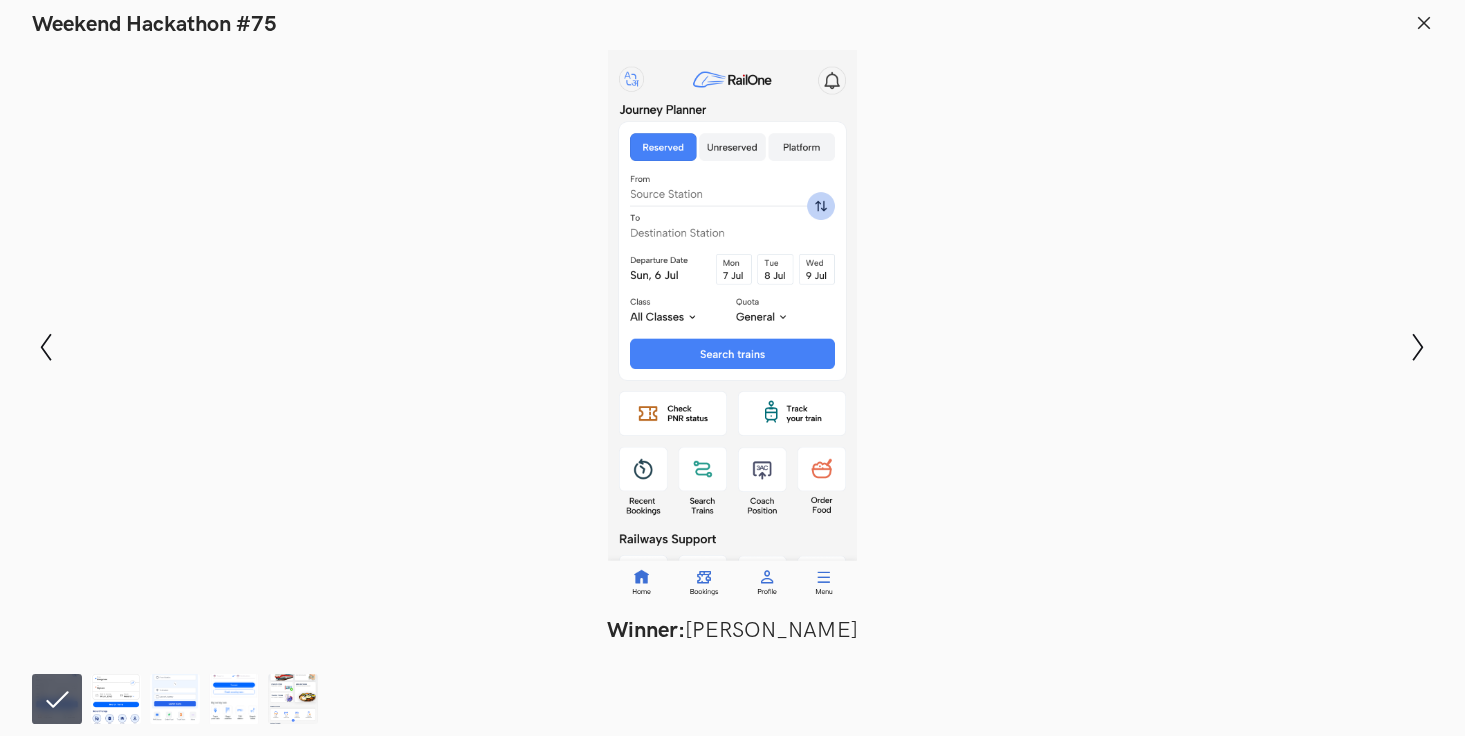 click 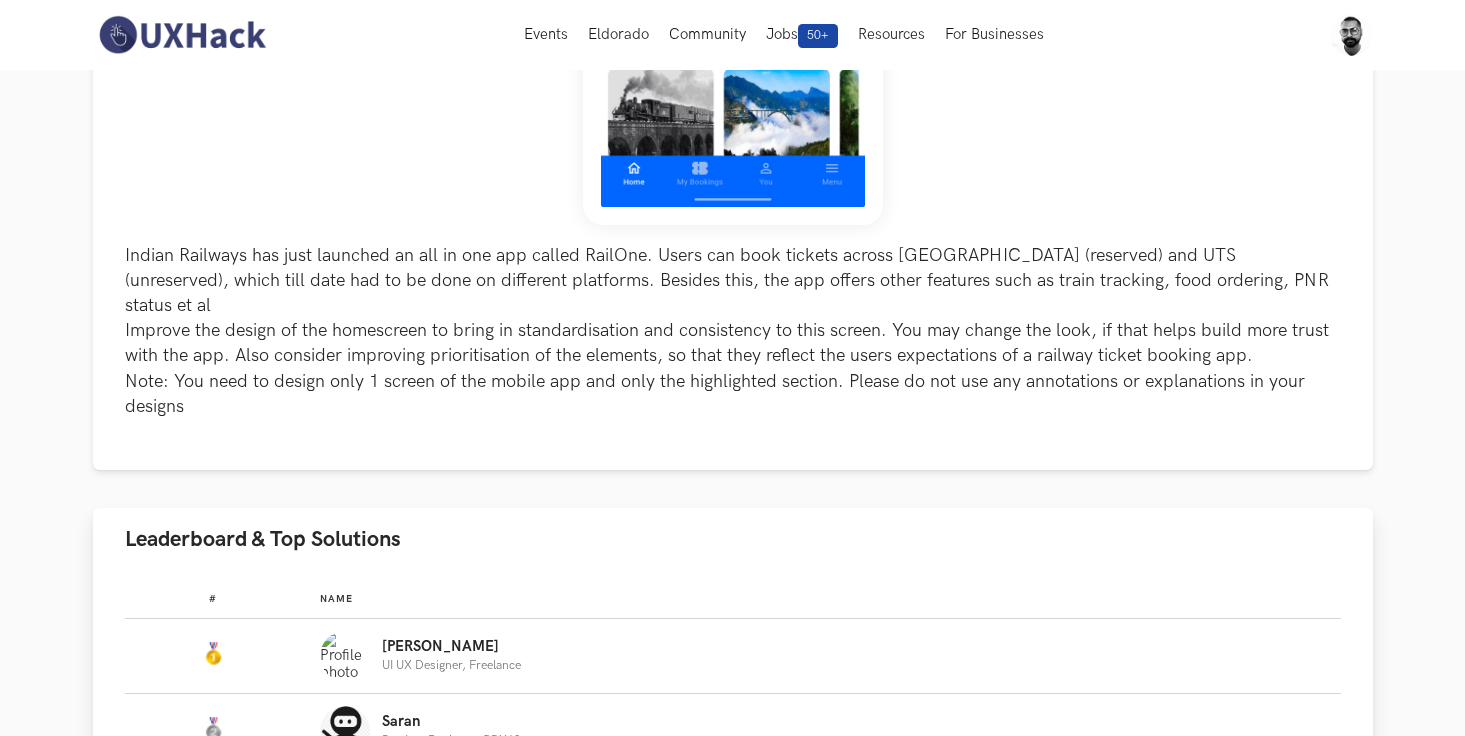 scroll, scrollTop: 0, scrollLeft: 0, axis: both 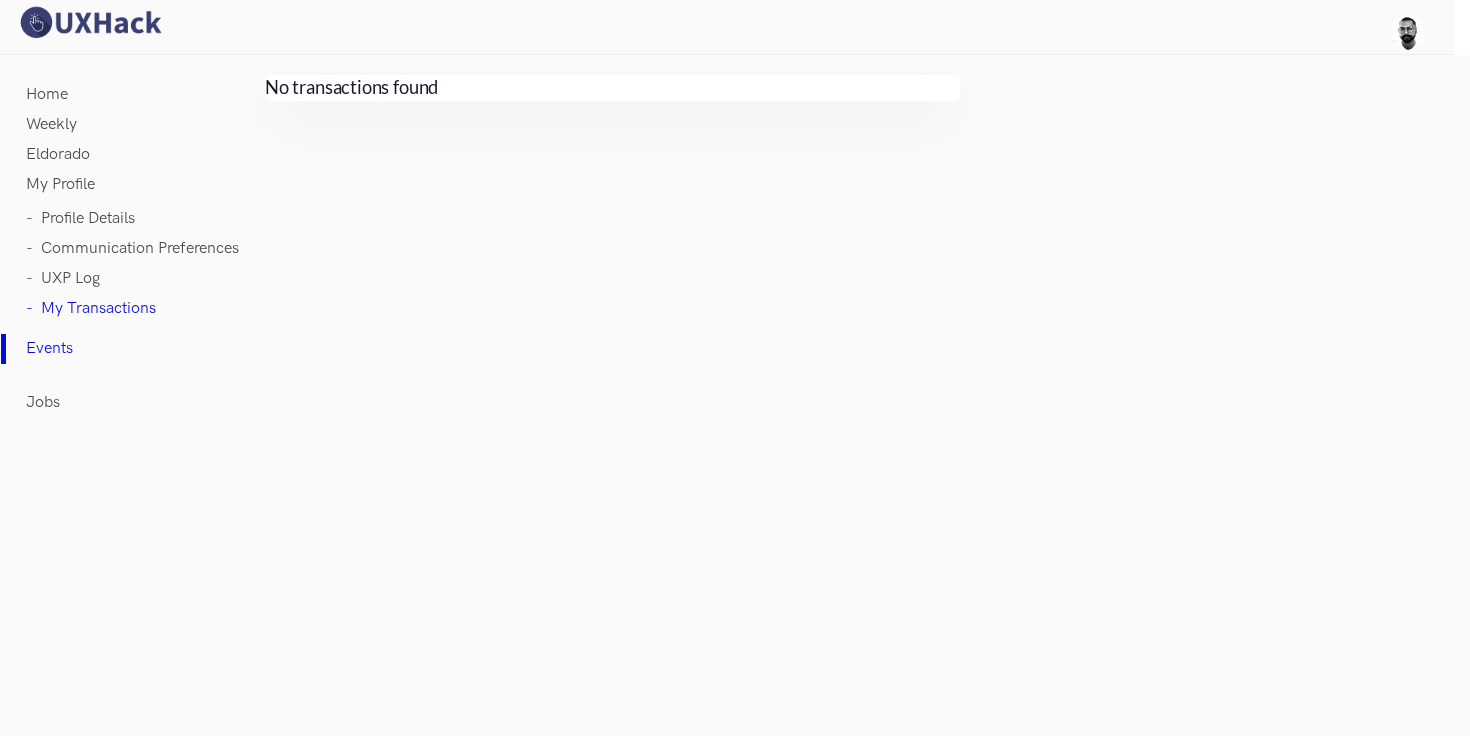 click at bounding box center (90, 22) 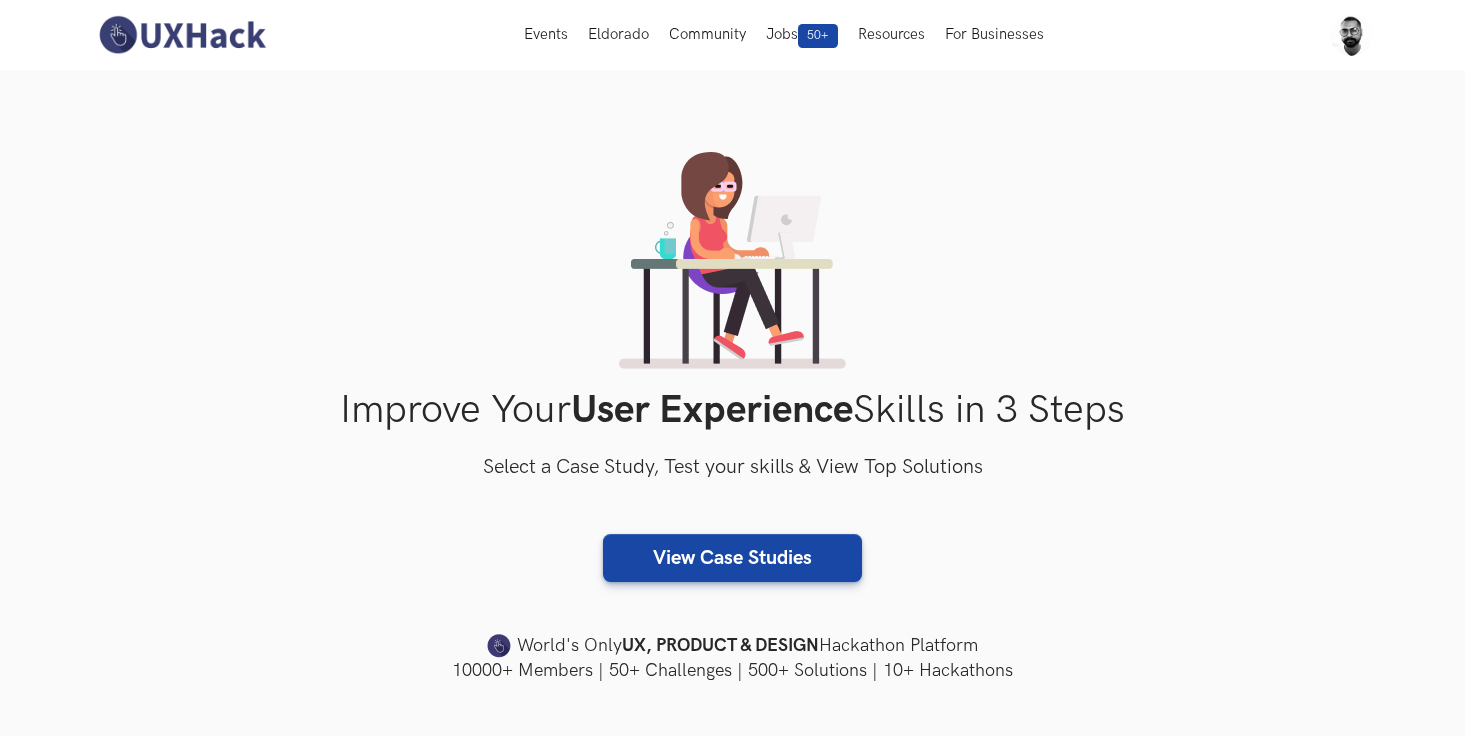 scroll, scrollTop: 0, scrollLeft: 0, axis: both 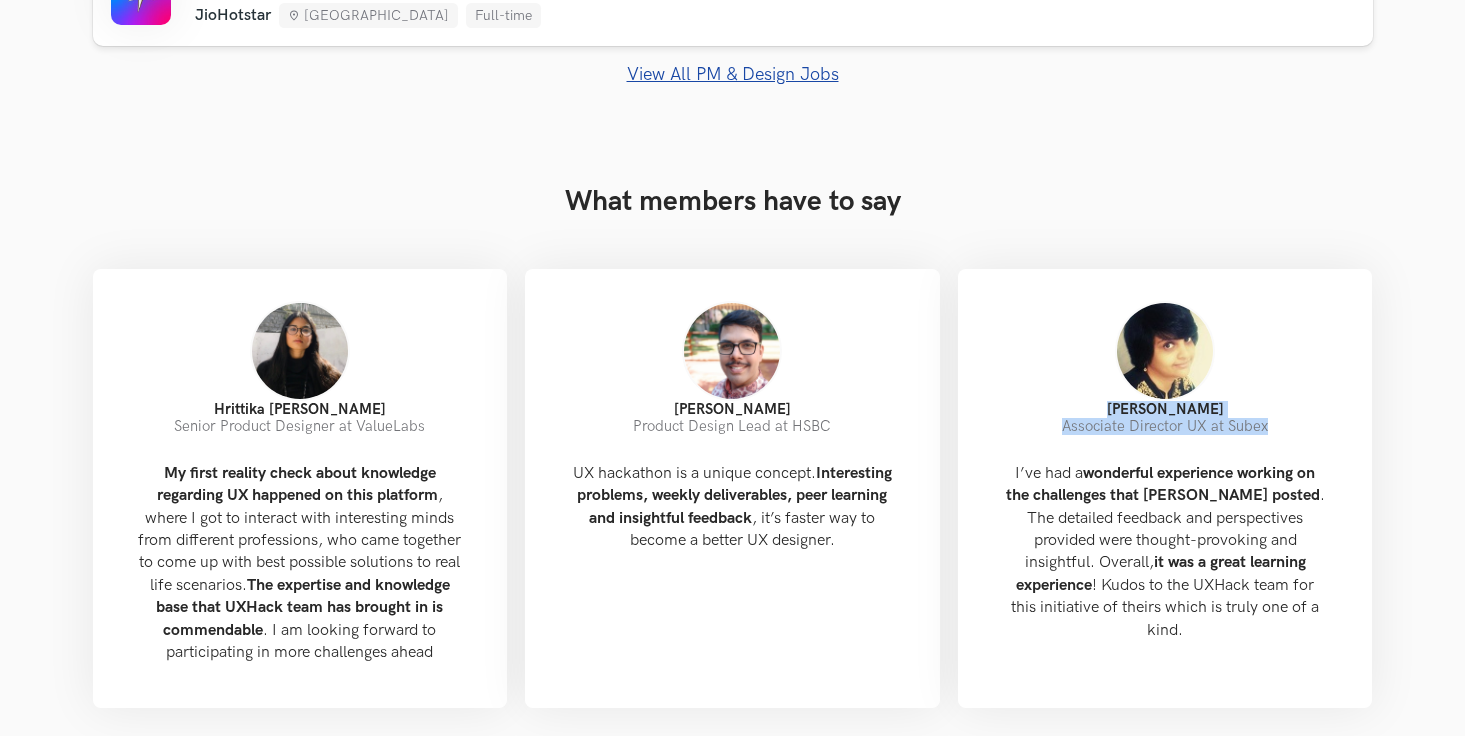 drag, startPoint x: 1298, startPoint y: 423, endPoint x: 1117, endPoint y: 409, distance: 181.54063 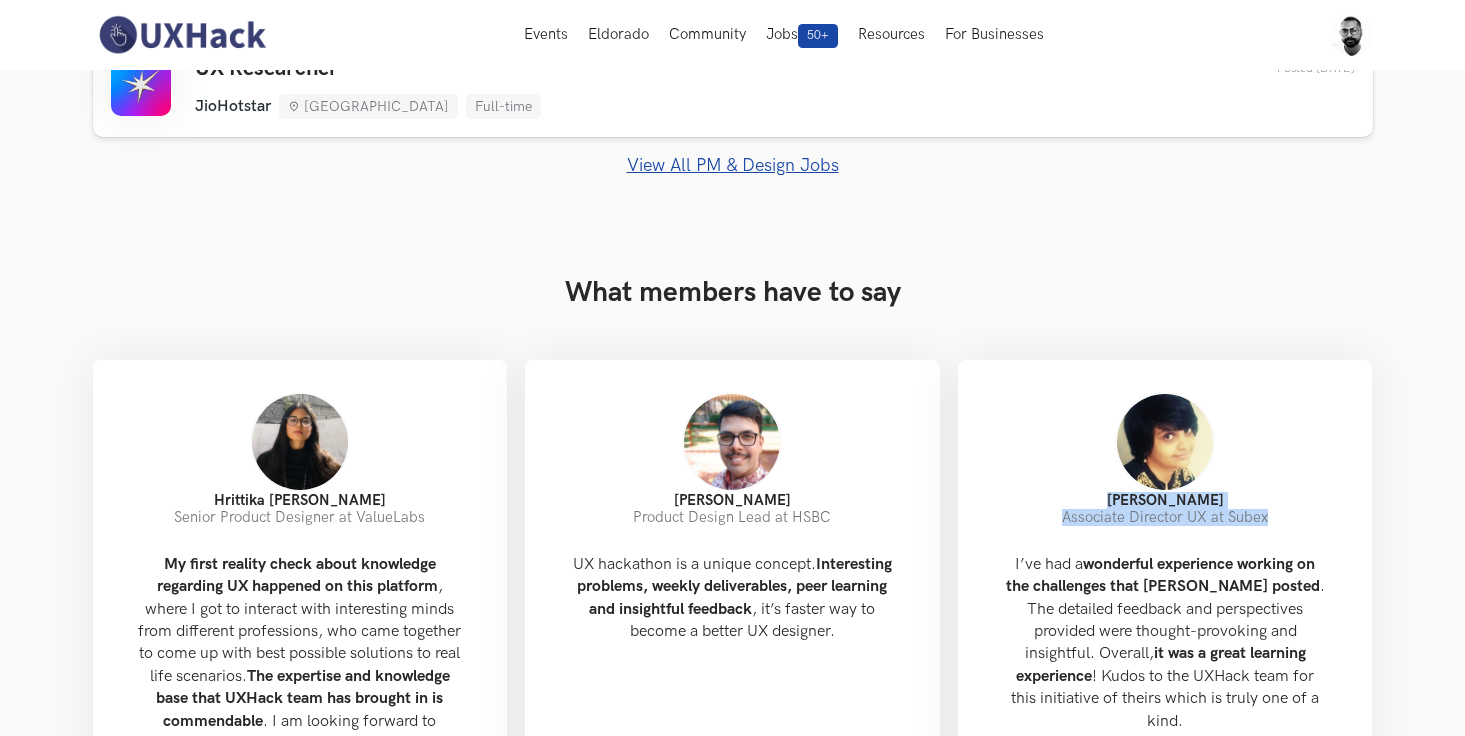 scroll, scrollTop: 1321, scrollLeft: 0, axis: vertical 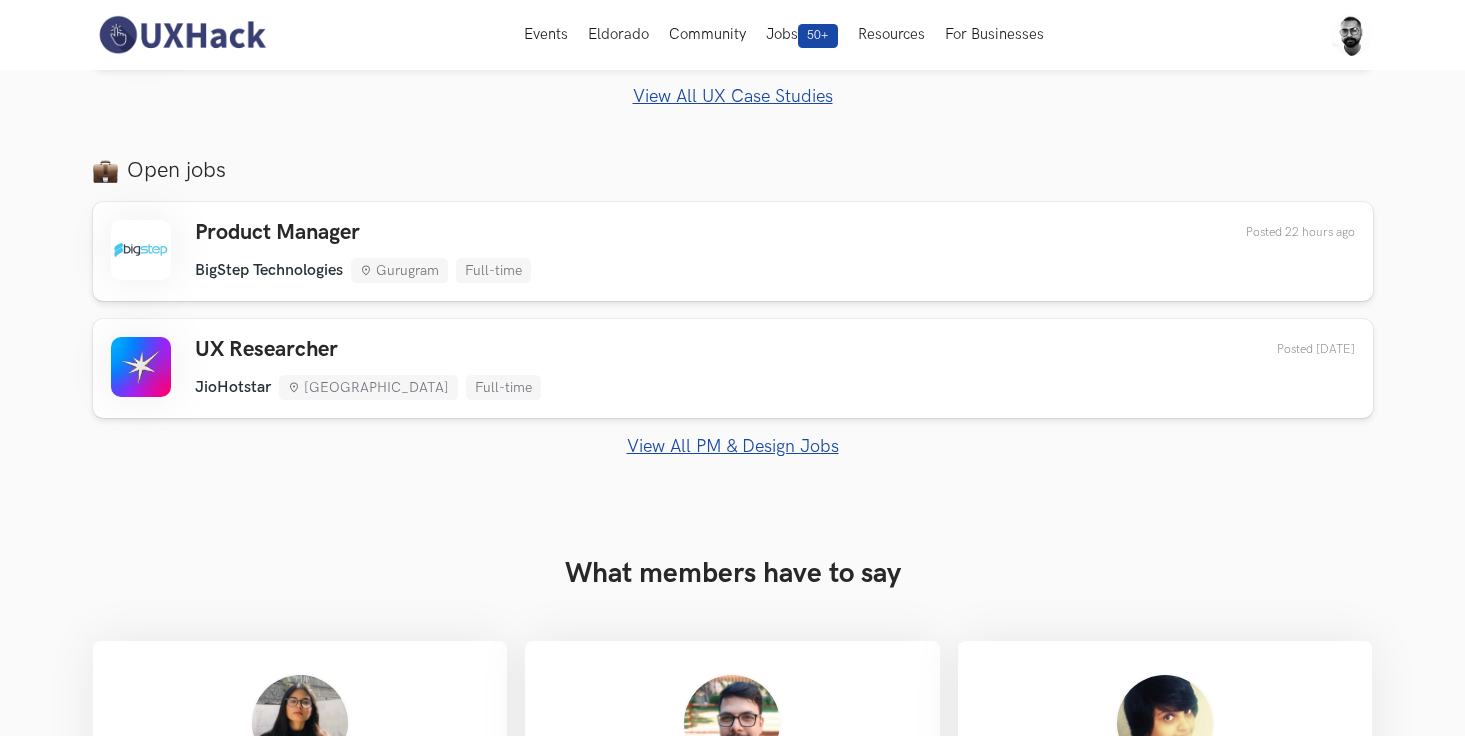 click on "View All PM & Design Jobs" at bounding box center [733, 446] 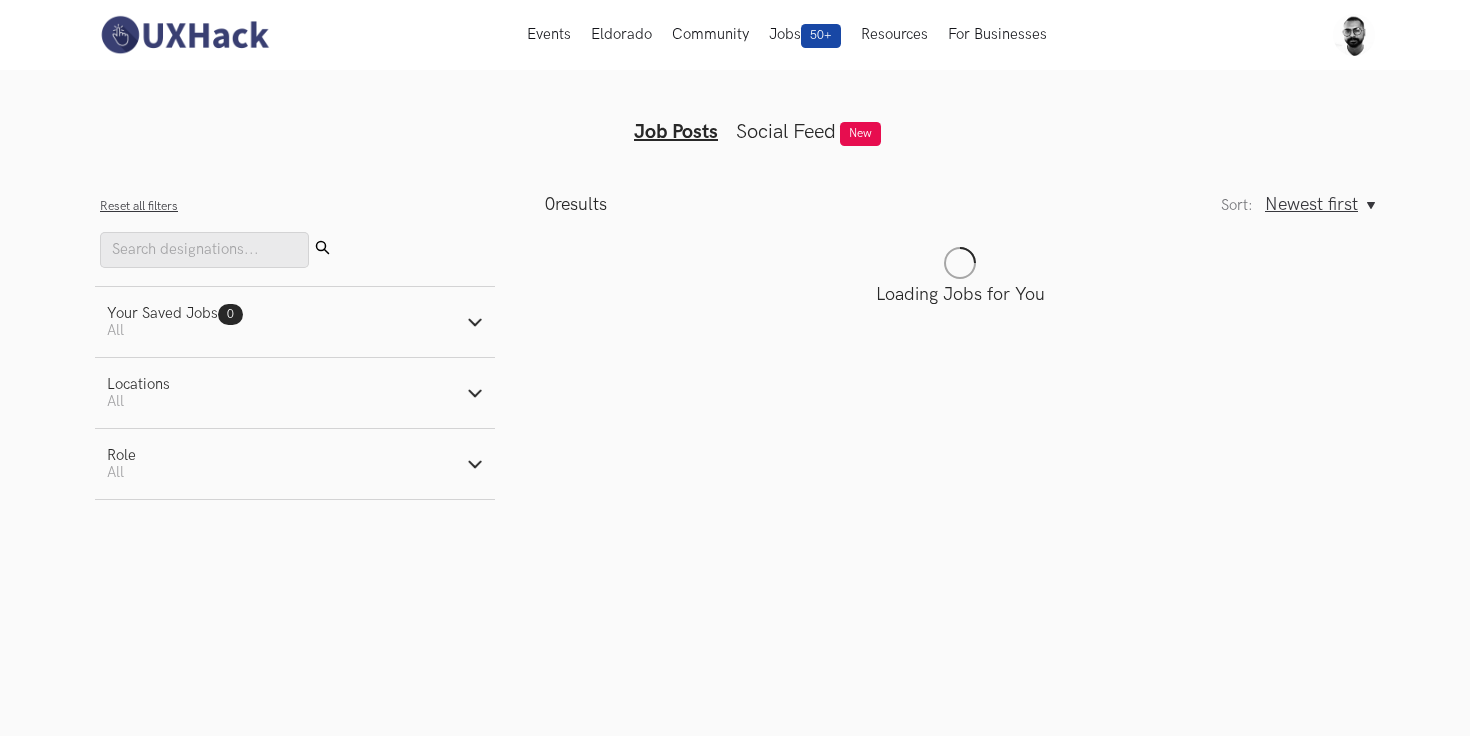 scroll, scrollTop: 0, scrollLeft: 0, axis: both 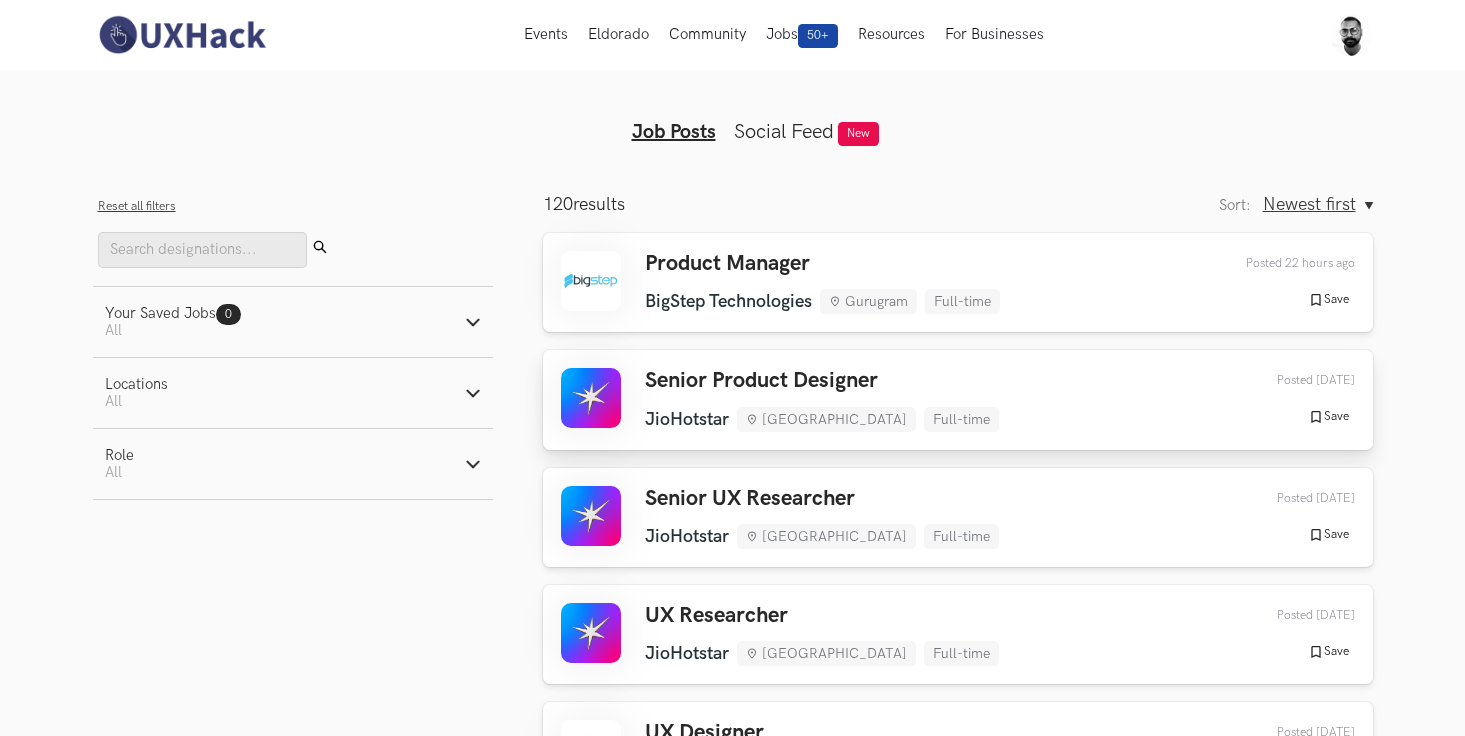 click on "Senior Product Designer" at bounding box center (822, 381) 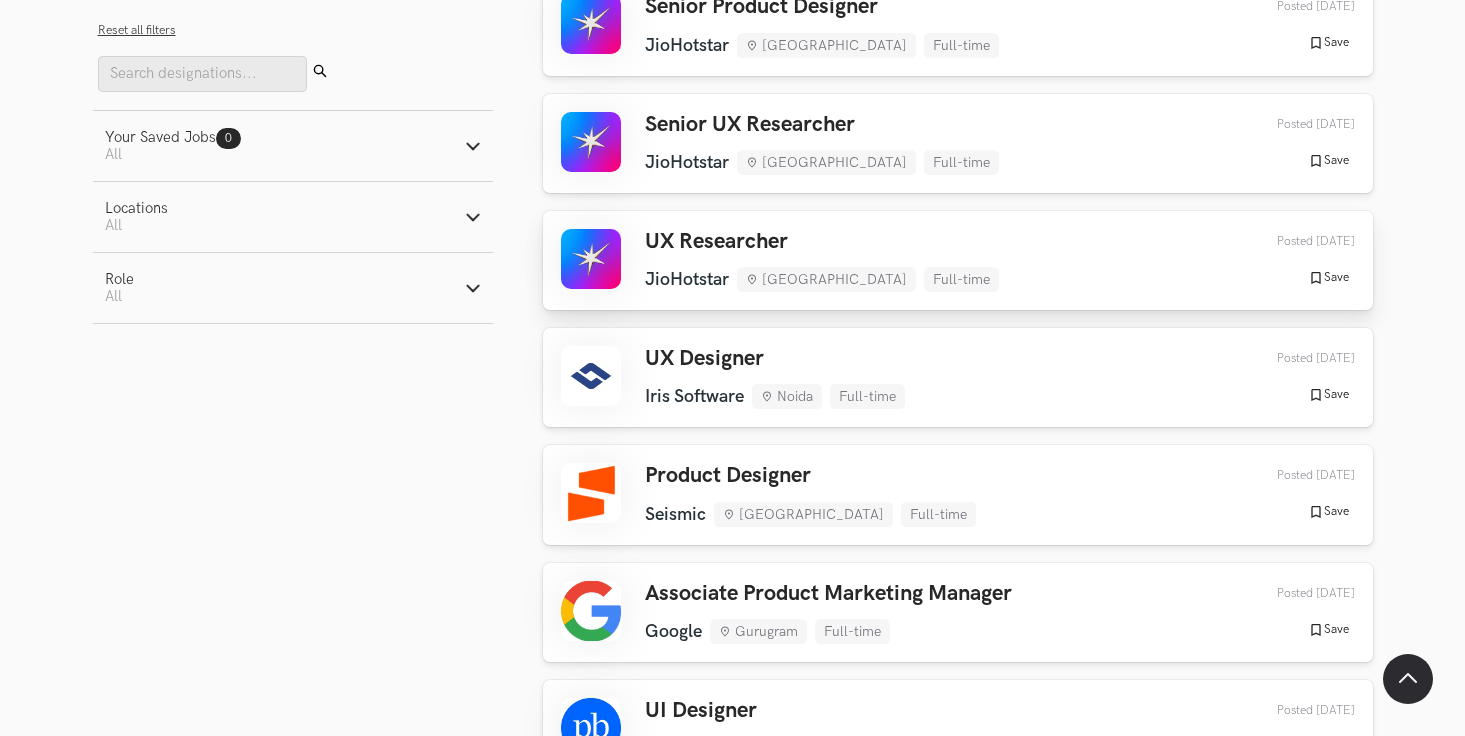 scroll, scrollTop: 379, scrollLeft: 0, axis: vertical 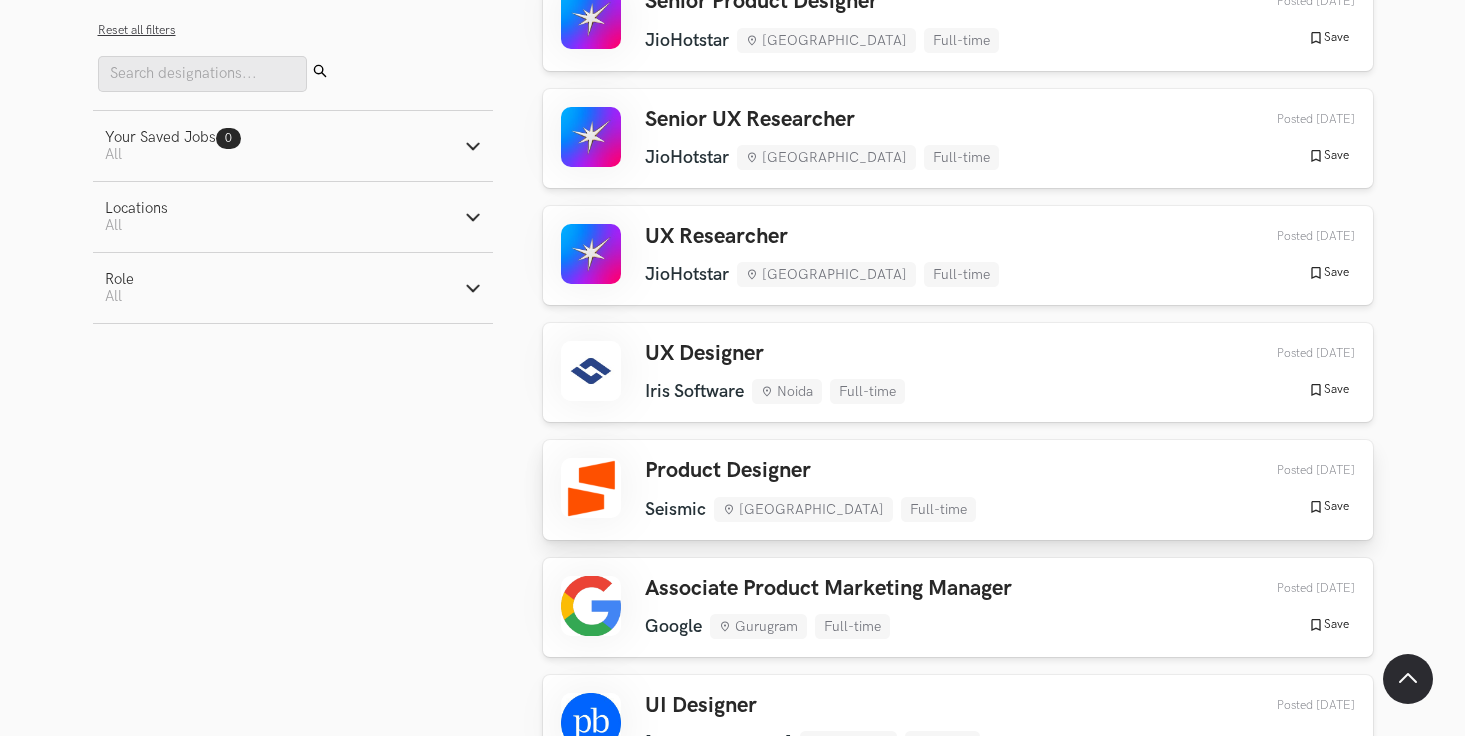 click on "Product Designer
Seismic
[GEOGRAPHIC_DATA]
Full-time
Seismic
[GEOGRAPHIC_DATA]
Full-time
[DATE]
Posted [DATE]
Save
Saved" at bounding box center (958, 489) 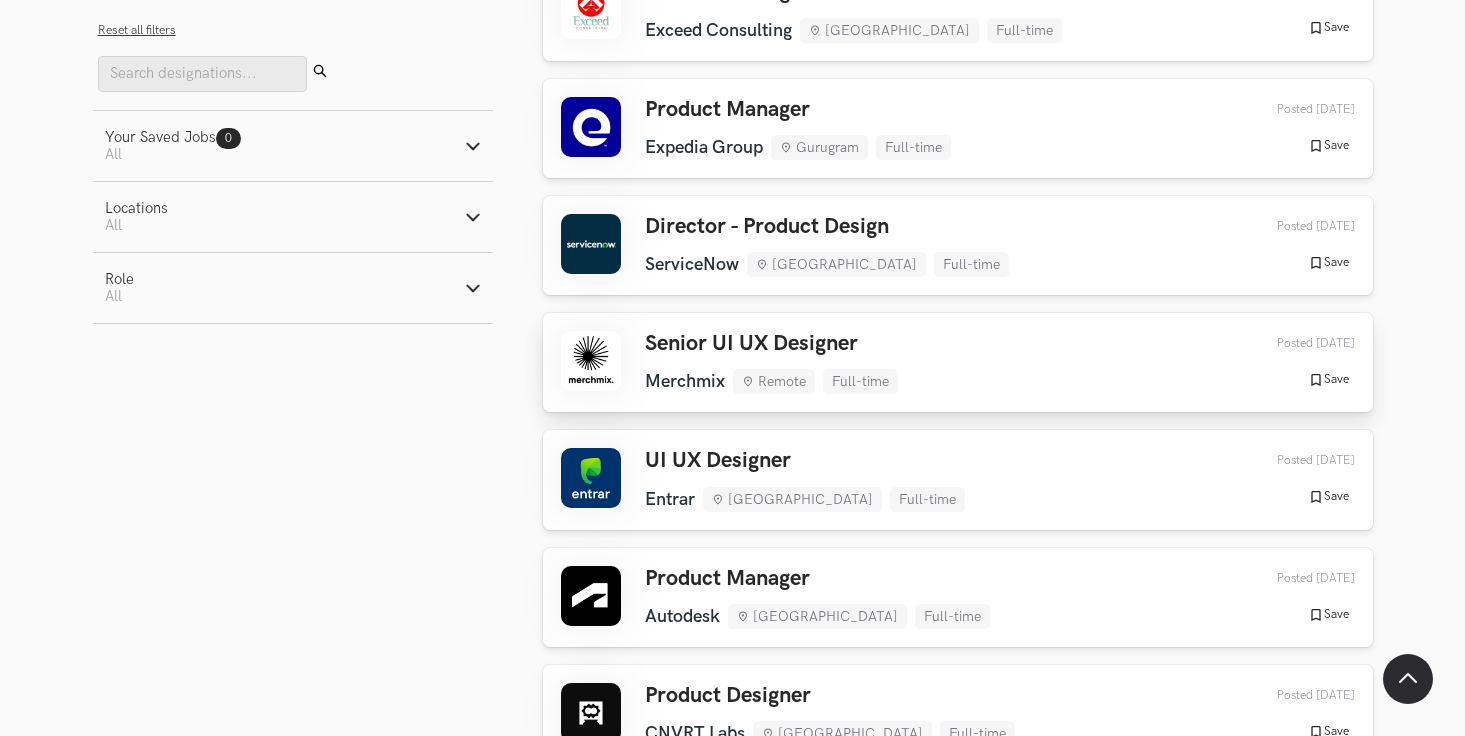 scroll, scrollTop: 1393, scrollLeft: 0, axis: vertical 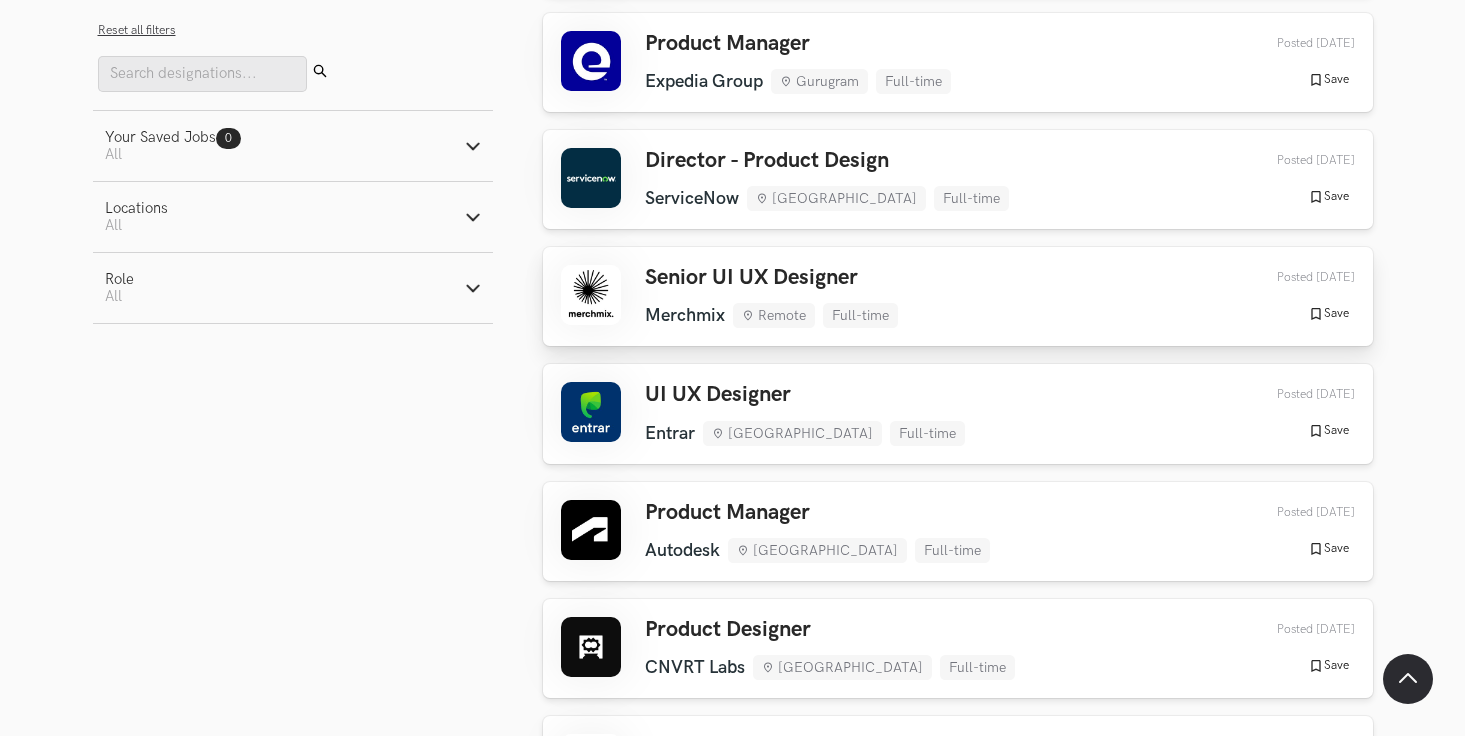 click on "Senior UI UX Designer
Merchmix
Remote
Full-time
Merchmix
Remote
Full-time
[DATE]
Posted [DATE]
Save
Saved" at bounding box center [958, 296] 